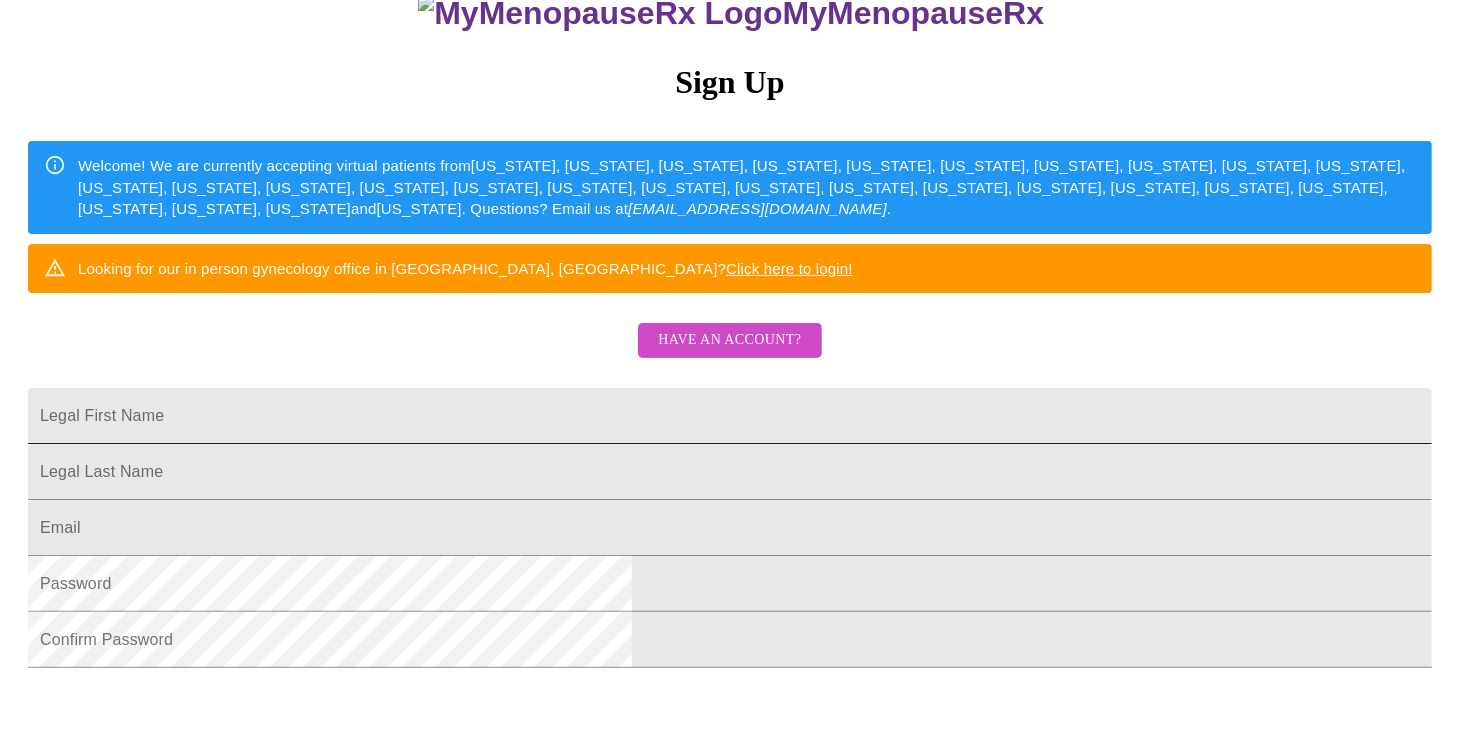 scroll, scrollTop: 200, scrollLeft: 0, axis: vertical 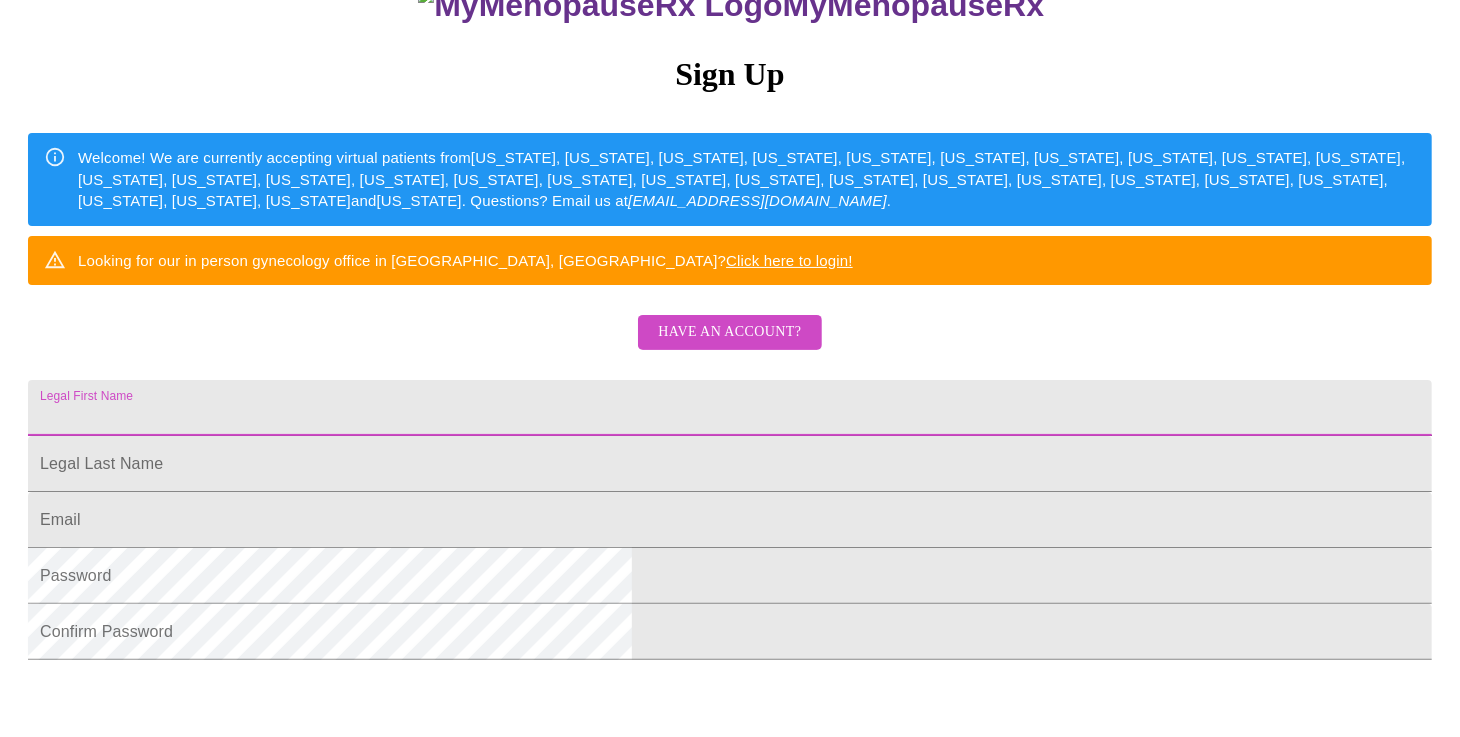 click on "Legal First Name" at bounding box center [730, 408] 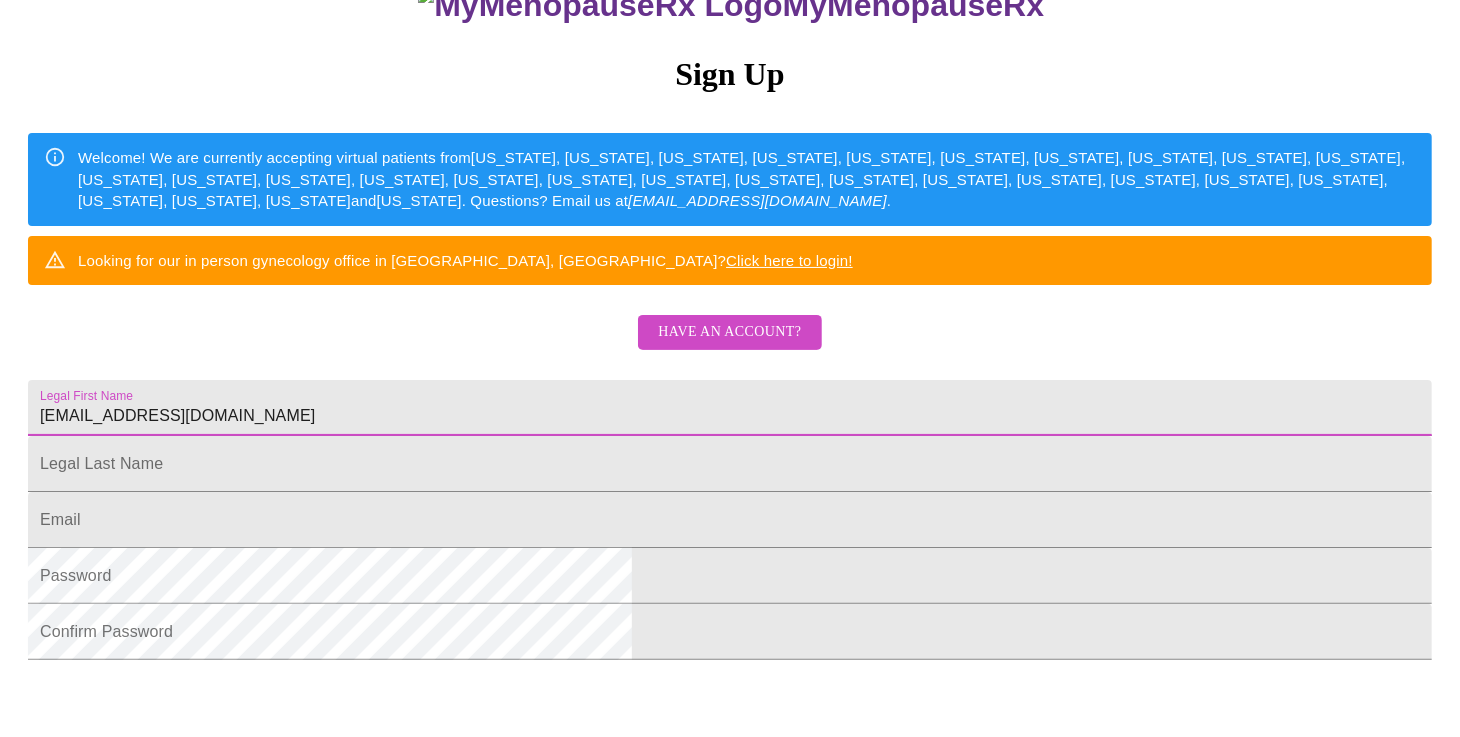 drag, startPoint x: 680, startPoint y: 472, endPoint x: 354, endPoint y: 465, distance: 326.07513 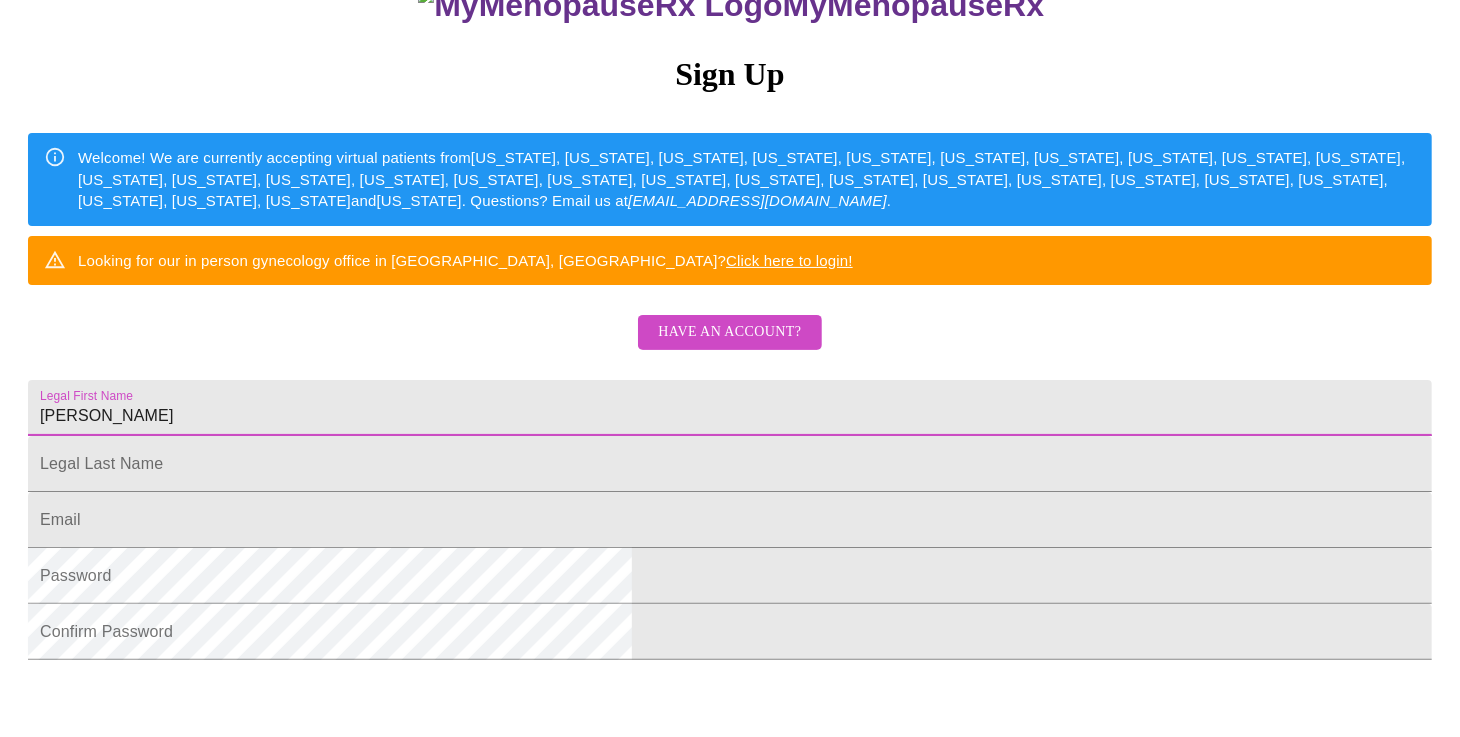 type on "[PERSON_NAME]" 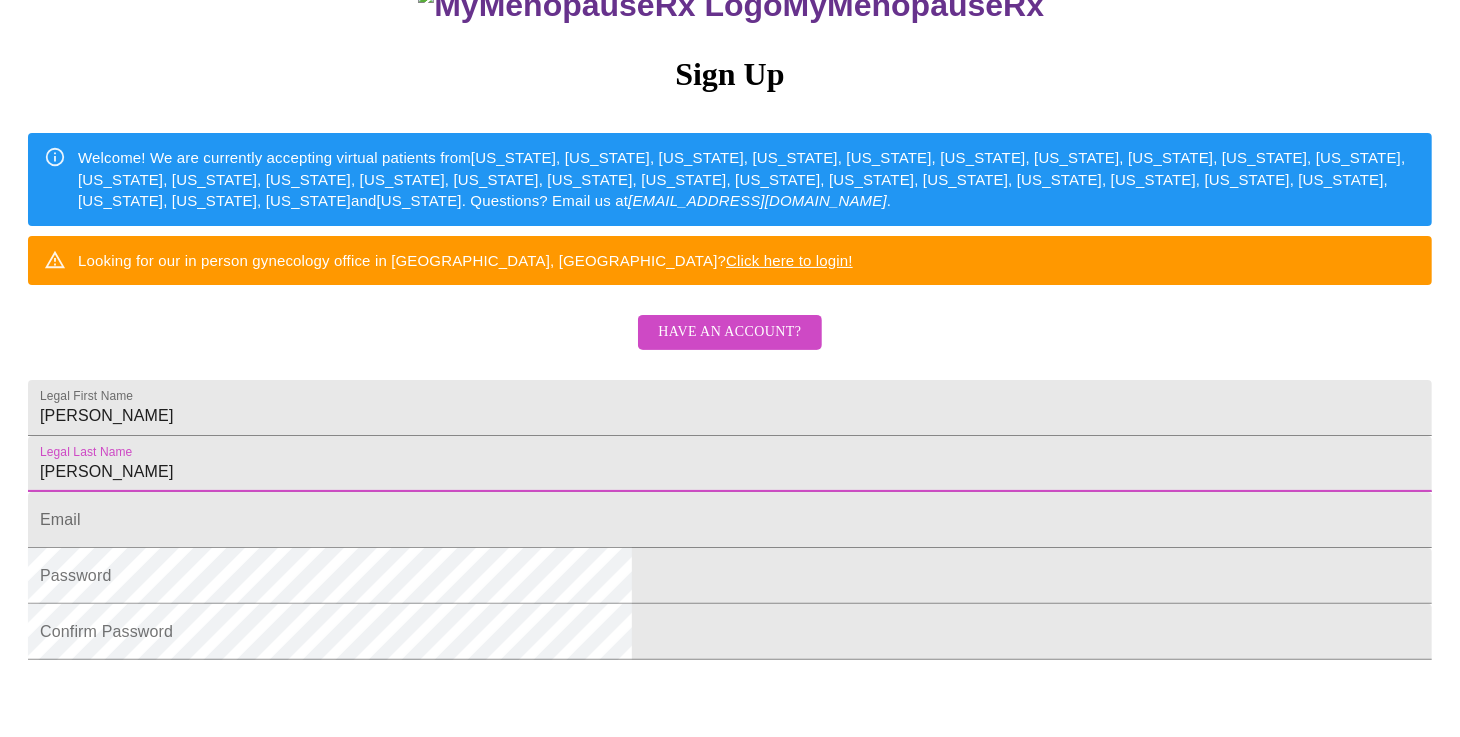 type on "[PERSON_NAME]" 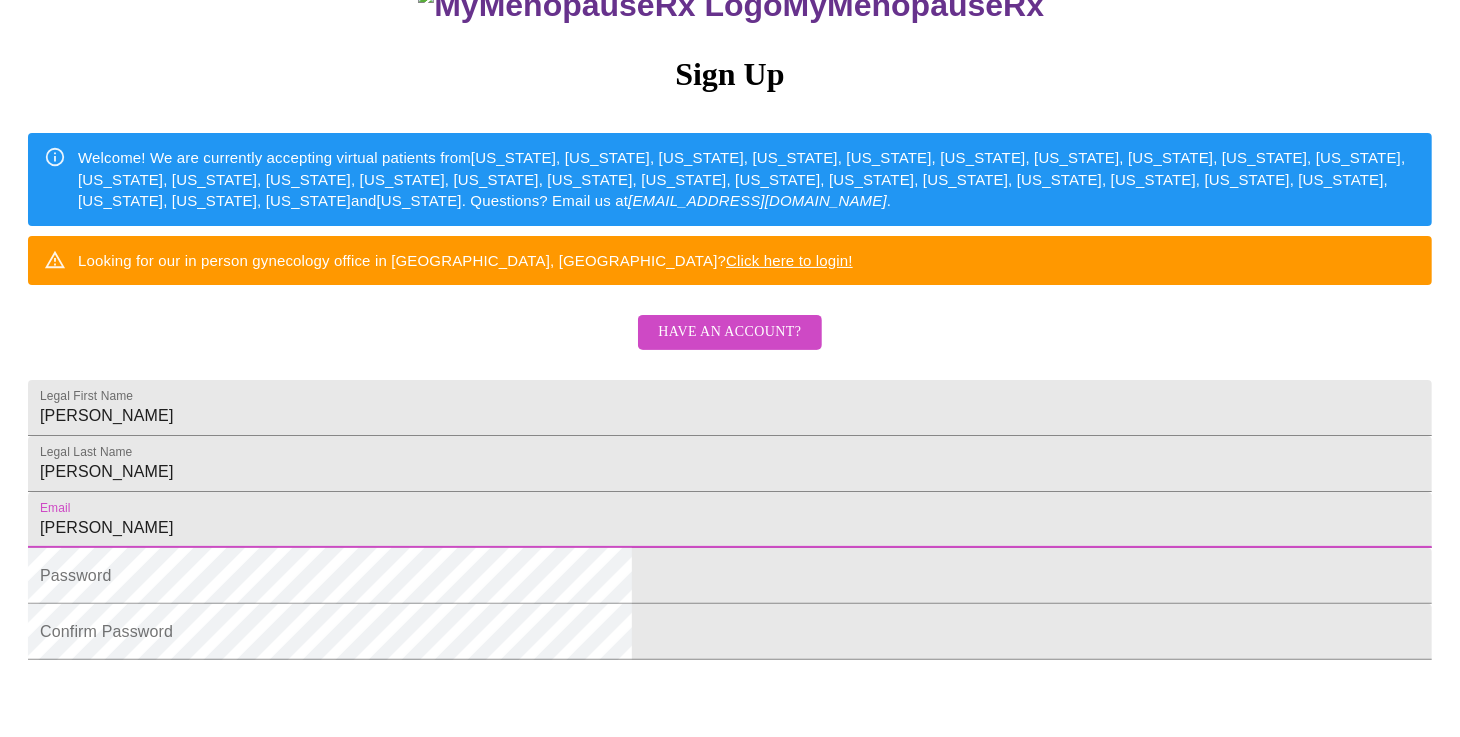 type on "[EMAIL_ADDRESS][DOMAIN_NAME]" 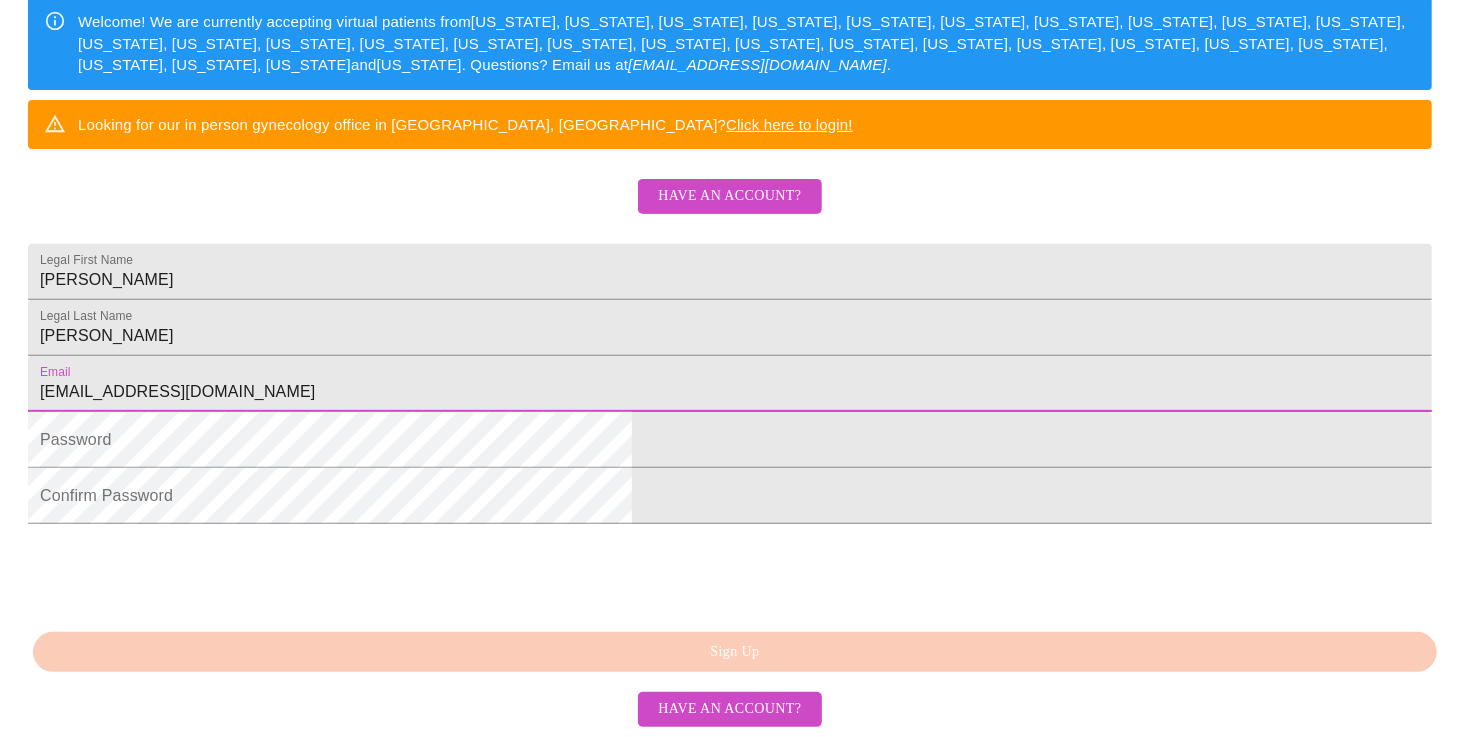 scroll, scrollTop: 400, scrollLeft: 0, axis: vertical 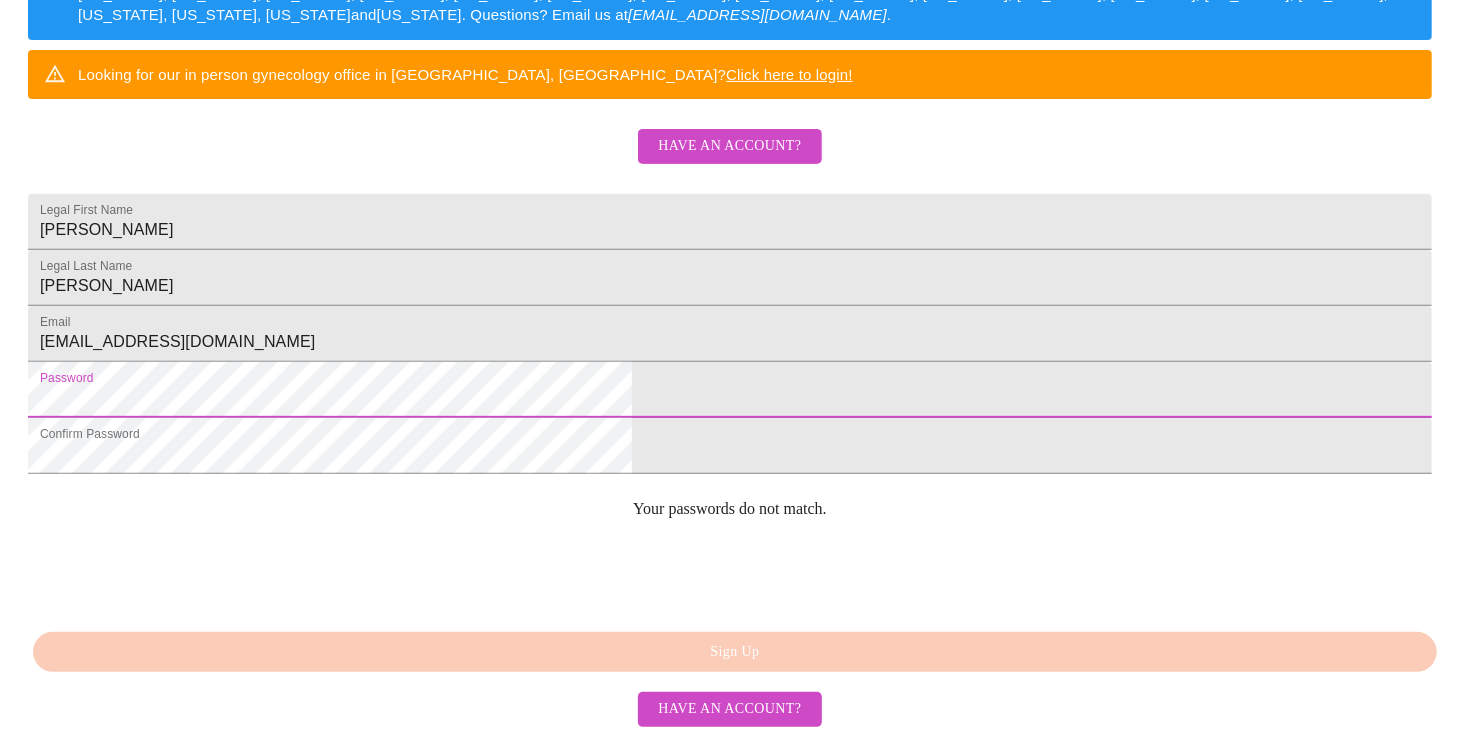 click on "MyMenopauseRx Sign Up Welcome! We are currently accepting virtual patients from  [US_STATE], [US_STATE], [US_STATE], [US_STATE], [US_STATE], [US_STATE], [US_STATE], [US_STATE], [US_STATE], [US_STATE], [US_STATE], [US_STATE], [US_STATE], [US_STATE], [US_STATE], [US_STATE], [US_STATE], [US_STATE], [US_STATE], [US_STATE], [US_STATE], [US_STATE], [US_STATE], [US_STATE], [US_STATE], [US_STATE], [US_STATE]  and  [US_STATE] . Questions? Email us at  [EMAIL_ADDRESS][DOMAIN_NAME] . Looking for our in person gynecology office in [GEOGRAPHIC_DATA], [GEOGRAPHIC_DATA]?  Click here to login! Have an account? Legal First Name [PERSON_NAME] Legal Last Name [PERSON_NAME] Email [EMAIL_ADDRESS][DOMAIN_NAME] Password Confirm Password Your passwords do not match. Sign Up Have an account?" at bounding box center (730, 64) 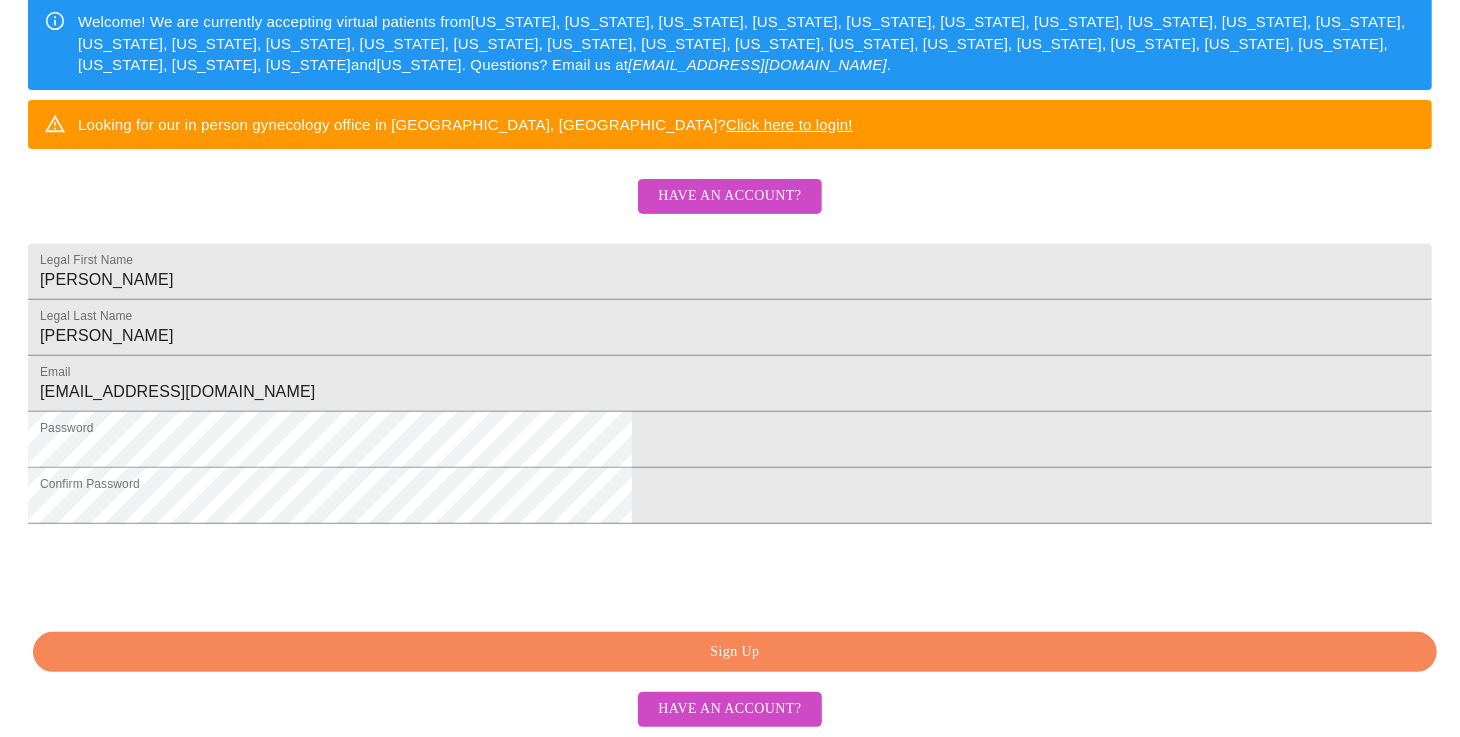 scroll, scrollTop: 488, scrollLeft: 0, axis: vertical 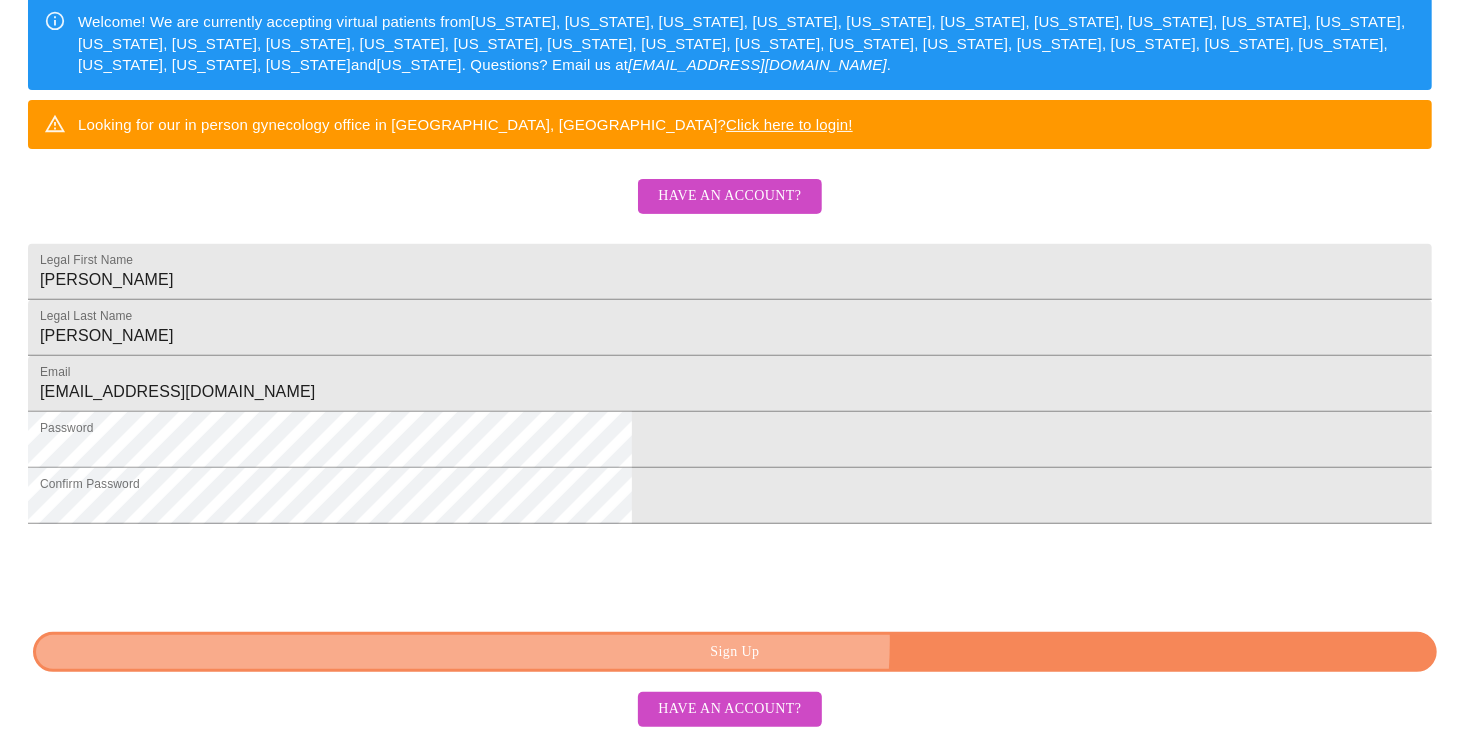 click on "Sign Up" at bounding box center [735, 652] 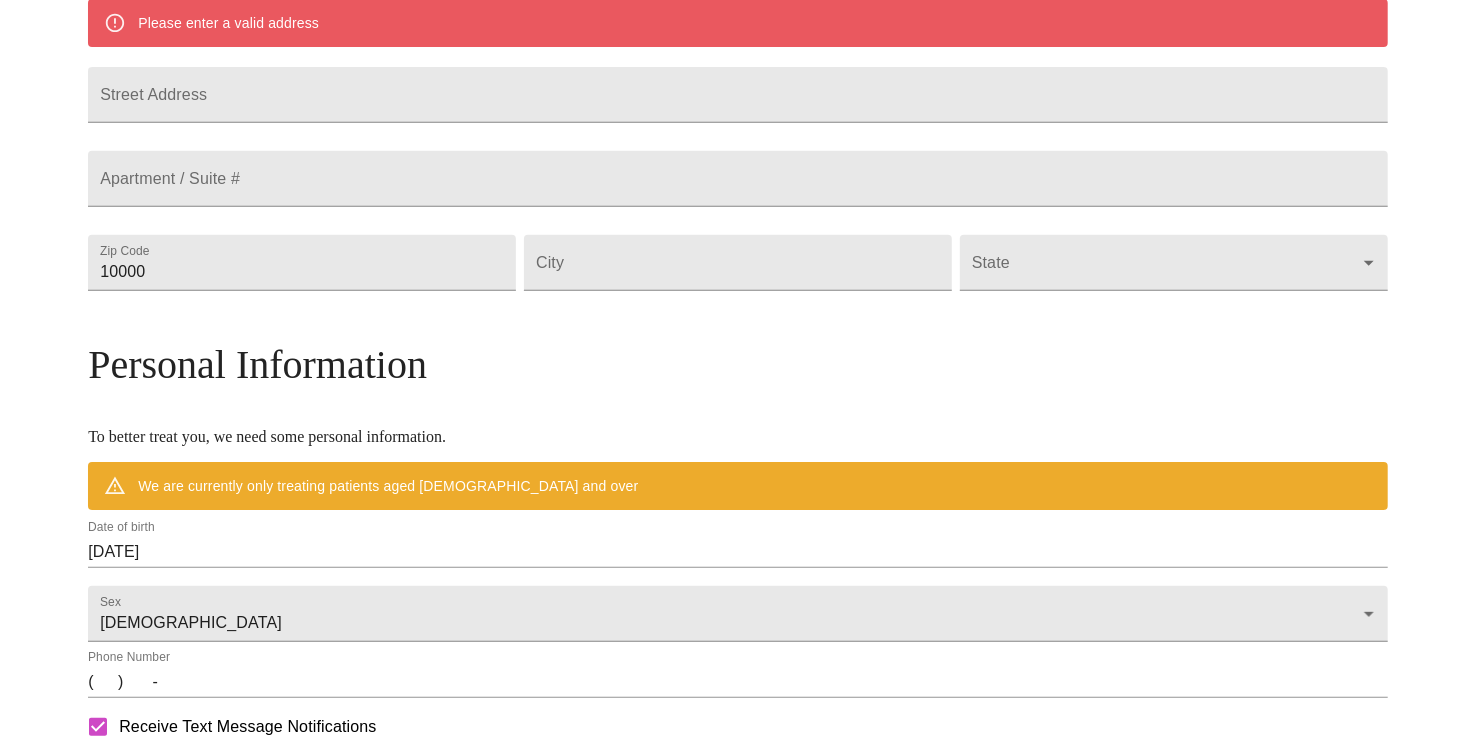 scroll, scrollTop: 410, scrollLeft: 0, axis: vertical 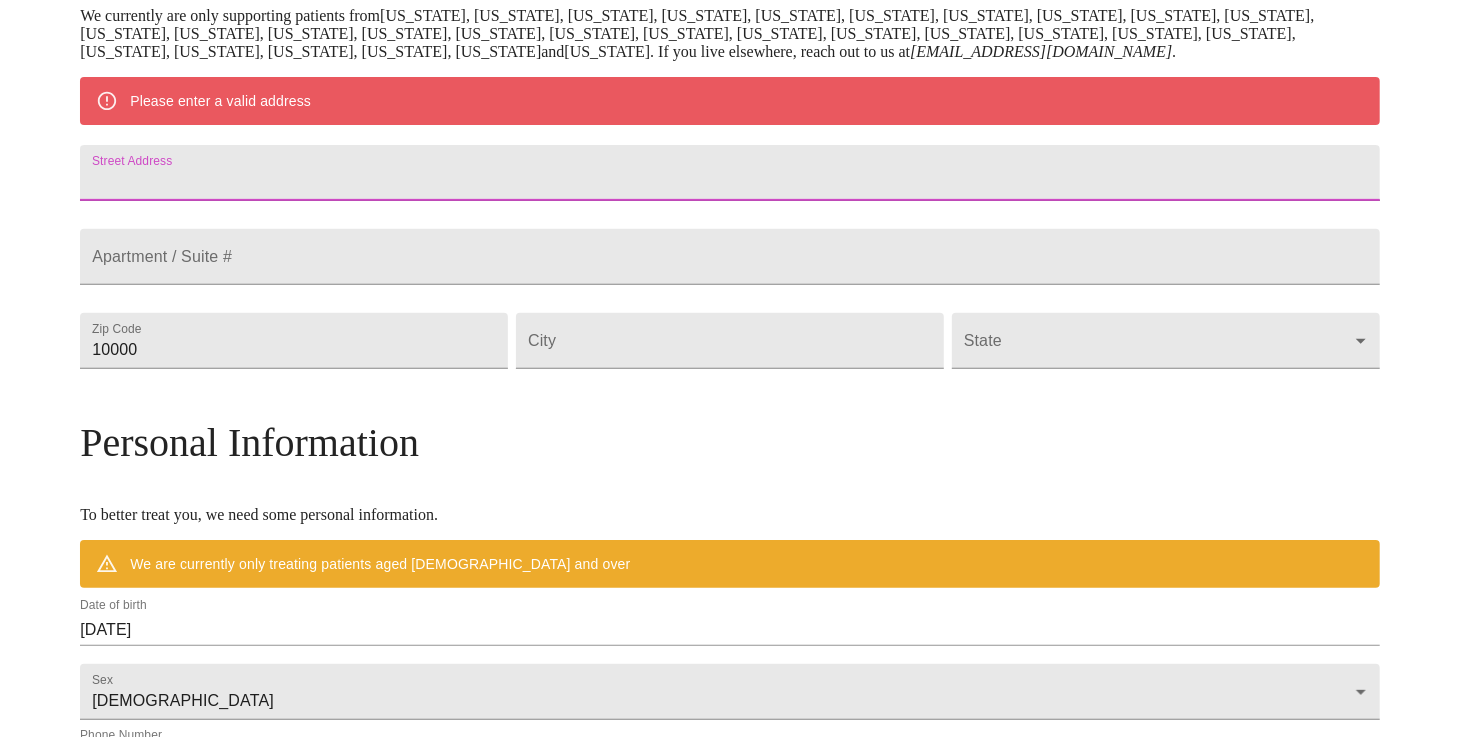 click on "Street Address" at bounding box center [730, 173] 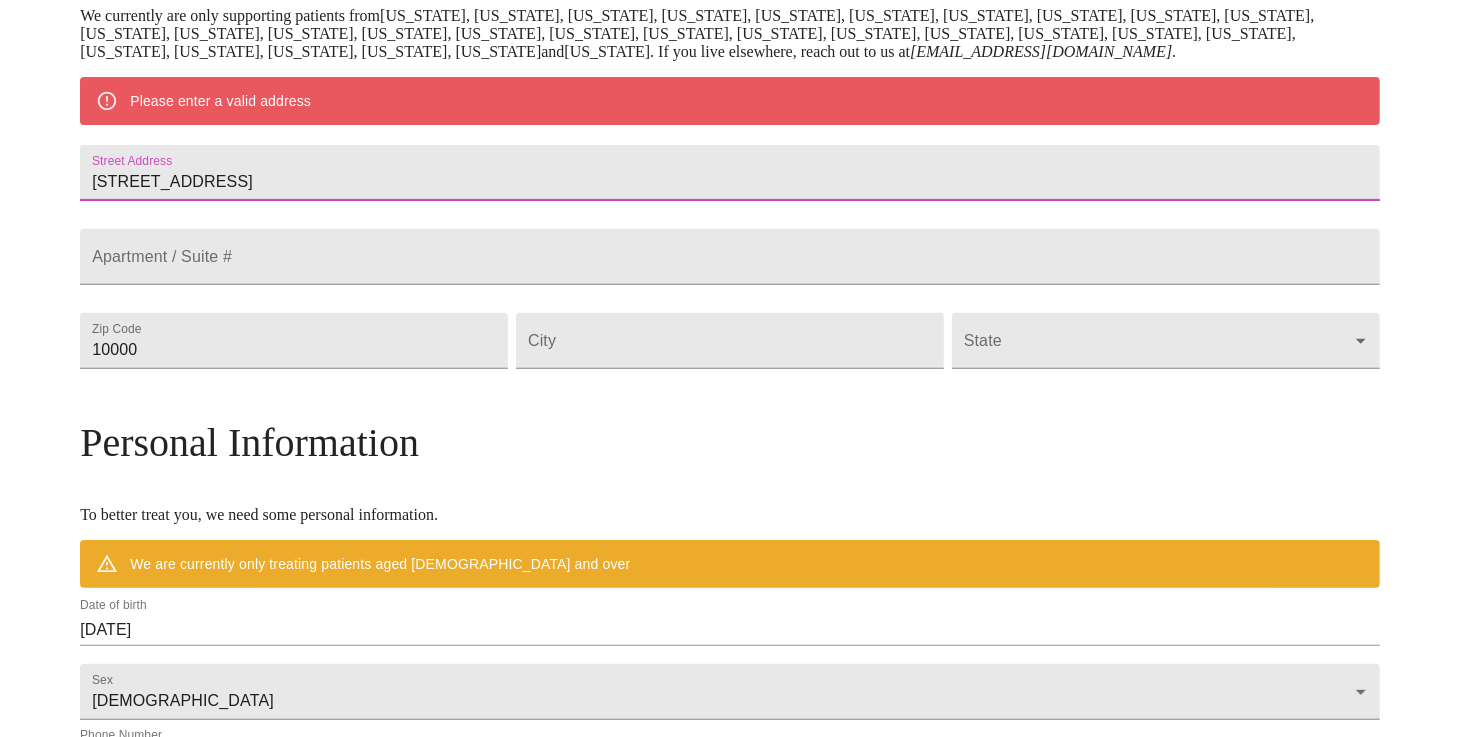 type on "[STREET_ADDRESS]" 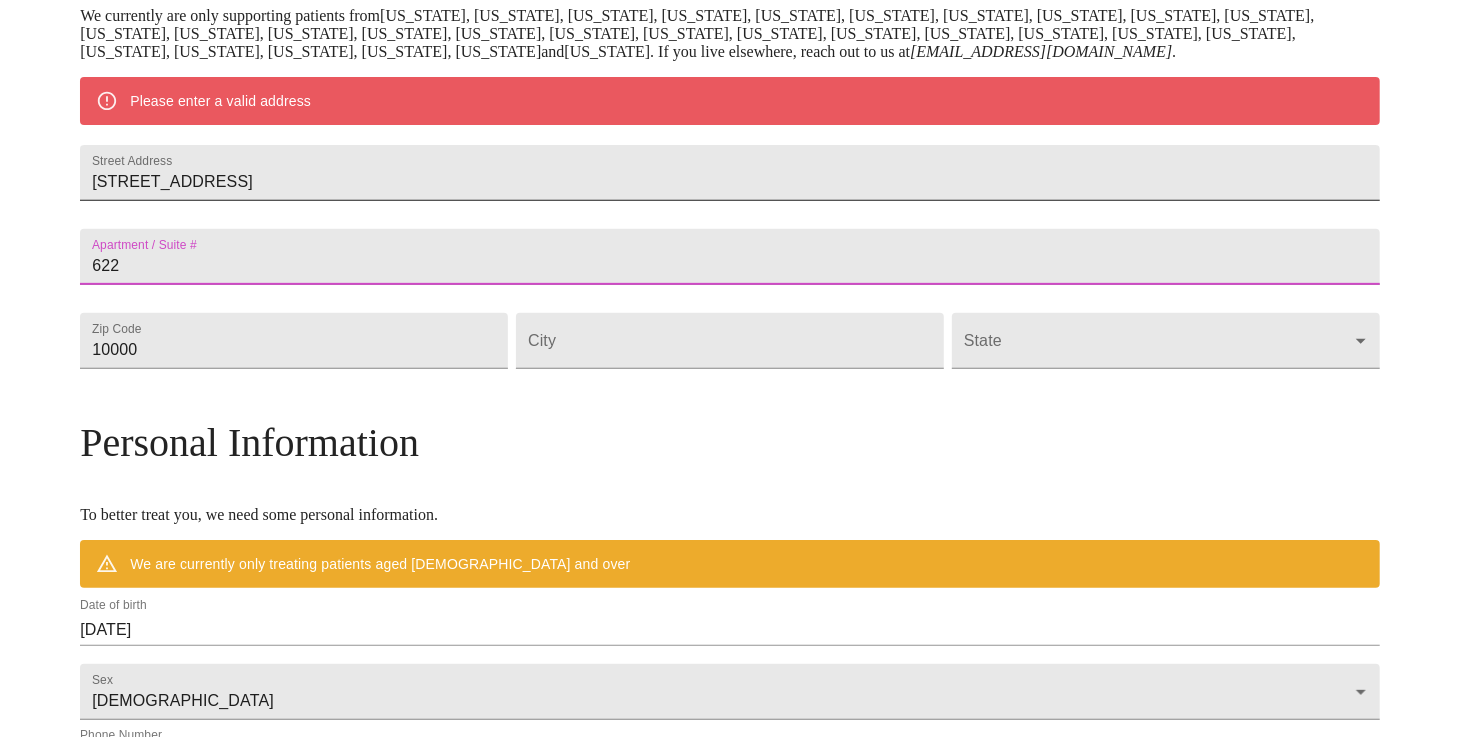 type on "622" 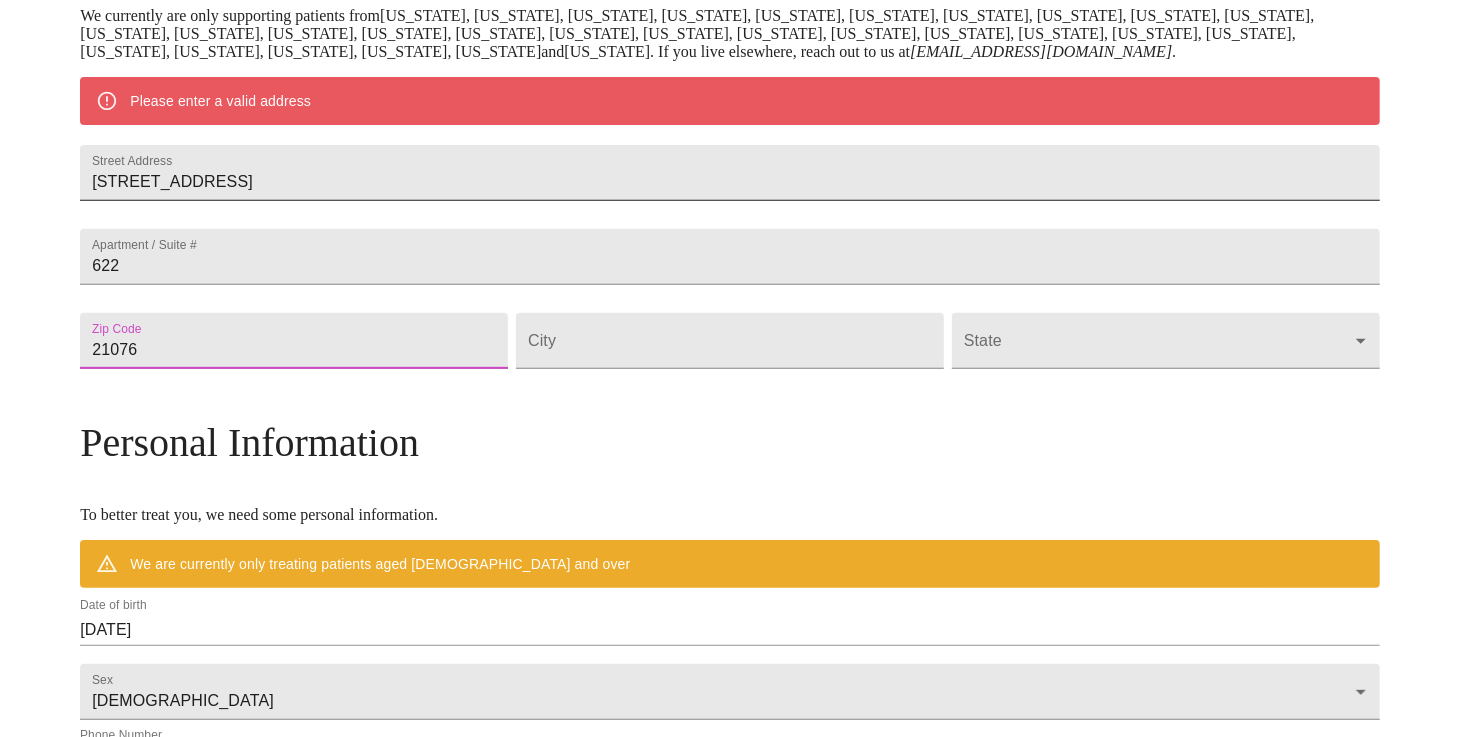 type on "21076" 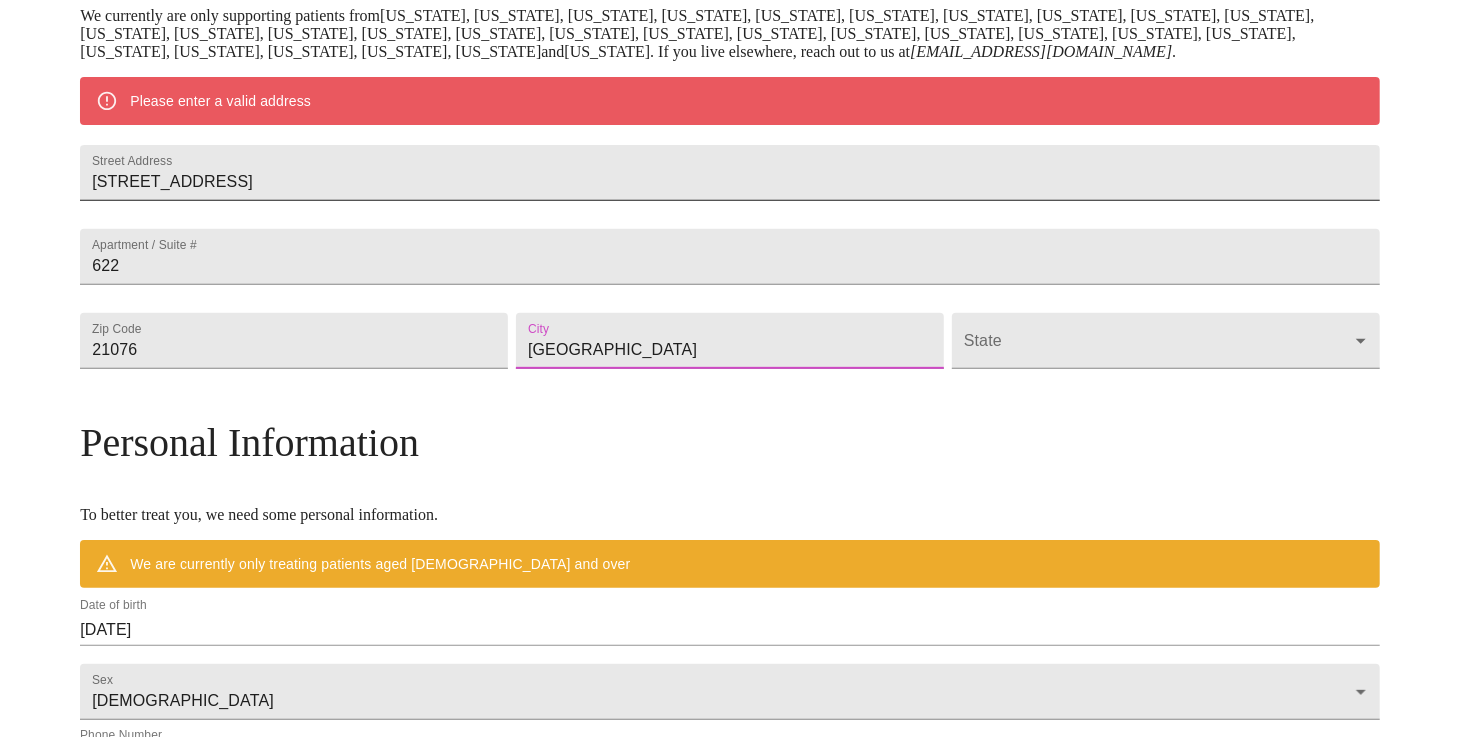 type on "[GEOGRAPHIC_DATA]" 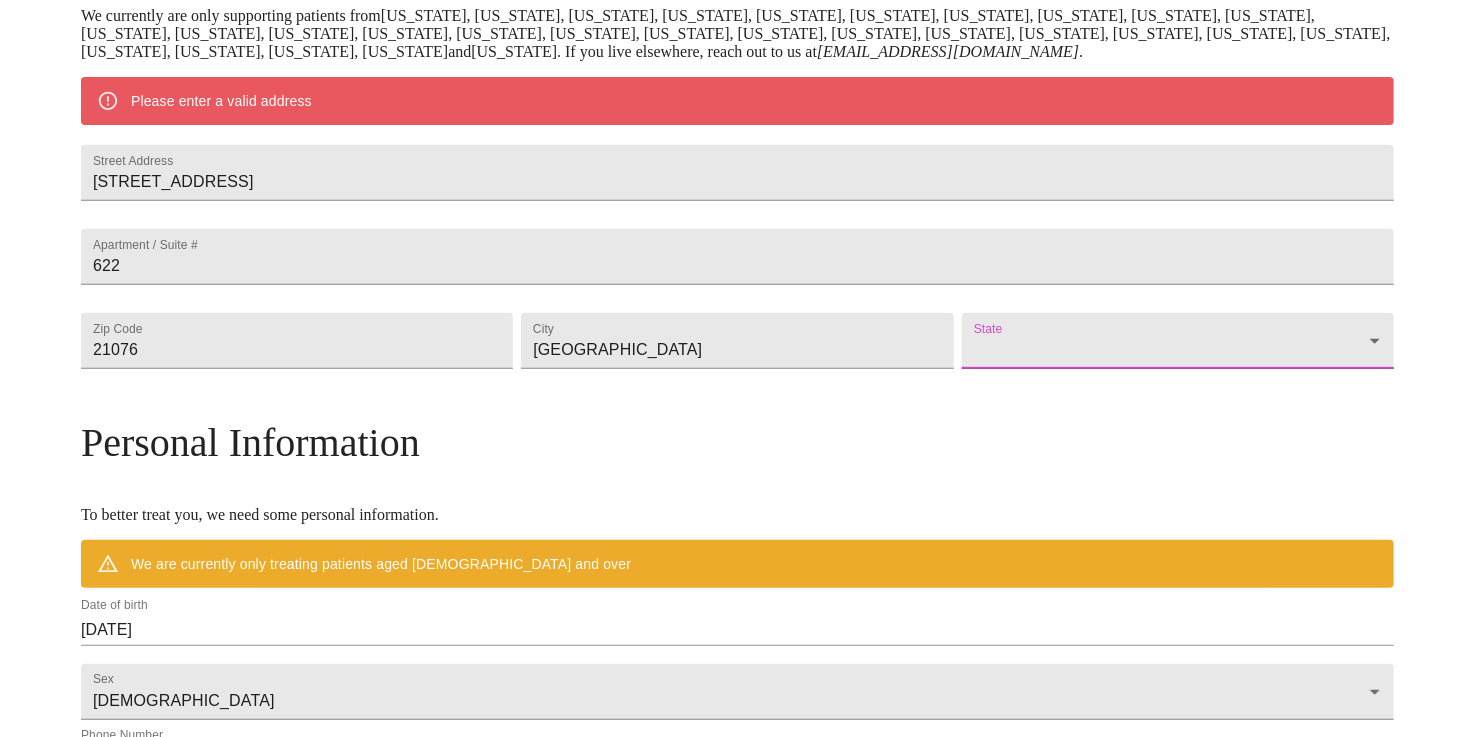 click on "MyMenopauseRx Welcome to MyMenopauseRx Since it's your first time here, you'll need to enter some medical and social information.  We'll guide you through it! Mailing Address We currently are only supporting patients from  [US_STATE], [US_STATE], [US_STATE], [US_STATE], [US_STATE], [US_STATE], [US_STATE], [US_STATE], [US_STATE], [US_STATE], [US_STATE], [US_STATE], [US_STATE], [US_STATE], [US_STATE], [US_STATE], [US_STATE], [US_STATE], [US_STATE], [US_STATE], [US_STATE], [US_STATE], [US_STATE], [US_STATE], [US_STATE], [US_STATE], [US_STATE], [US_STATE]  and  [US_STATE] . If you live elsewhere, reach out to us at  [EMAIL_ADDRESS][DOMAIN_NAME] . Please enter a valid address Street Address [STREET_ADDRESS][GEOGRAPHIC_DATA] Zip Code [GEOGRAPHIC_DATA] ​ Personal Information To better treat you, we need some personal information. We are currently only treating patients aged [DEMOGRAPHIC_DATA] and over Date of birth [DEMOGRAPHIC_DATA] Sex [DEMOGRAPHIC_DATA] [DEMOGRAPHIC_DATA] Phone Number (   )    - Receive Text Message Notifications Terms of Service & Privacy Policy By  Continuing Terms of Service ." at bounding box center (737, 377) 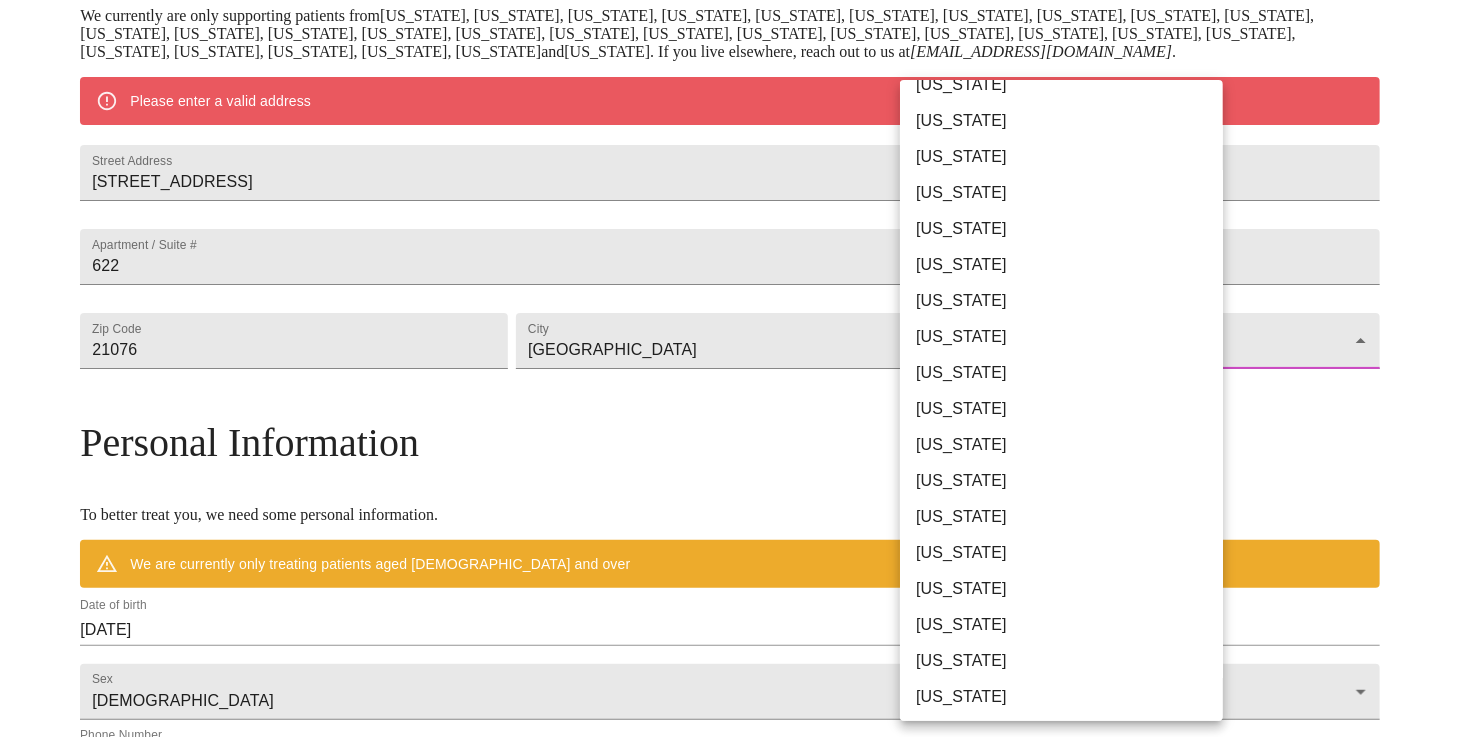 scroll, scrollTop: 300, scrollLeft: 0, axis: vertical 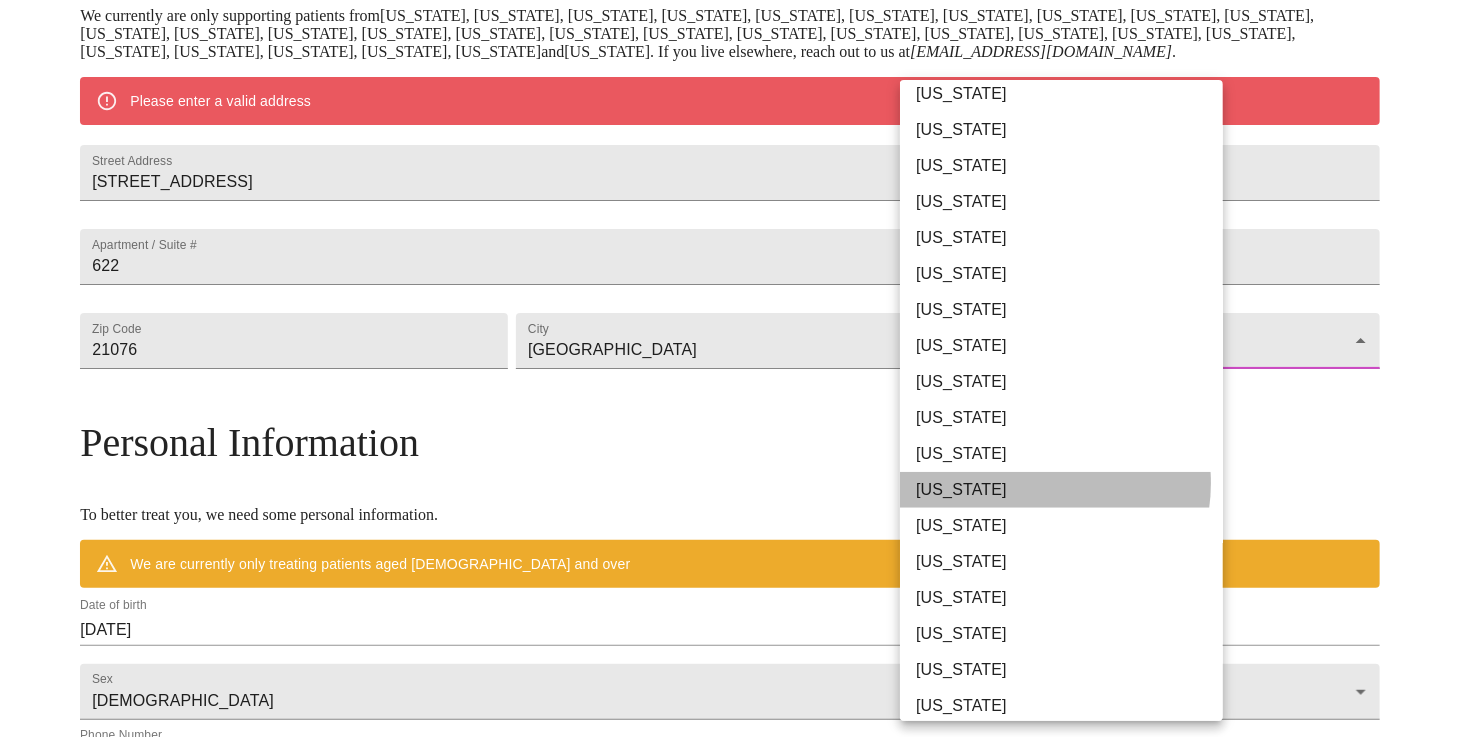 click on "[US_STATE]" at bounding box center (1069, 490) 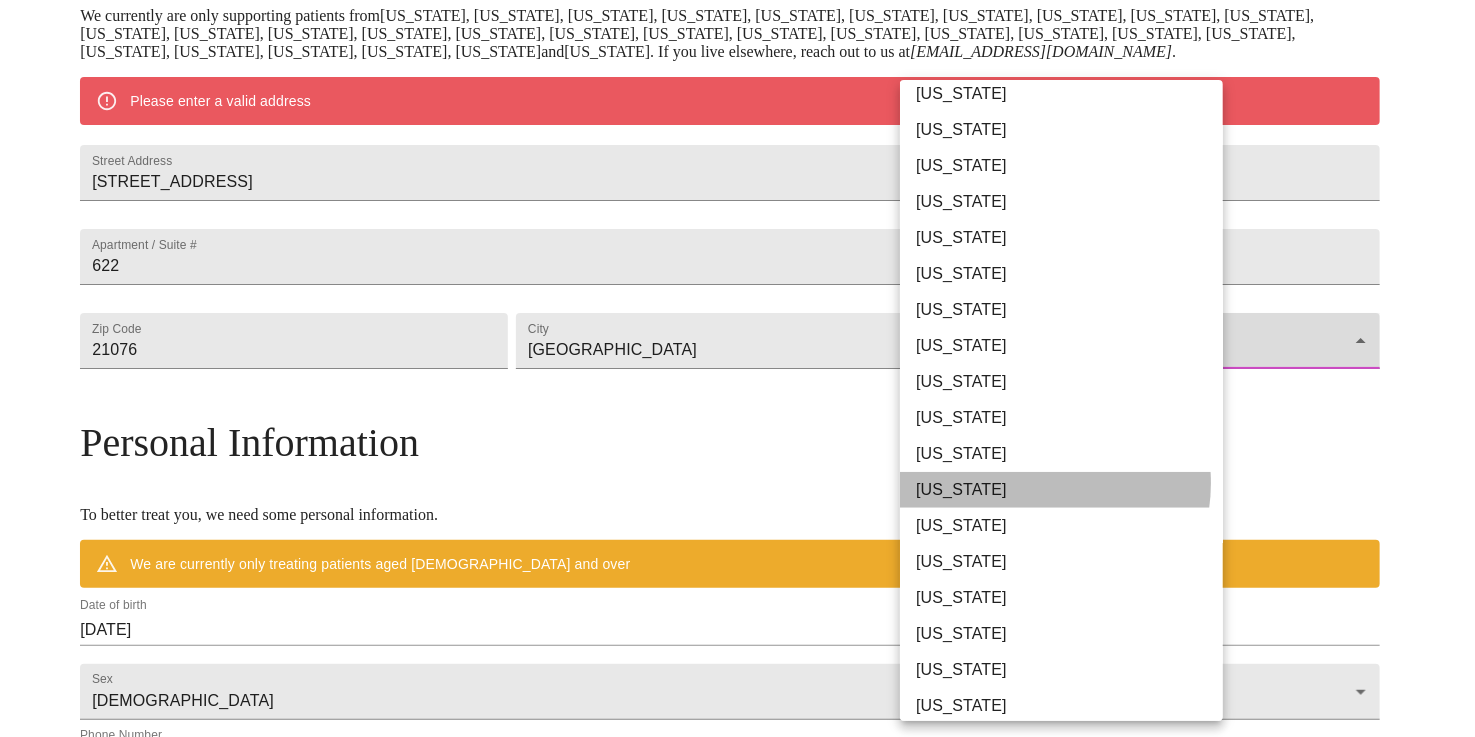 type on "[US_STATE]" 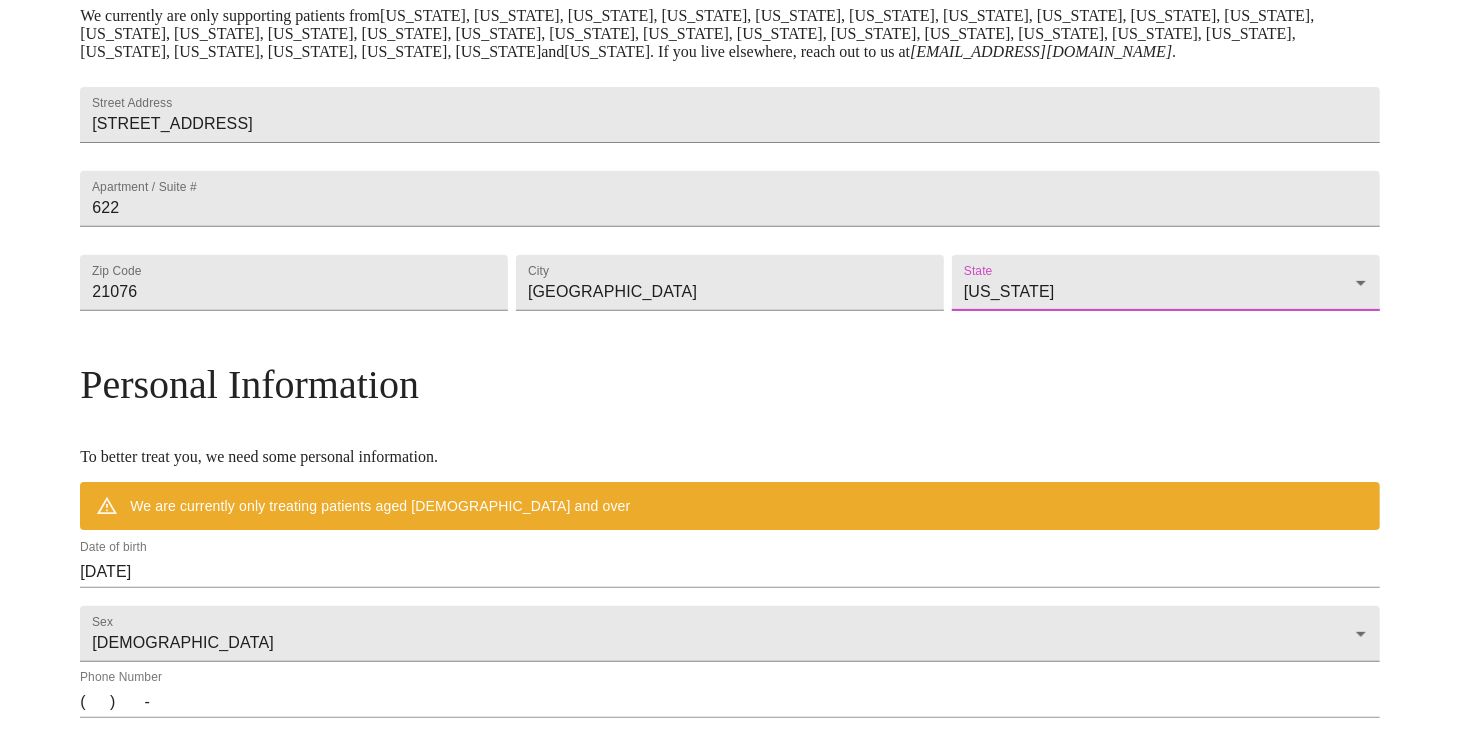 click on "[DATE]" at bounding box center [730, 572] 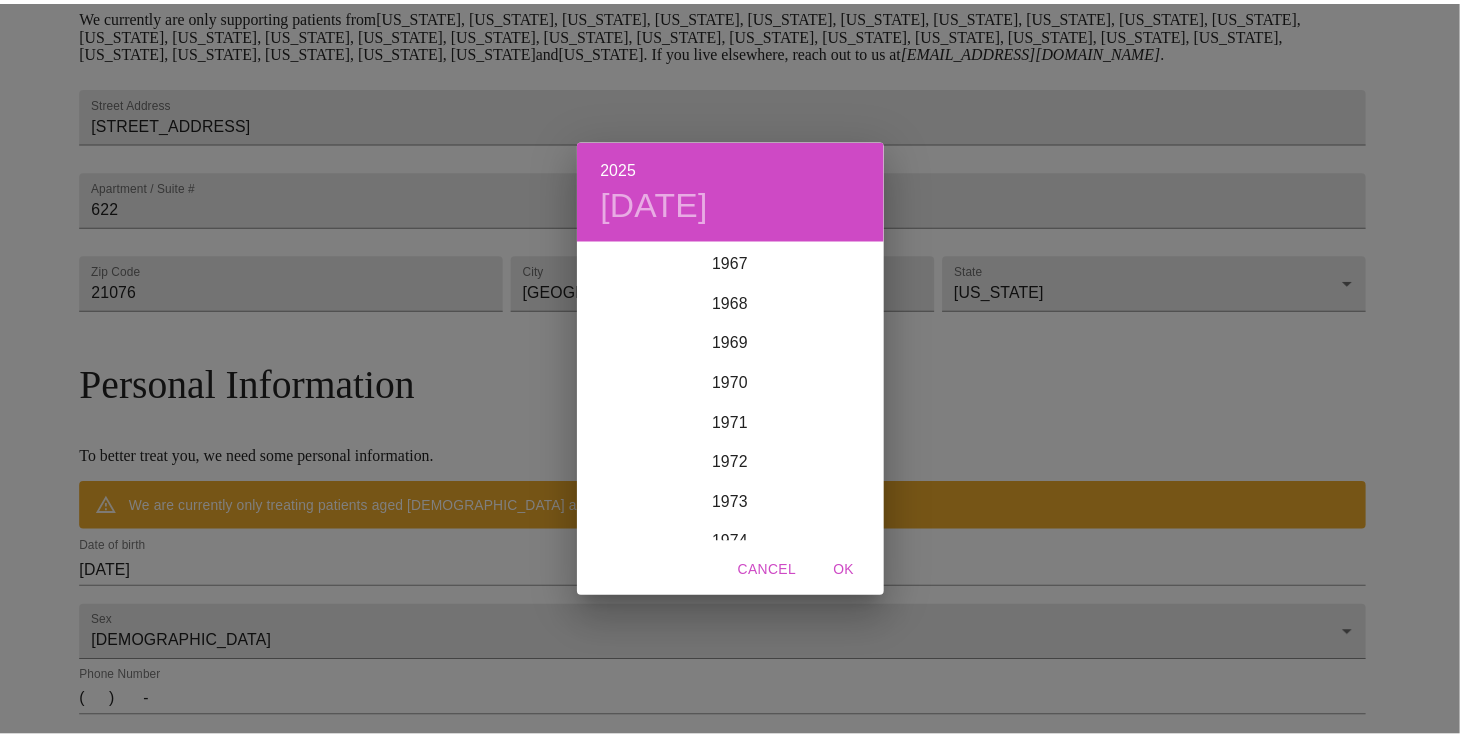 scroll, scrollTop: 2619, scrollLeft: 0, axis: vertical 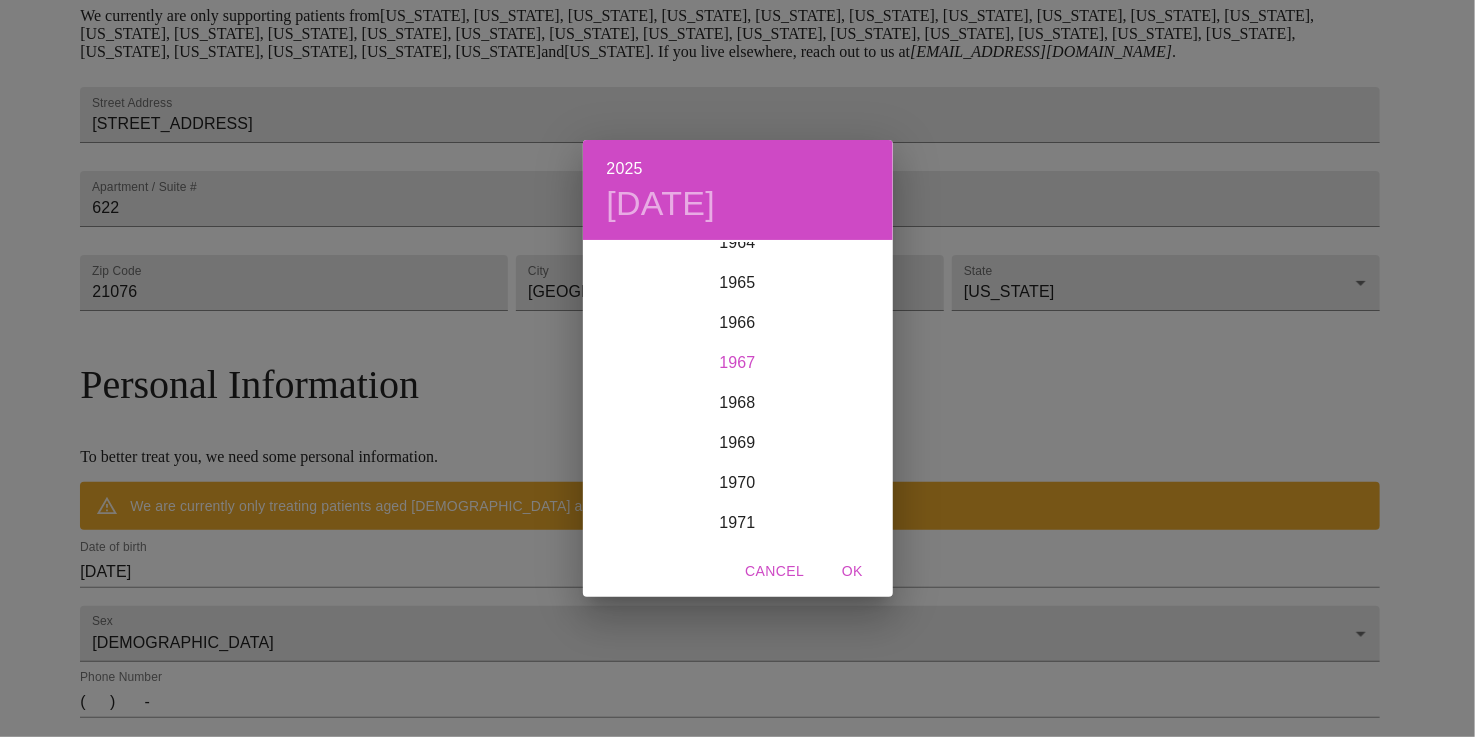 click on "1967" at bounding box center (738, 363) 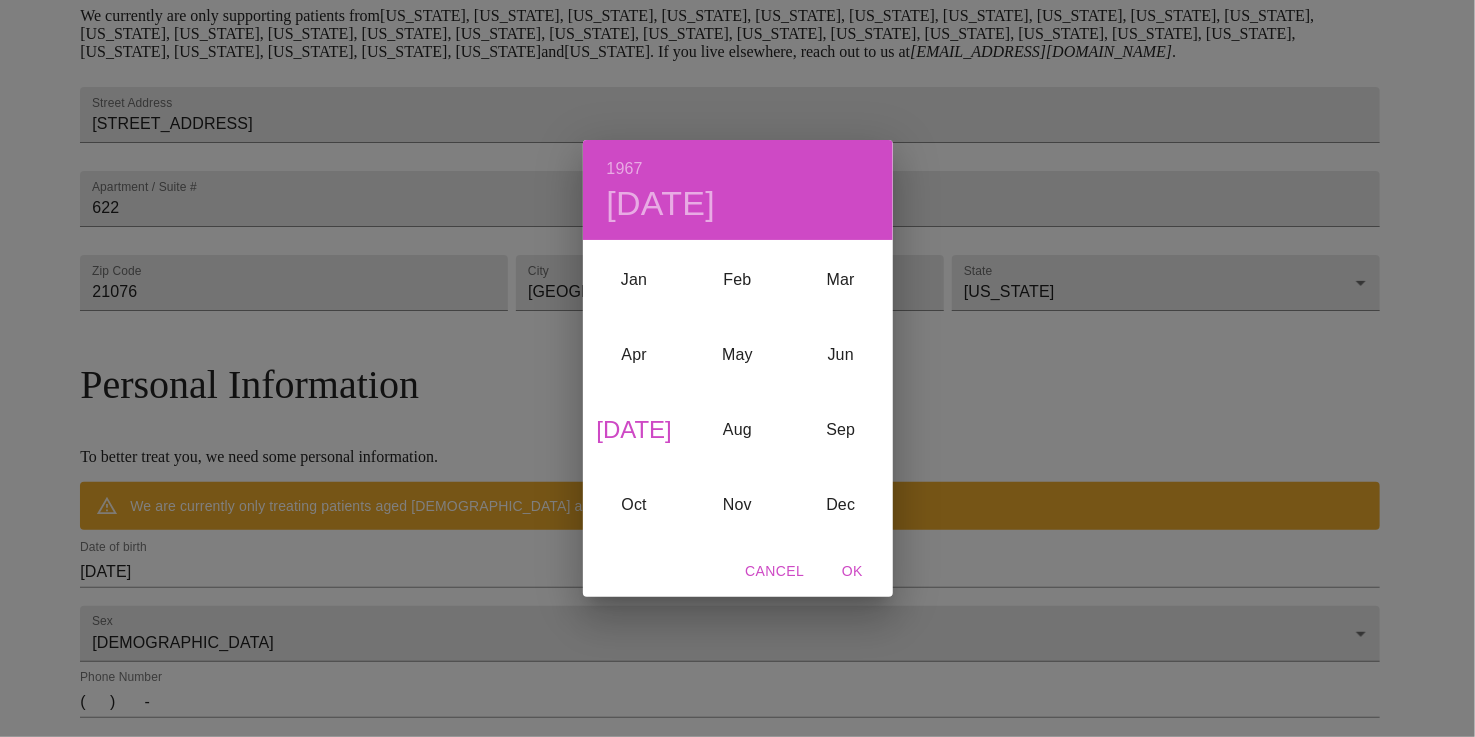 click on "[DATE]" at bounding box center (634, 429) 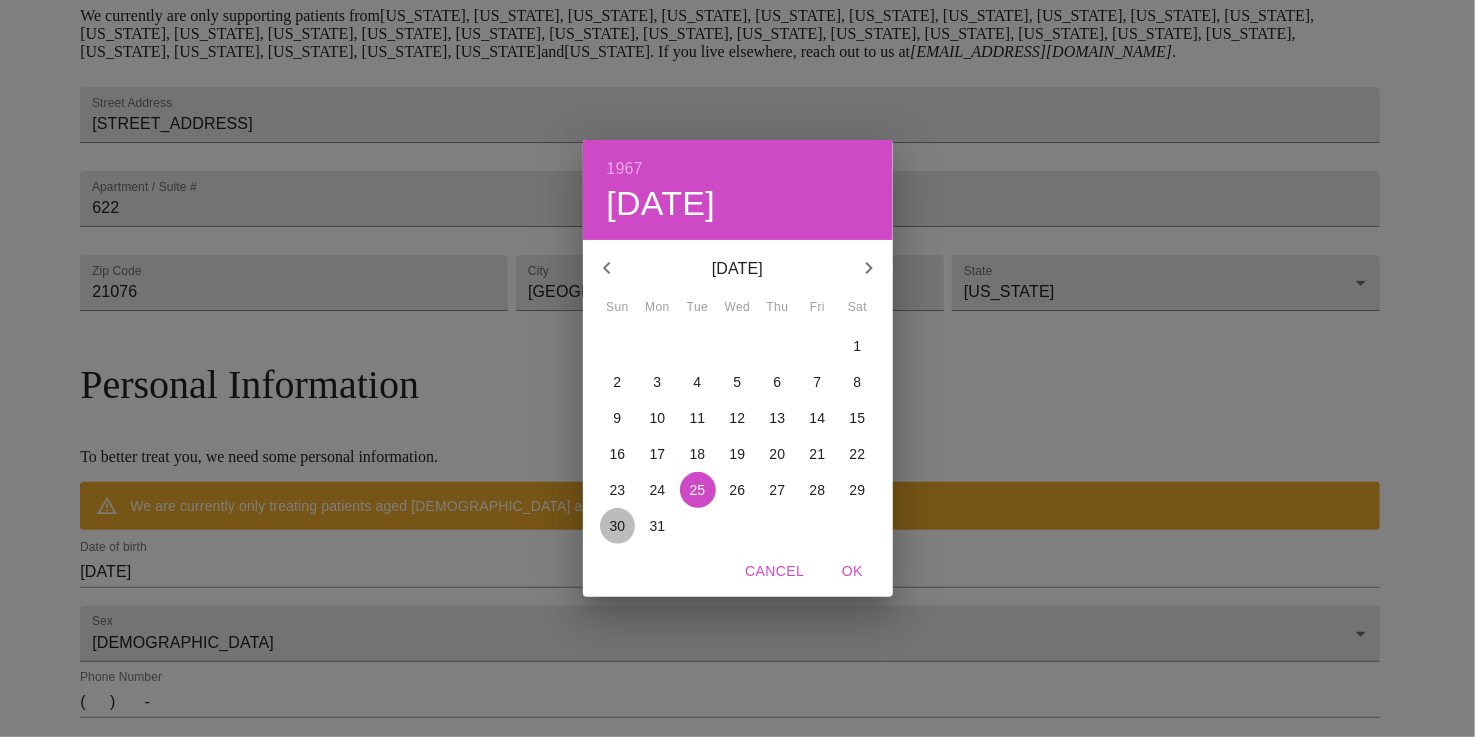 click on "30" at bounding box center [618, 526] 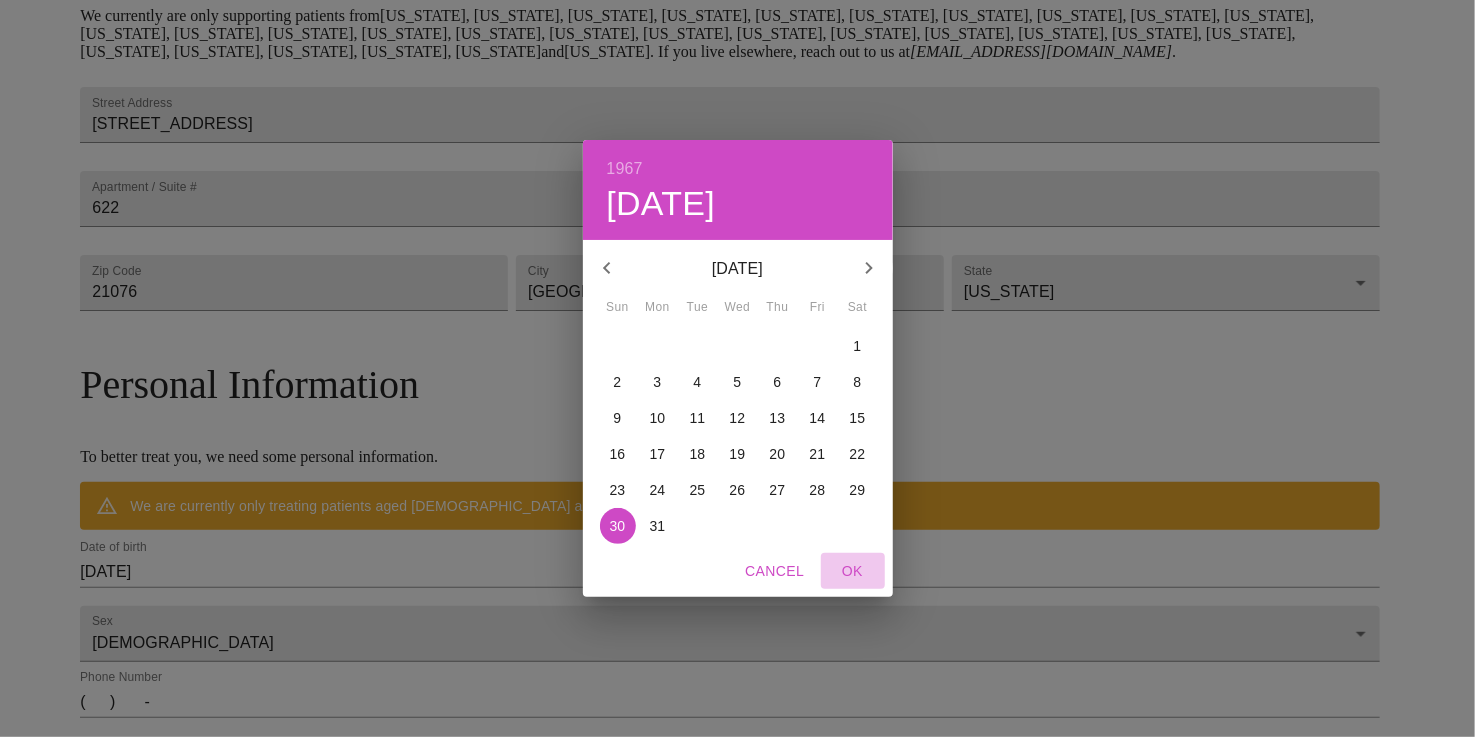 click on "OK" at bounding box center (853, 571) 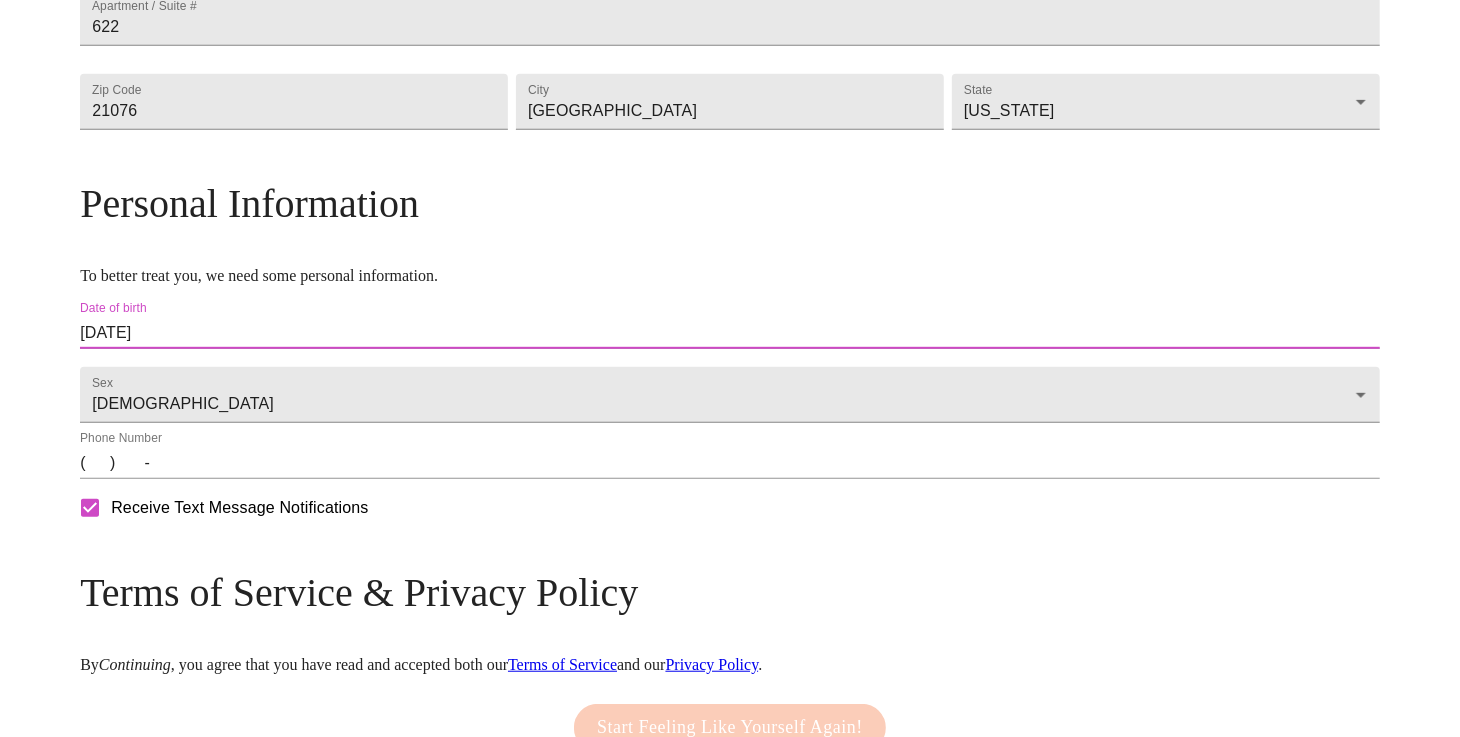 scroll, scrollTop: 610, scrollLeft: 0, axis: vertical 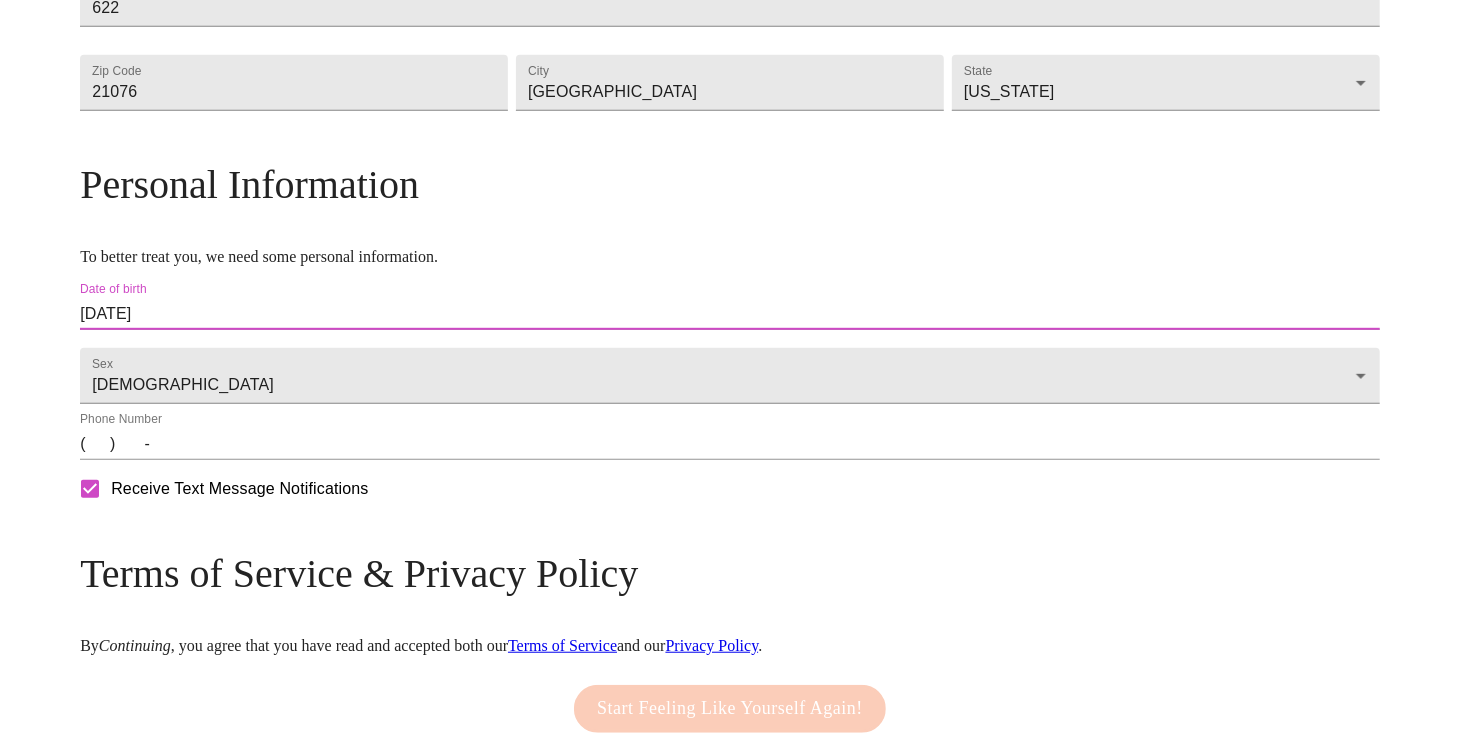 click on "Receive Text Message Notifications" at bounding box center (90, 489) 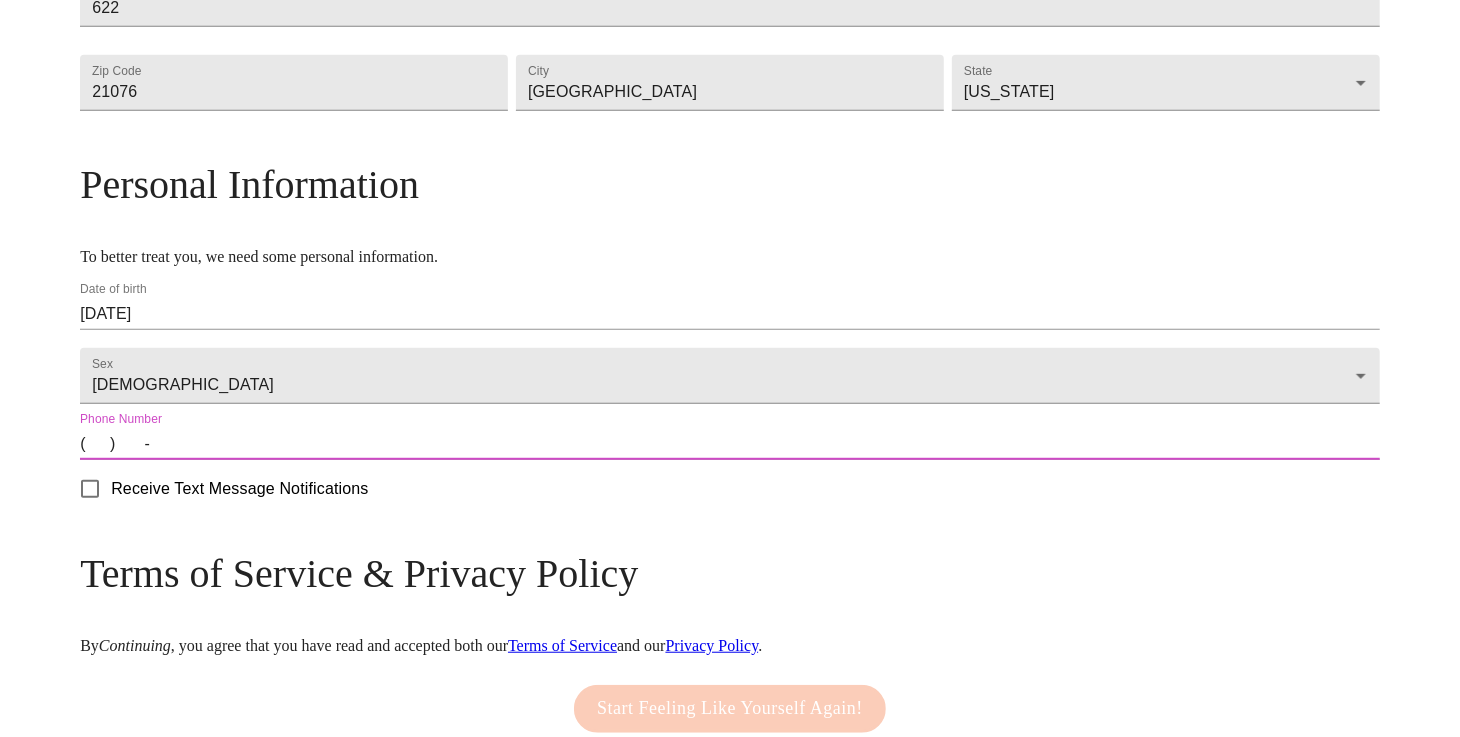 click on "(   )    -" at bounding box center (730, 444) 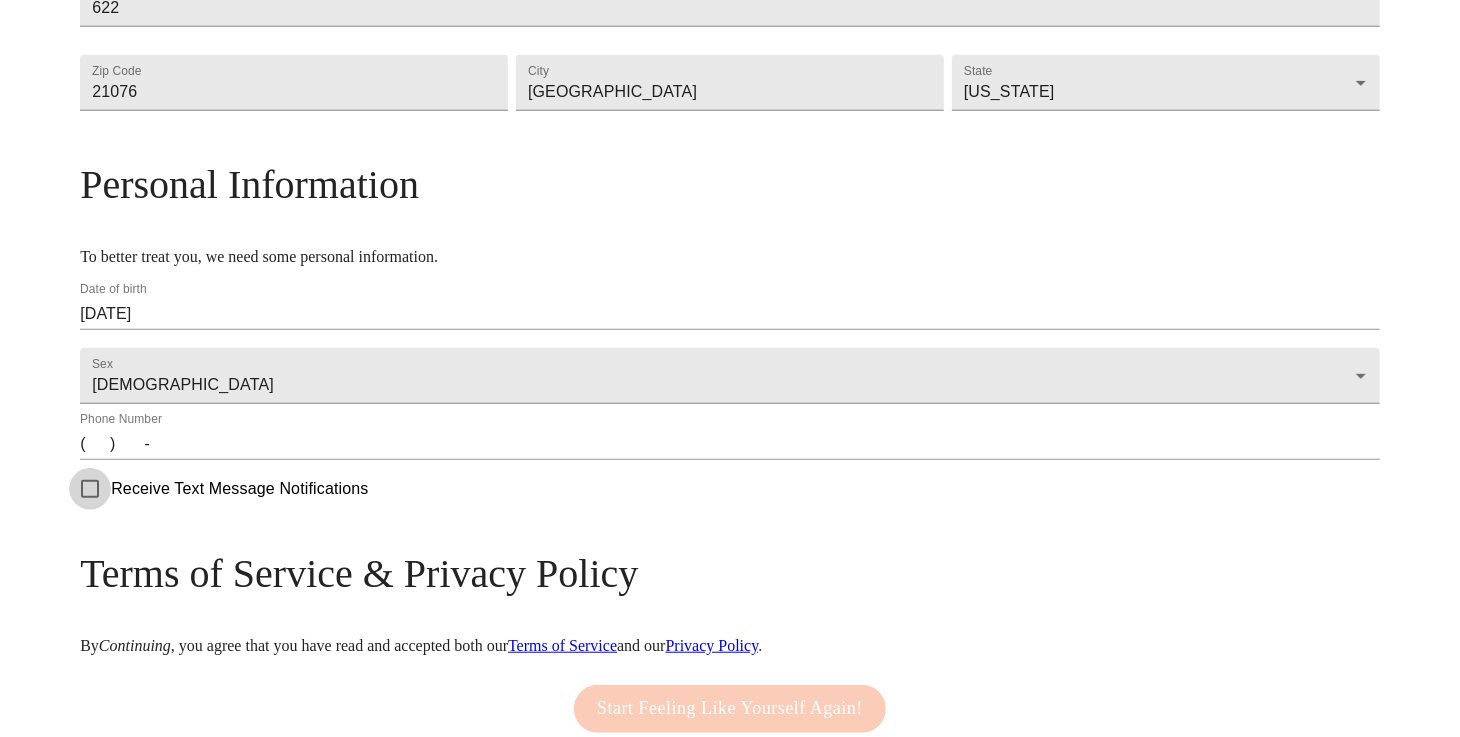 click on "Receive Text Message Notifications" at bounding box center (90, 489) 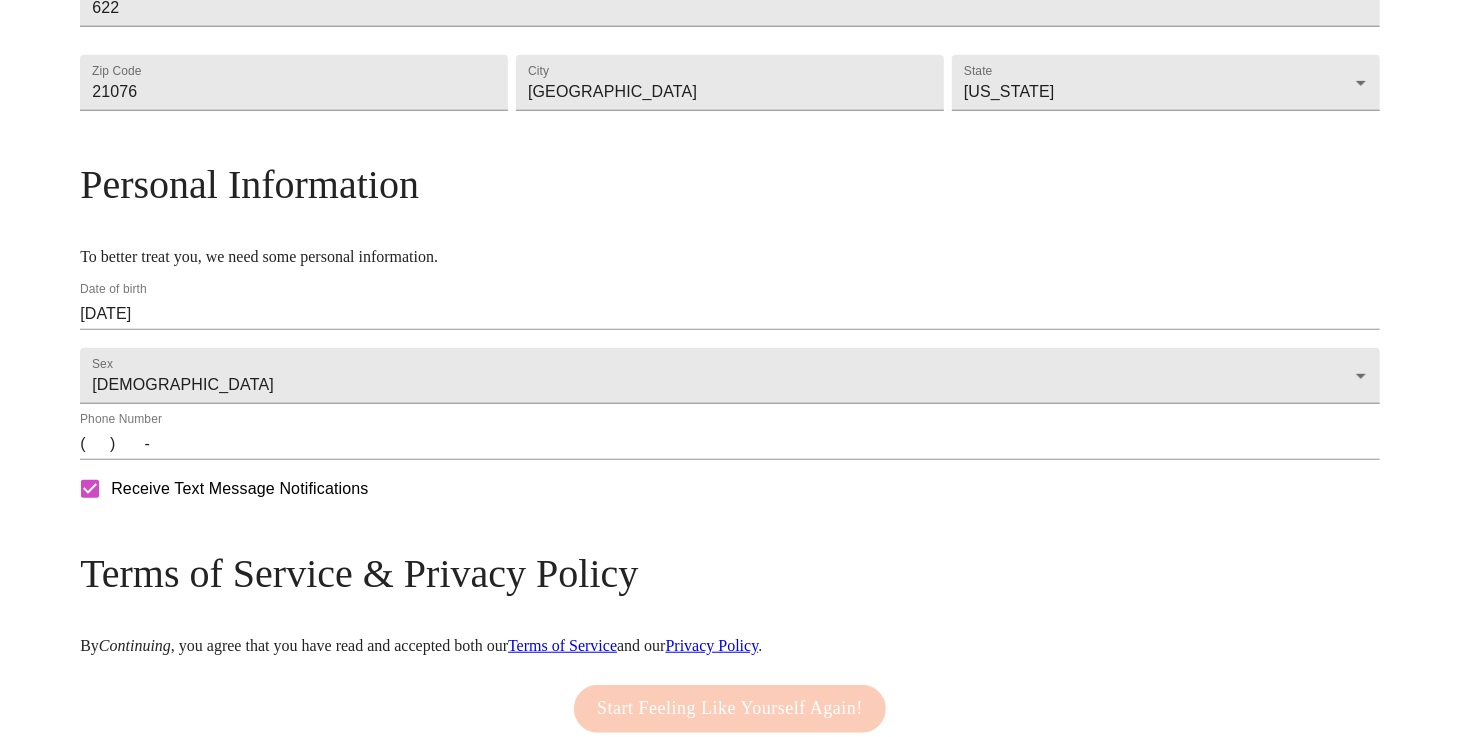 click on "Receive Text Message Notifications" at bounding box center [90, 489] 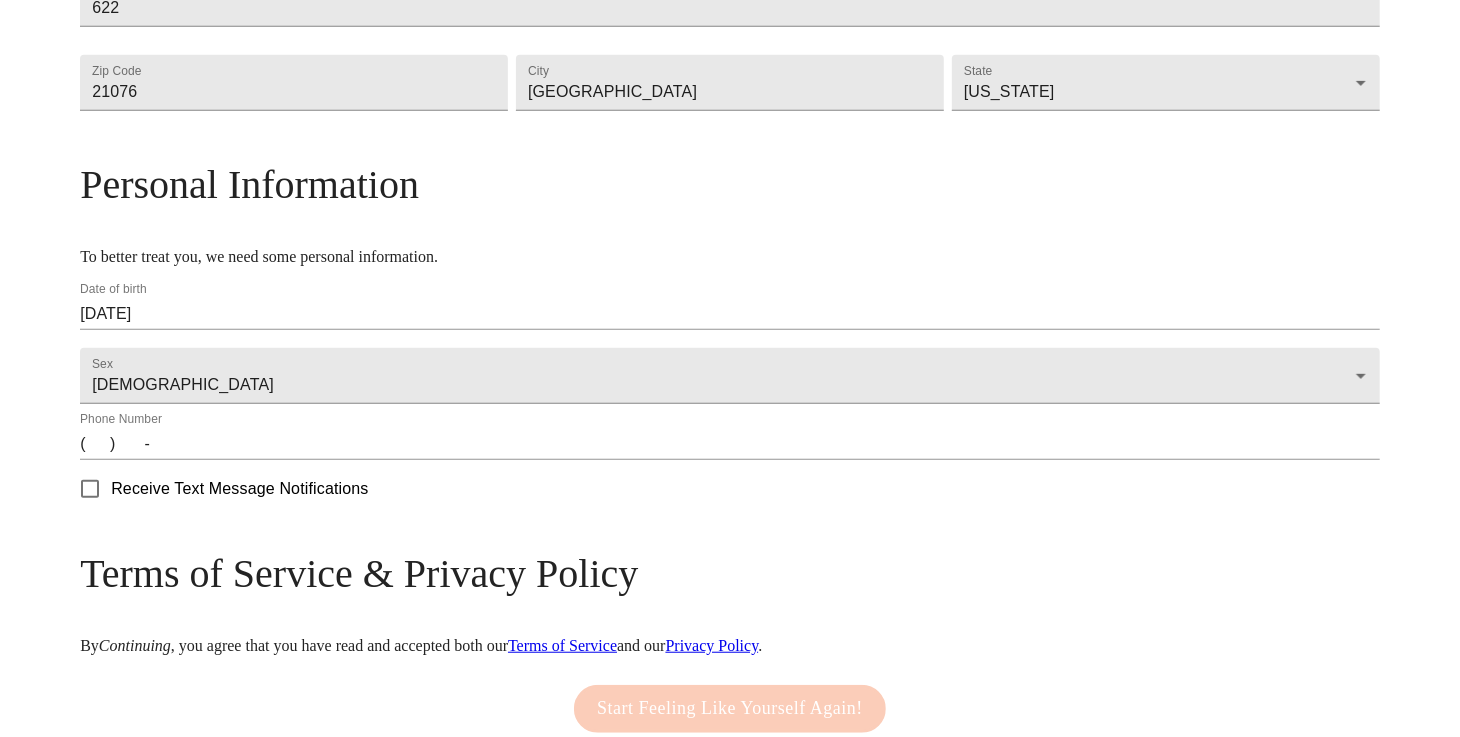click on "(   )    -" at bounding box center (730, 444) 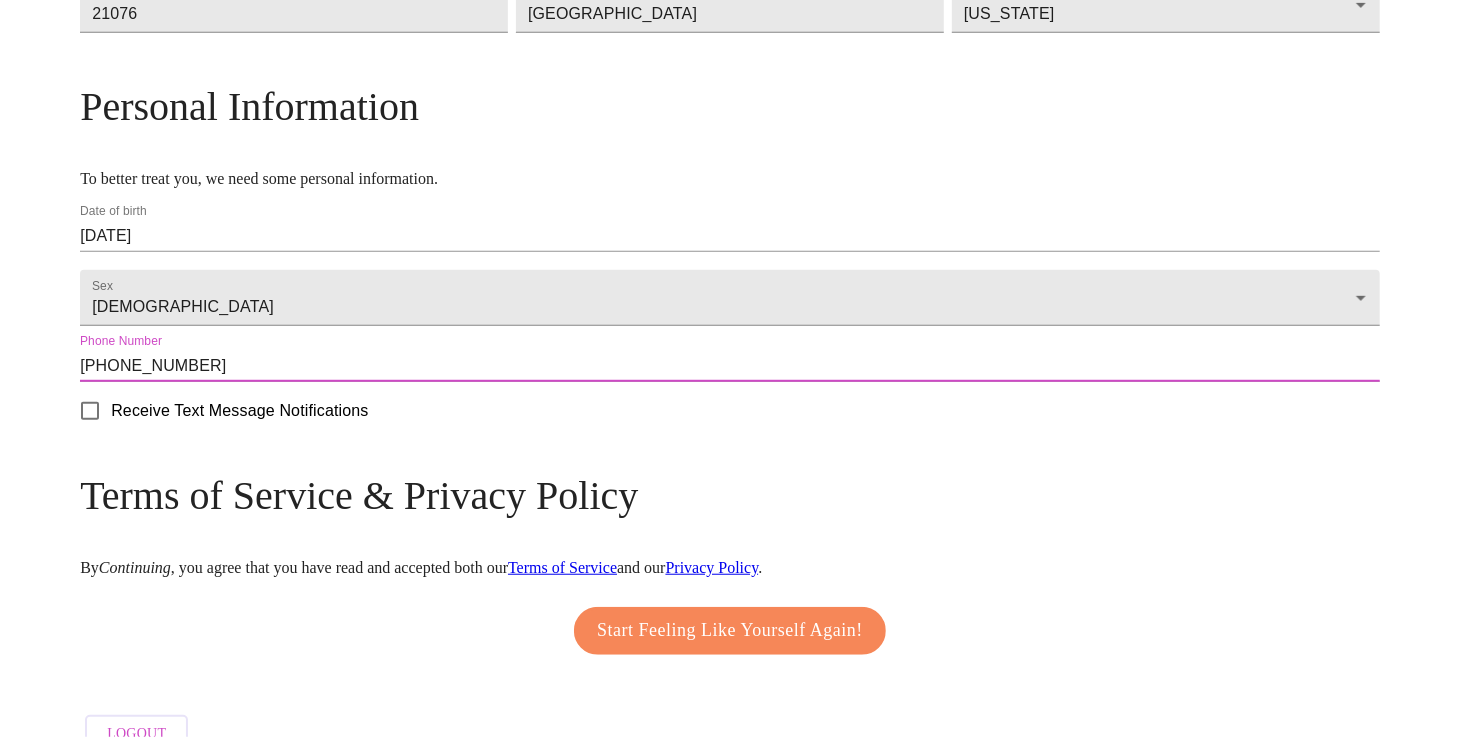 scroll, scrollTop: 776, scrollLeft: 0, axis: vertical 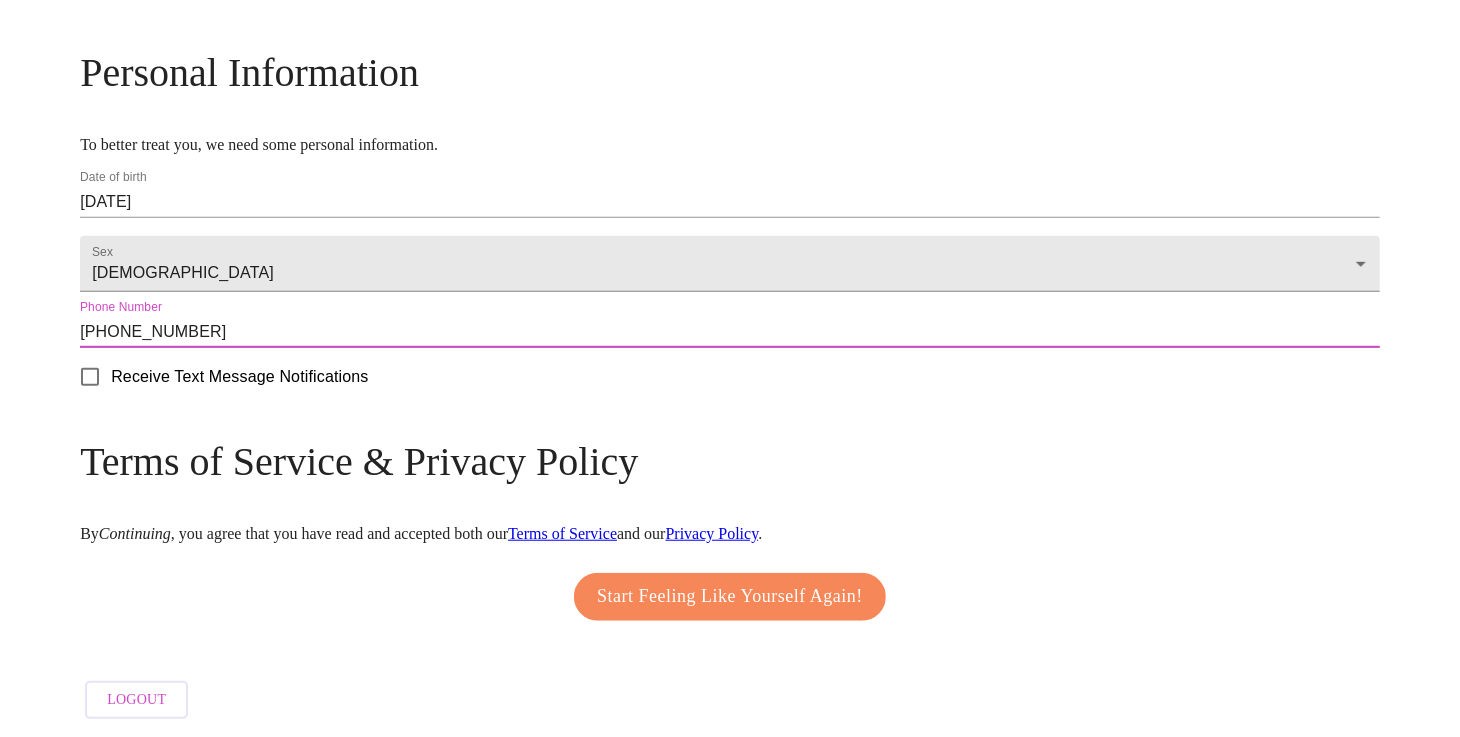 type on "[PHONE_NUMBER]" 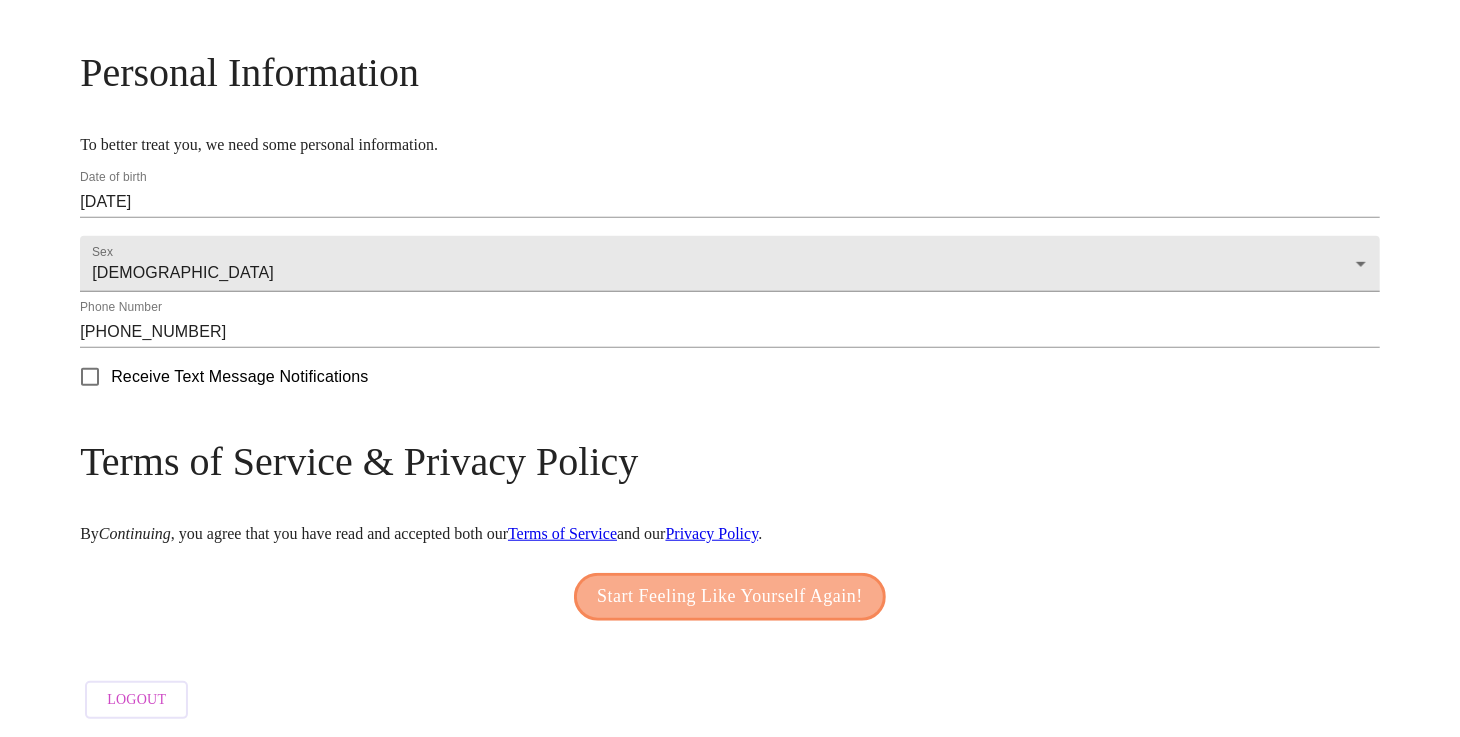 click on "Start Feeling Like Yourself Again!" at bounding box center [730, 597] 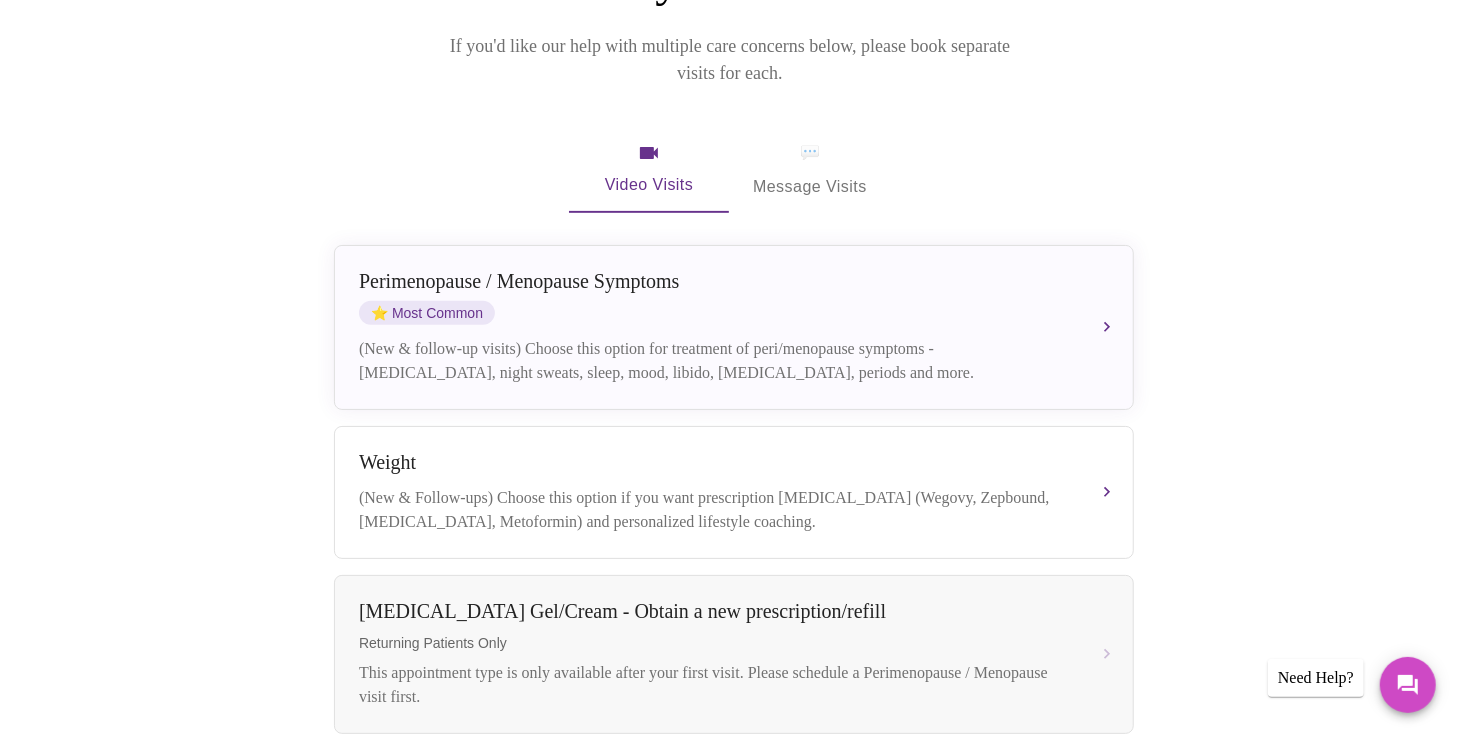 scroll, scrollTop: 300, scrollLeft: 0, axis: vertical 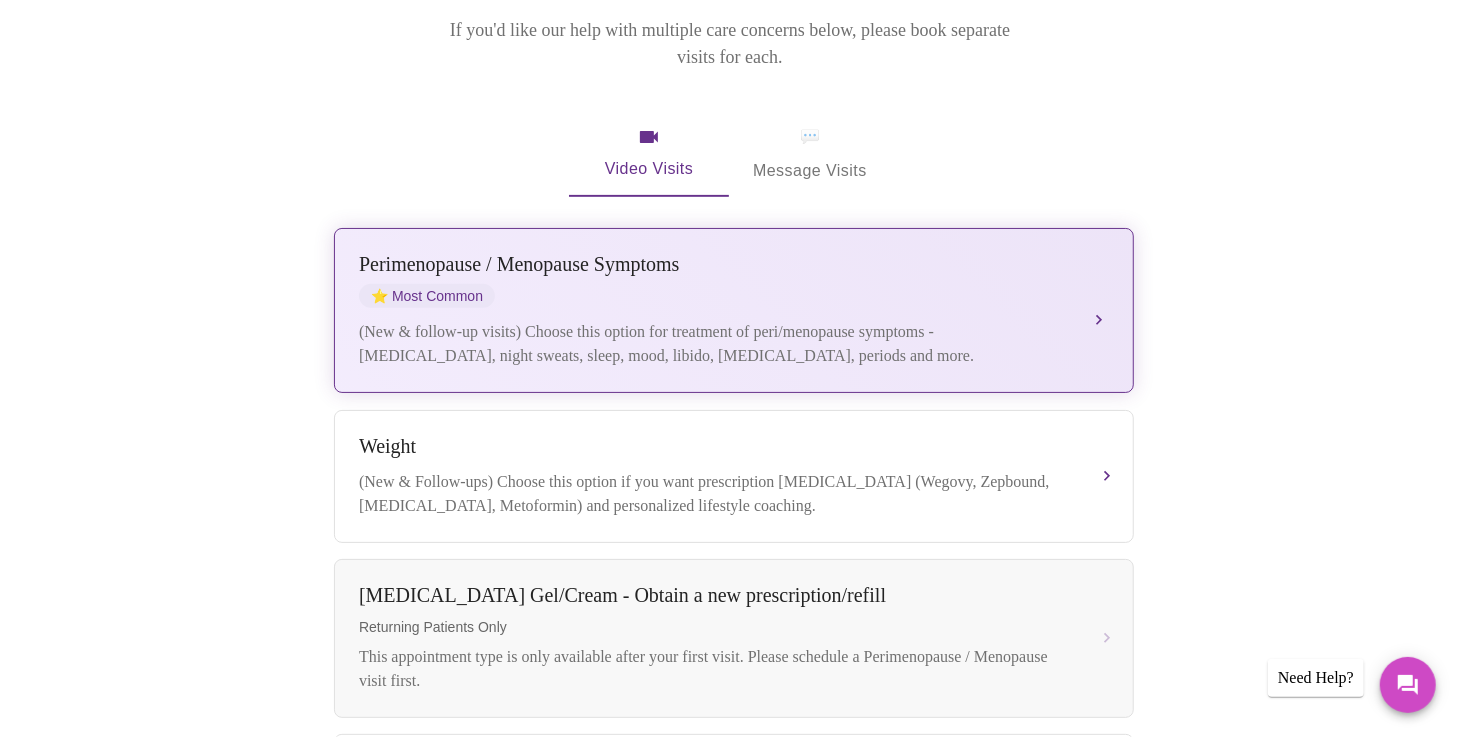 click on "[MEDICAL_DATA] / Menopause Symptoms  ⭐  Most Common (New & follow-up visits) Choose this option for treatment of peri/menopause symptoms - [MEDICAL_DATA], night sweats, sleep, mood, libido, [MEDICAL_DATA], periods and more." at bounding box center [734, 310] 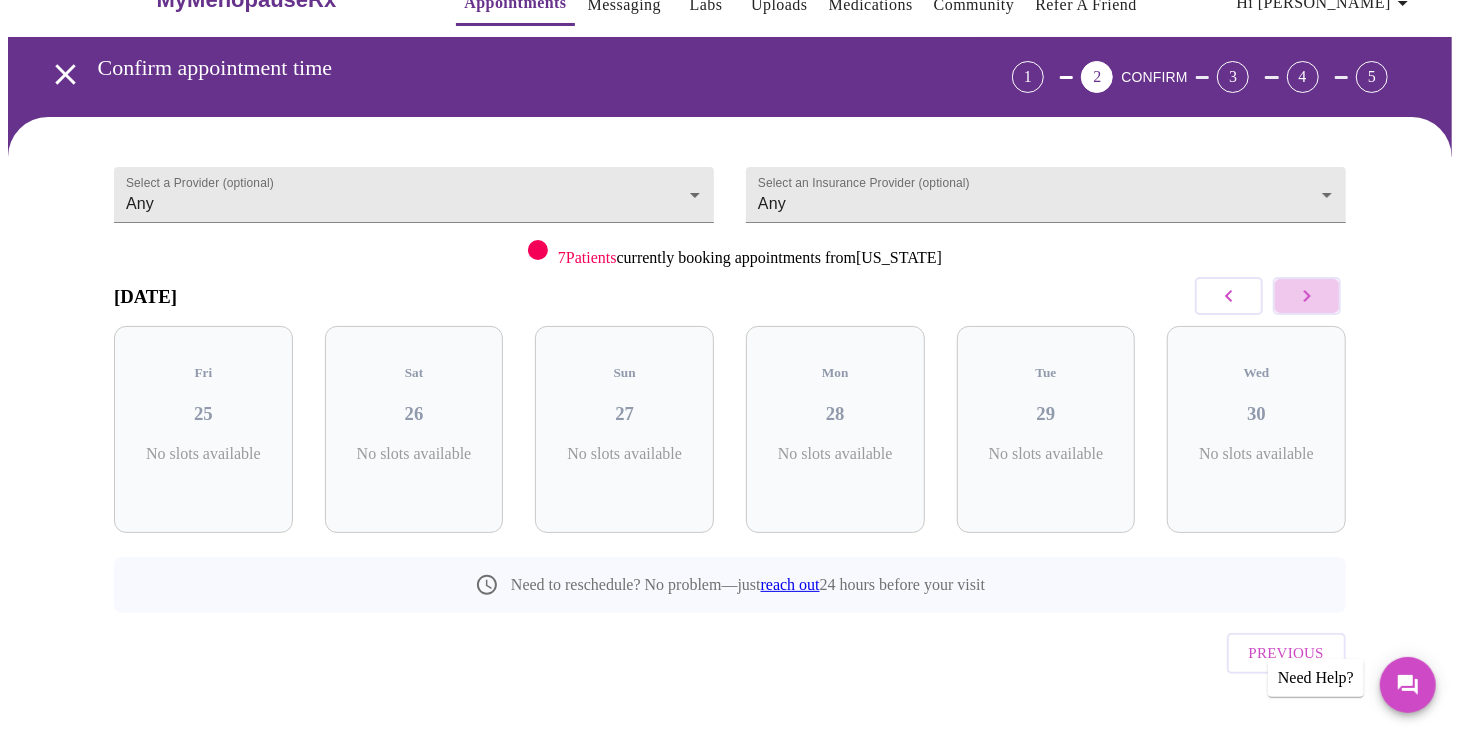 click 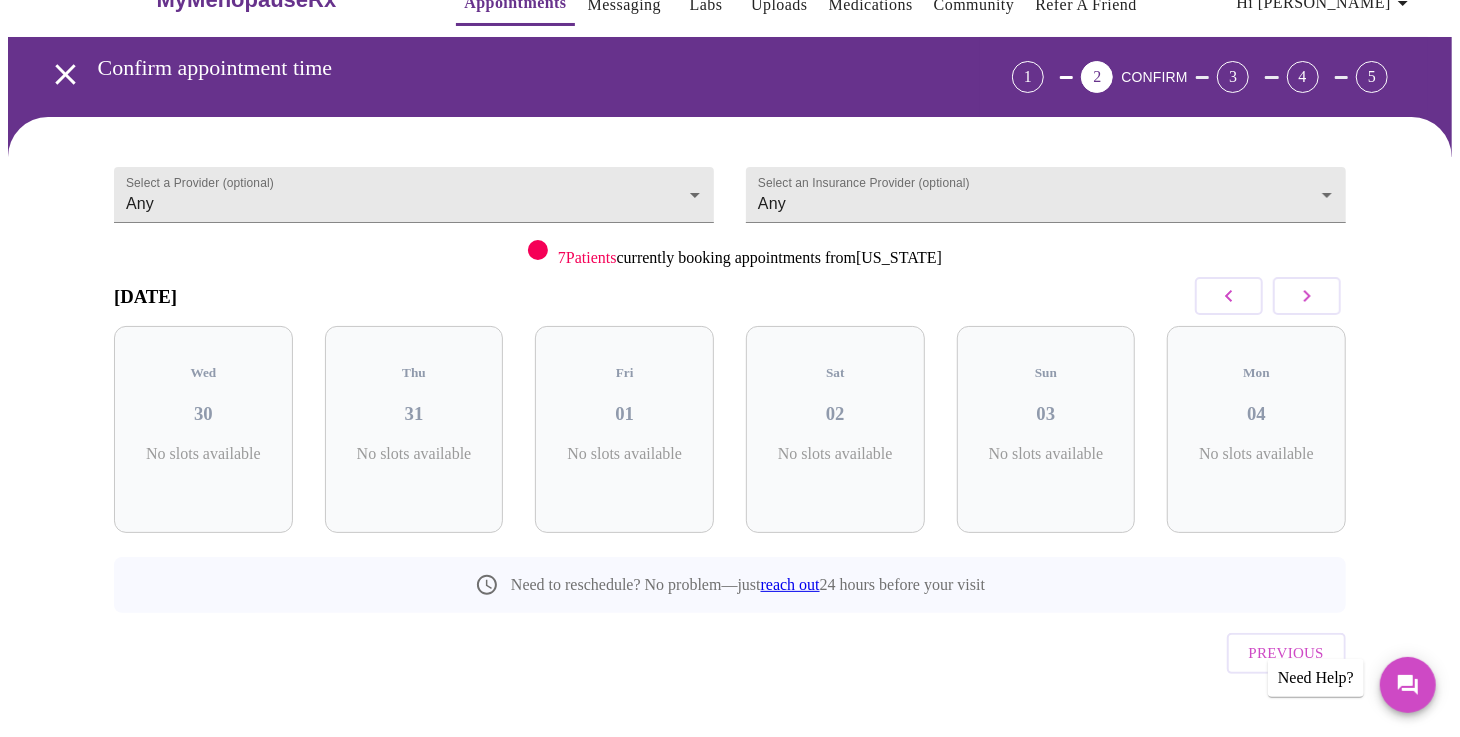 click 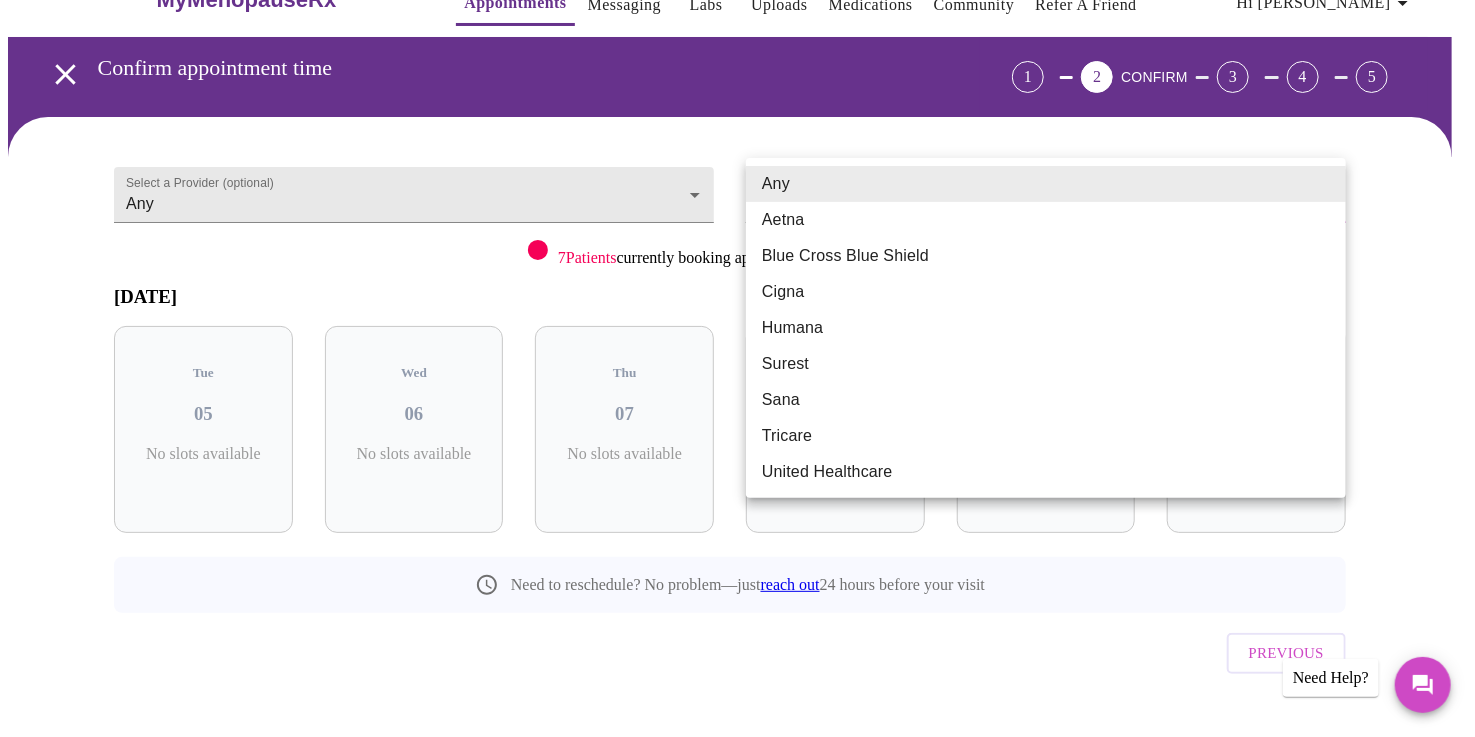 click on "MyMenopauseRx Appointments Messaging Labs Uploads Medications Community Refer a Friend Hi [PERSON_NAME] appointment time 1 2 CONFIRM 3 4 5 Select a Provider (optional) Any Any Select an Insurance Provider (optional) Any Any 7  Patients  currently booking appointments from  [US_STATE] [DATE] Tue 05 No slots available Wed 06 No slots available Thu 07 No slots available Fri 08 No slots available Sat 09 No slots available Sun 10 No slots available Need to reschedule? No problem—just  reach out  24 hours before your visit Previous Need Help? Settings Billing Invoices Log out Any Aetna Blue Cross Blue Shield Cigna Humana Surest Sana Tricare United Healthcare" at bounding box center (737, 368) 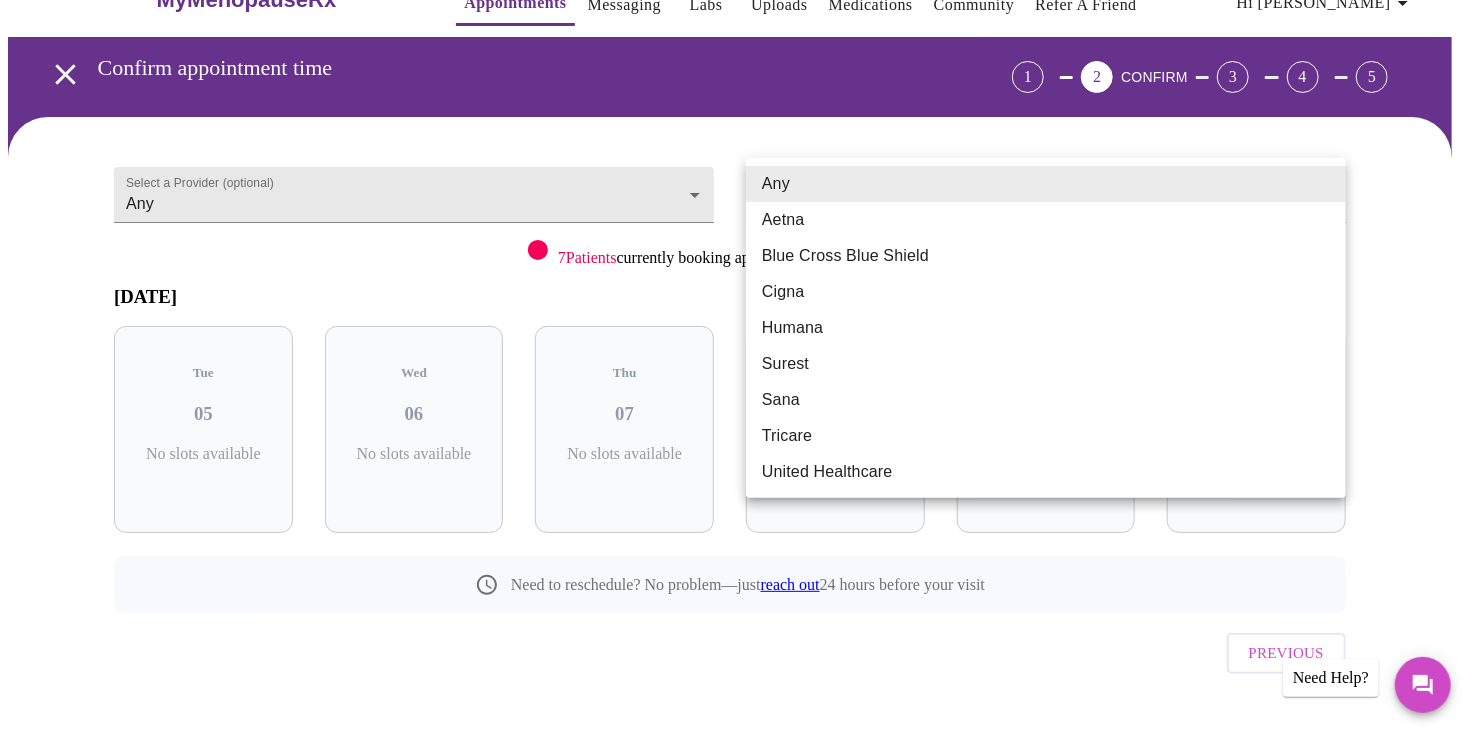 click on "Aetna" at bounding box center [1046, 220] 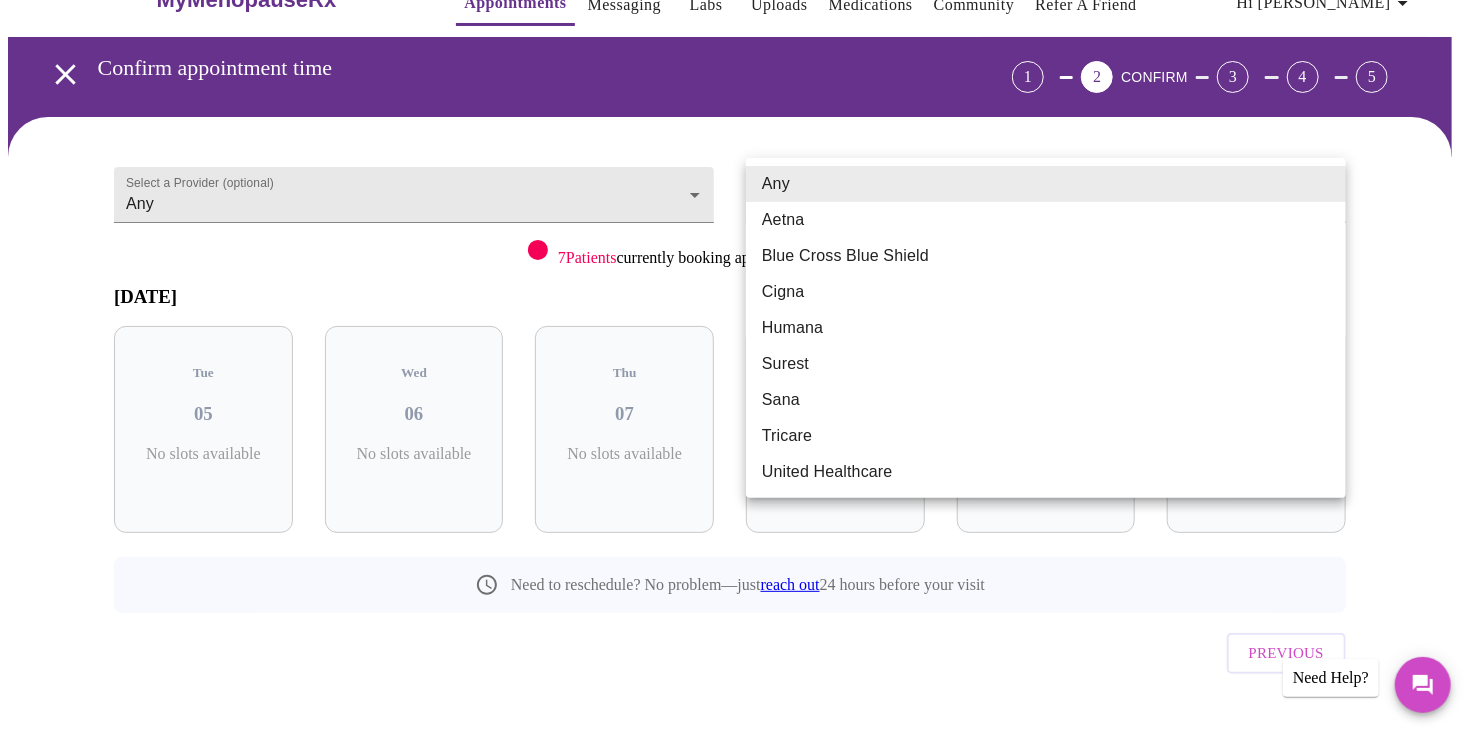 type on "Aetna" 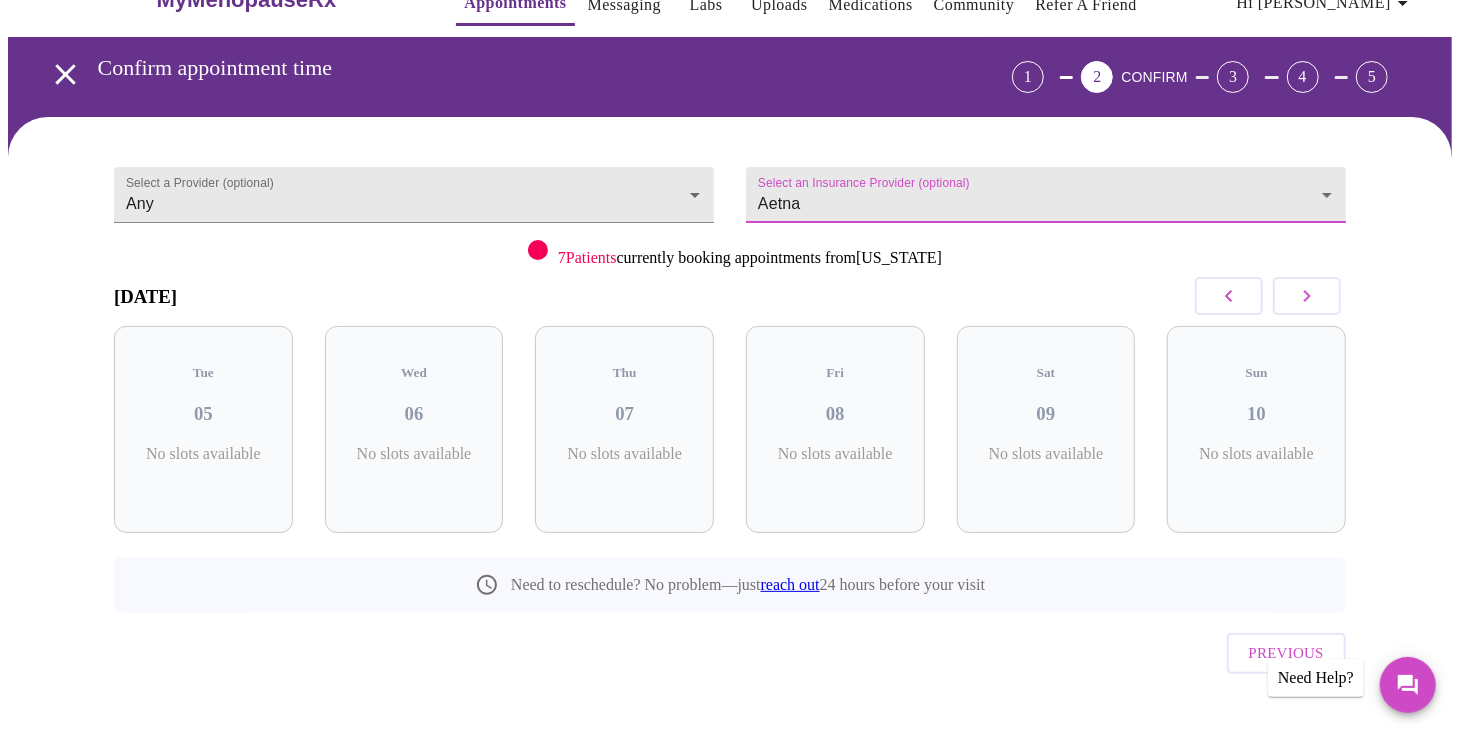 click 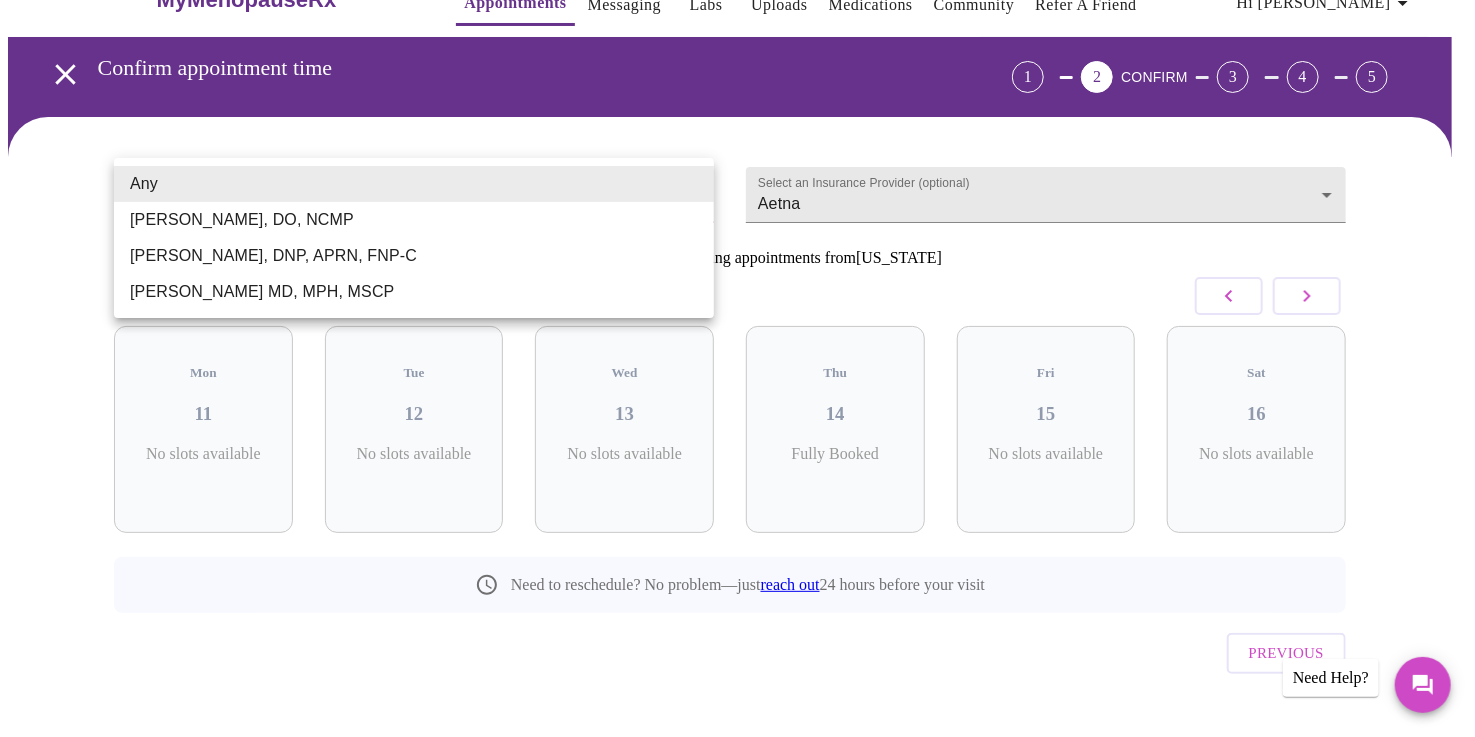 click on "MyMenopauseRx Appointments Messaging Labs Uploads Medications Community Refer a Friend Hi [PERSON_NAME] appointment time 1 2 CONFIRM 3 4 5 Select a Provider (optional) Any Any Select an Insurance Provider (optional) Aetna Aetna 7  Patients  currently booking appointments from  [US_STATE] [DATE] Mon 11 No slots available Tue 12 No slots available Wed 13 No slots available Thu 14 Fully Booked Fri 15 No slots available Sat 16 No slots available Need to reschedule? No problem—just  reach out  24 hours before your visit Previous Need Help? Settings Billing Invoices Log out Any [PERSON_NAME], DO, NCMP [PERSON_NAME], DNP, APRN, FNP-C [PERSON_NAME] MD, MPH, MSCP" at bounding box center [737, 368] 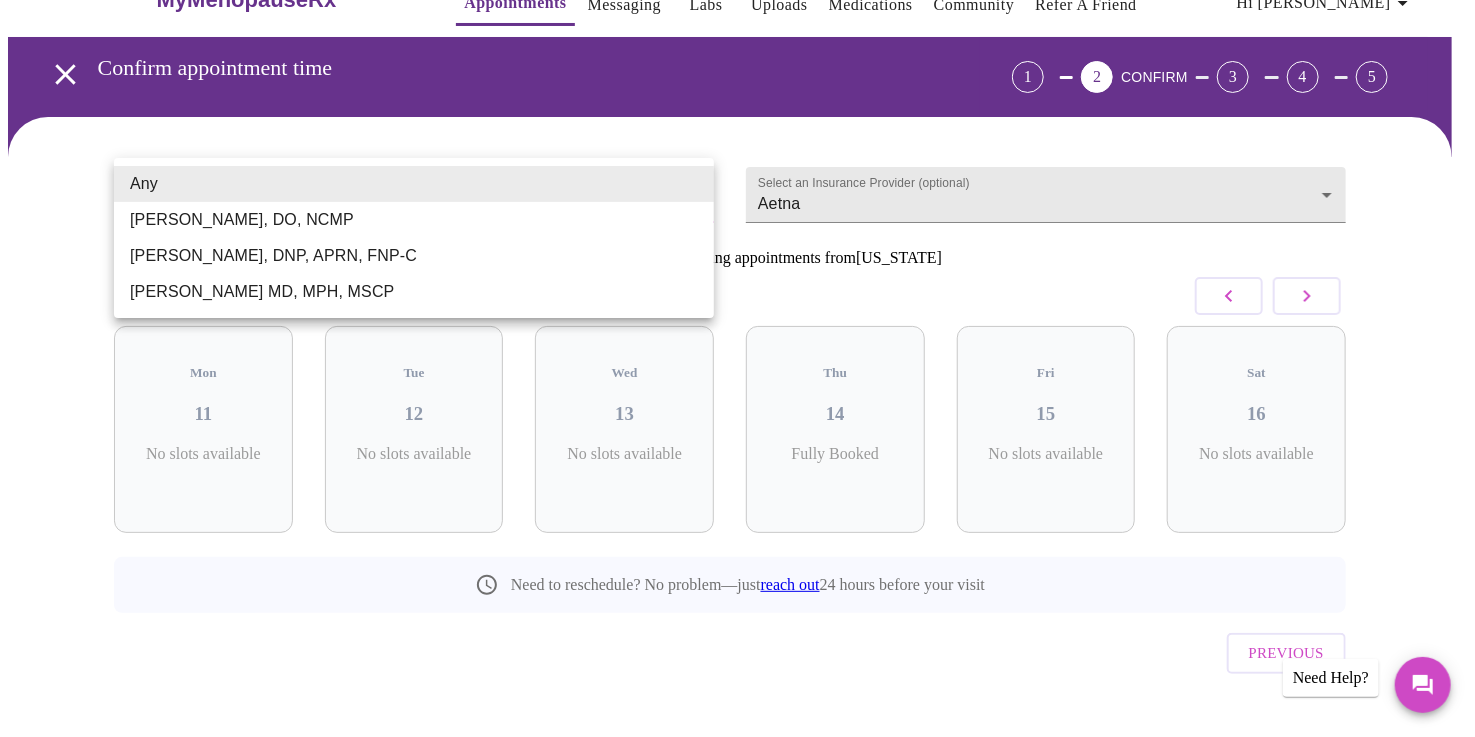 click at bounding box center (737, 368) 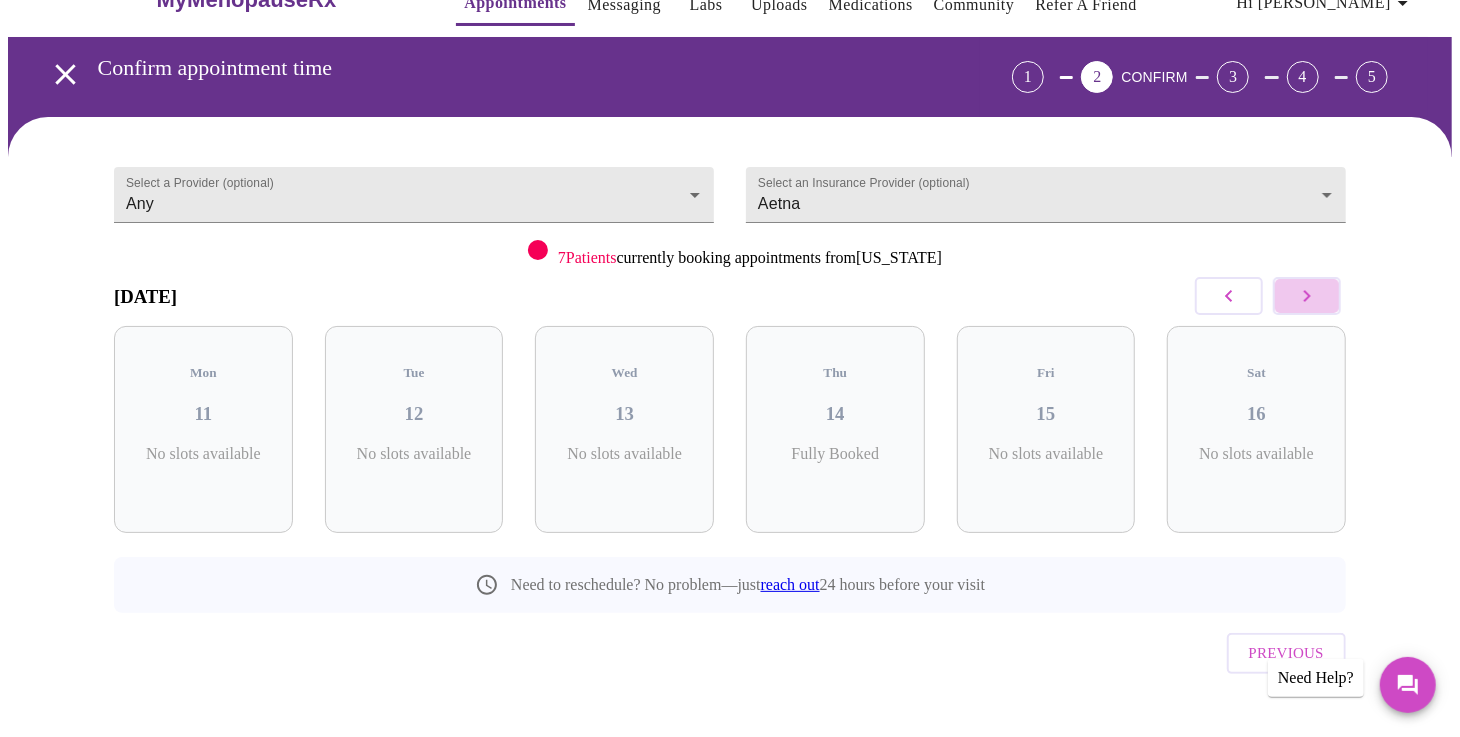 click 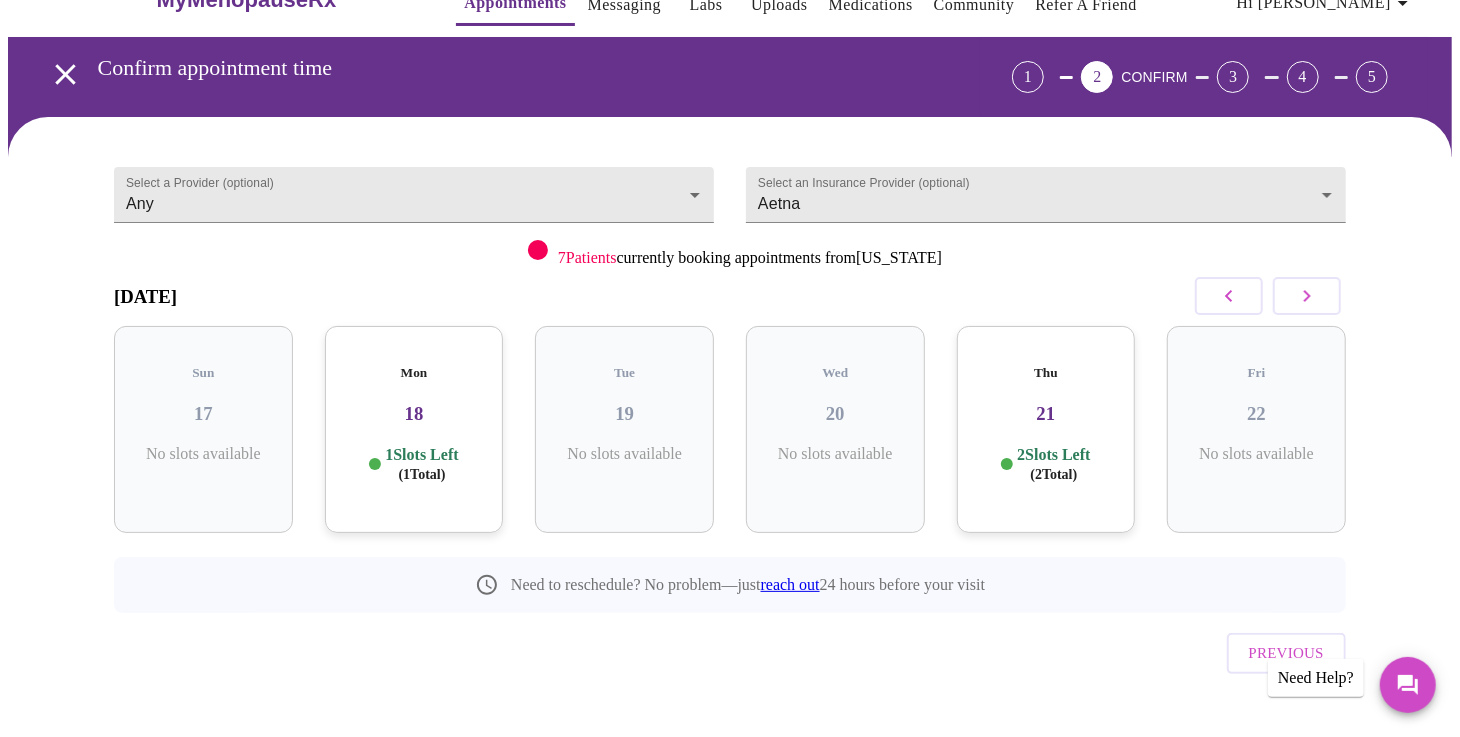 click on "( 2  Total)" at bounding box center [1053, 474] 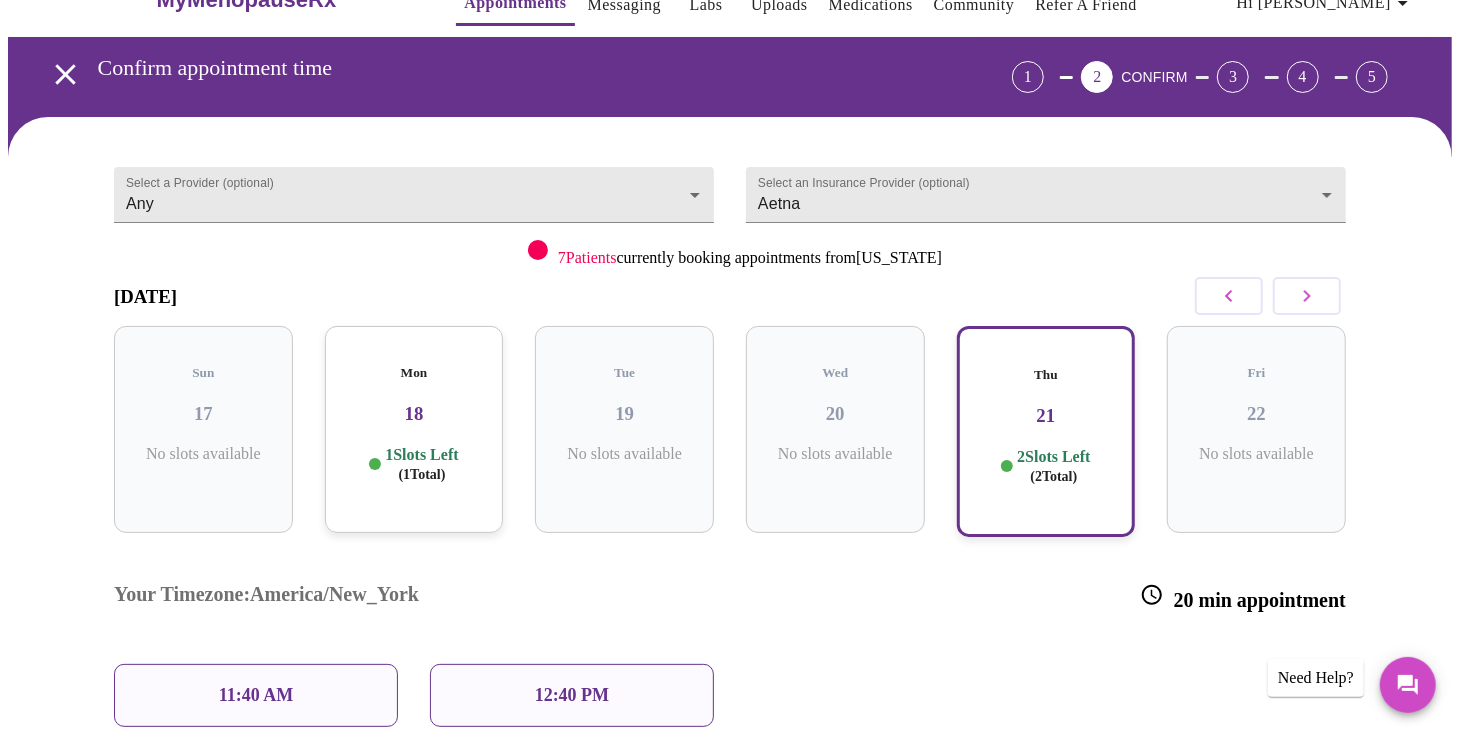 click on "1  Slots Left ( 1  Total)" at bounding box center (421, 464) 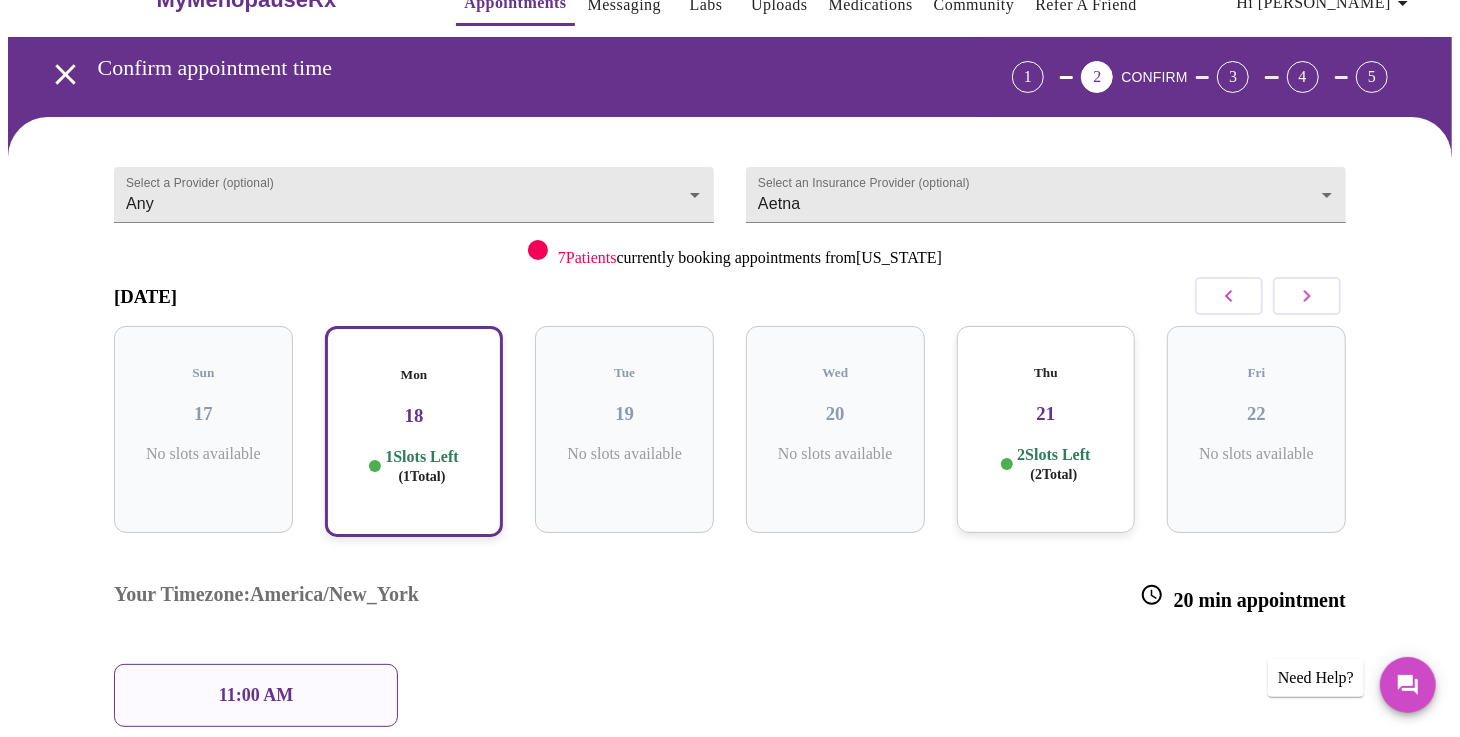 click on "11:00 AM" at bounding box center [256, 695] 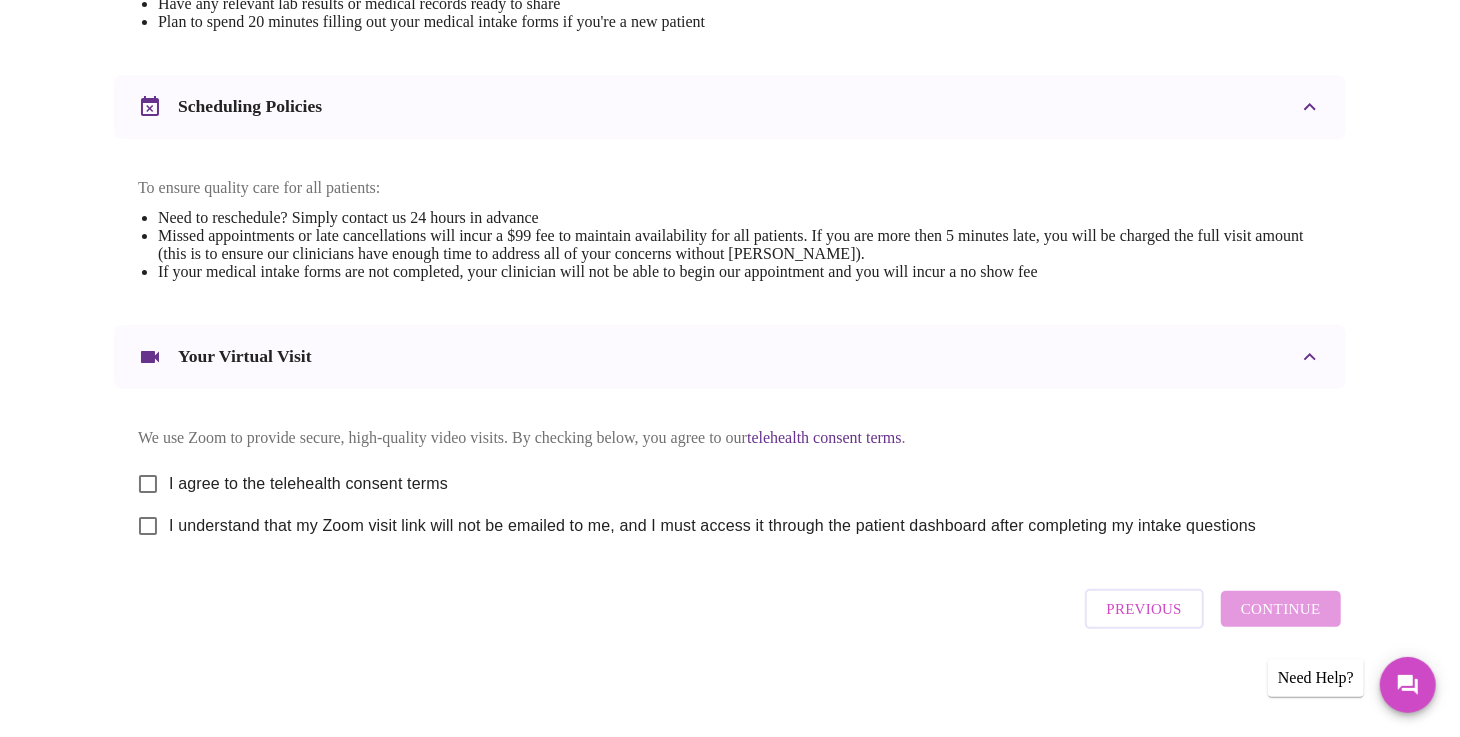 scroll, scrollTop: 711, scrollLeft: 0, axis: vertical 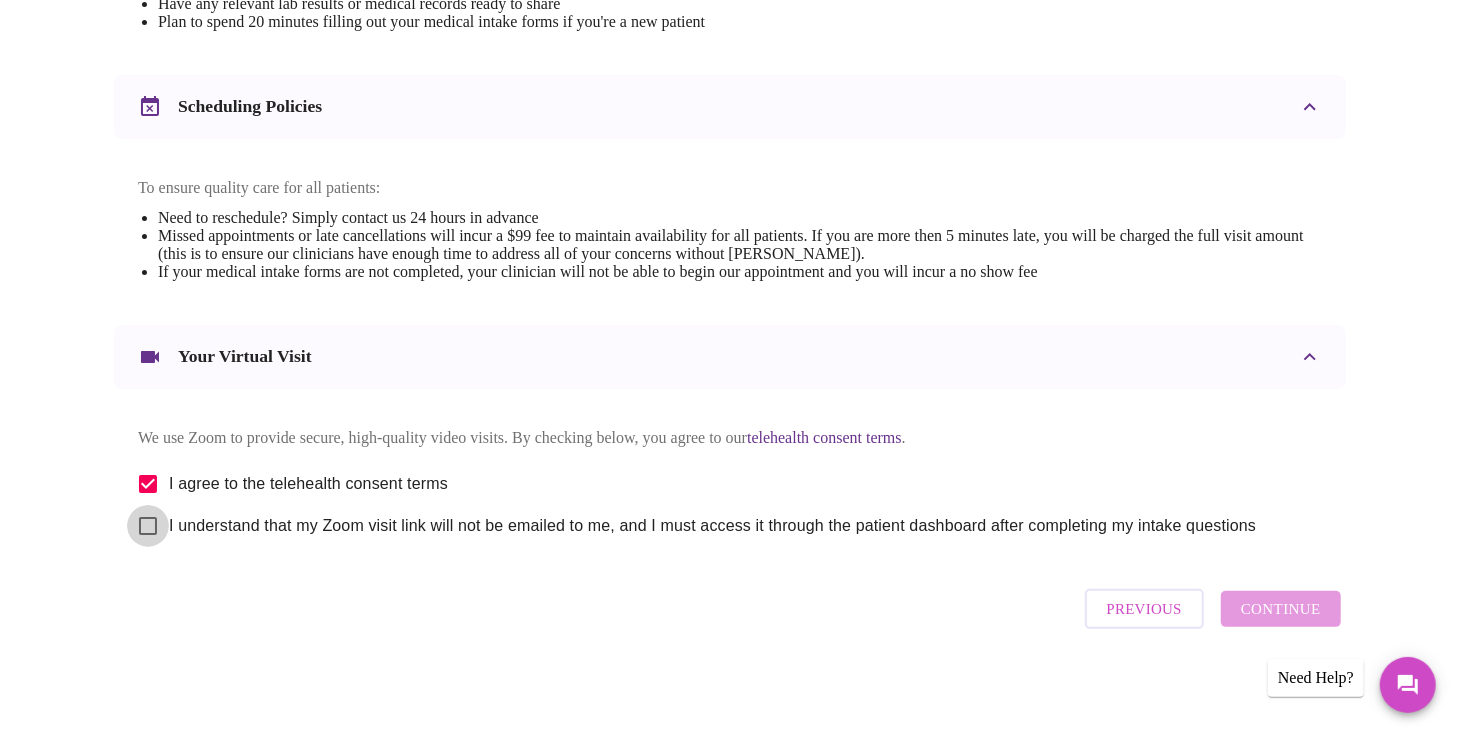 click on "I understand that my Zoom visit link will not be emailed to me, and I must access it through the patient dashboard after completing my intake questions" at bounding box center (148, 526) 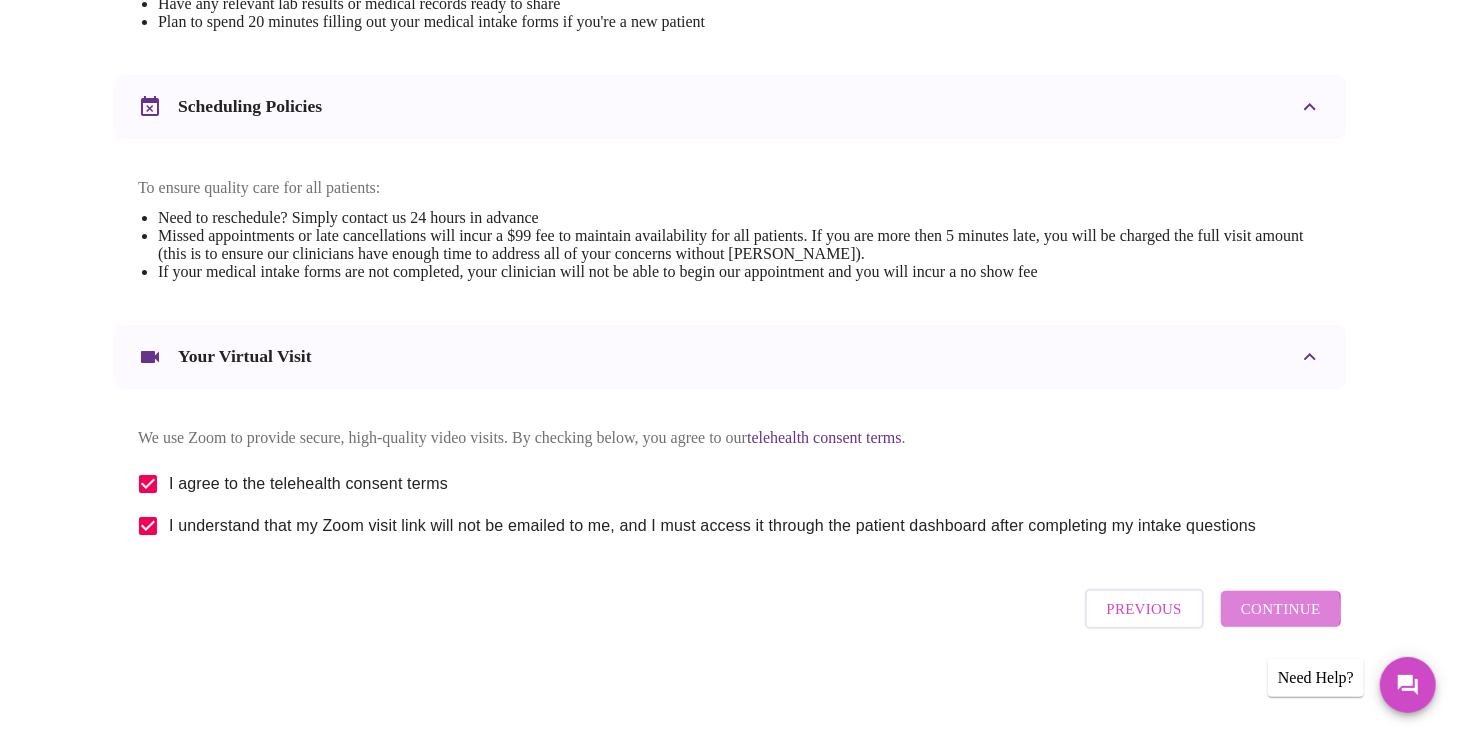 click on "Continue" at bounding box center [1281, 609] 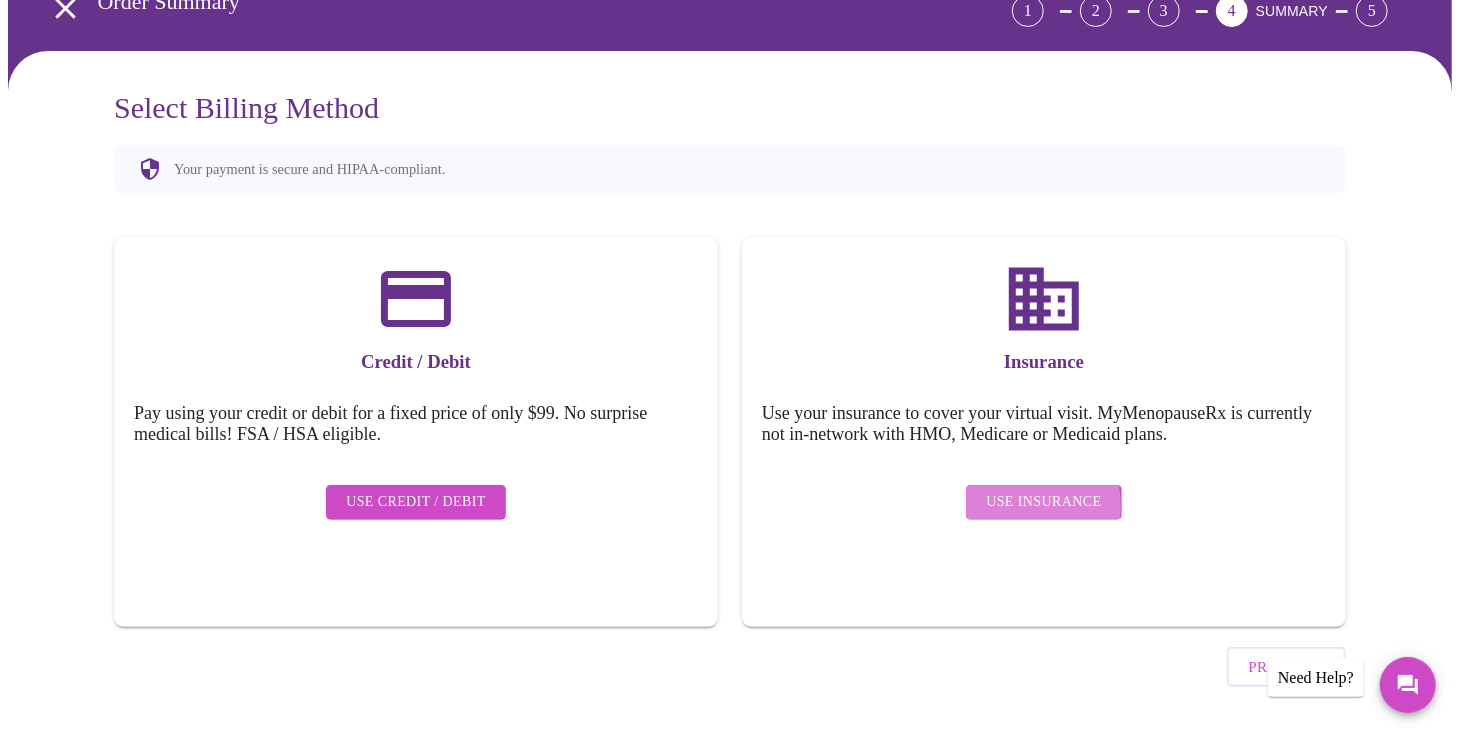 click on "Use Insurance" at bounding box center (1043, 502) 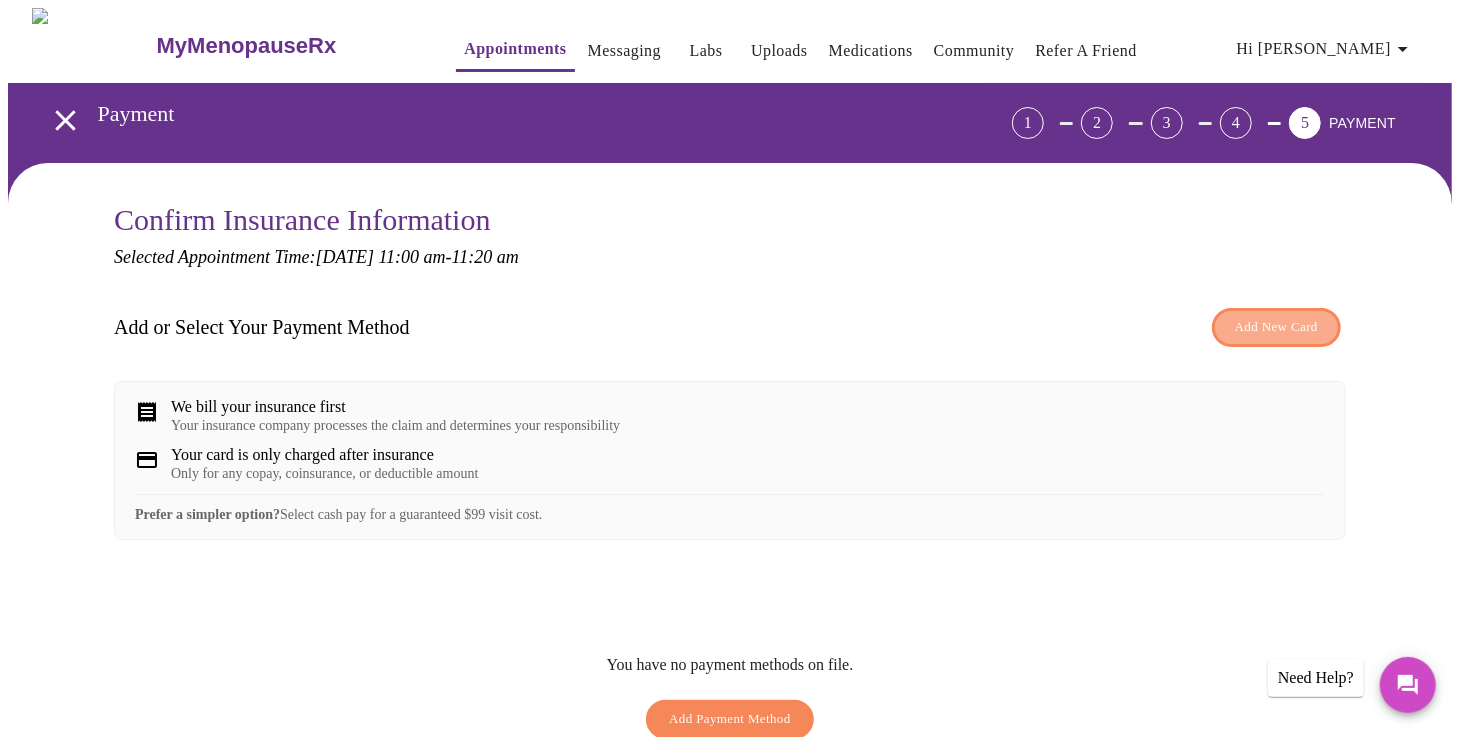 click on "Add New Card" at bounding box center [1276, 327] 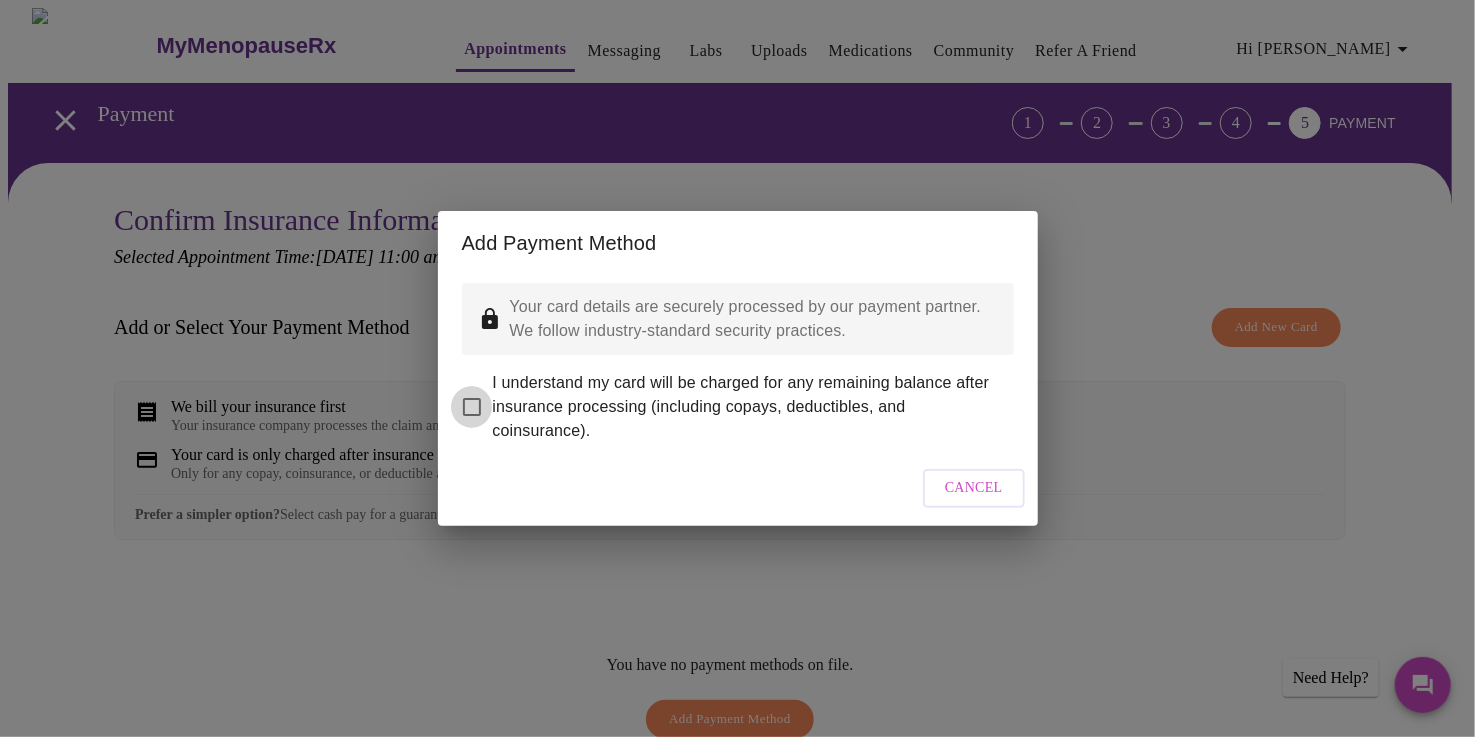 click on "I understand my card will be charged for any remaining balance after insurance processing (including copays, deductibles, and coinsurance)." at bounding box center [472, 407] 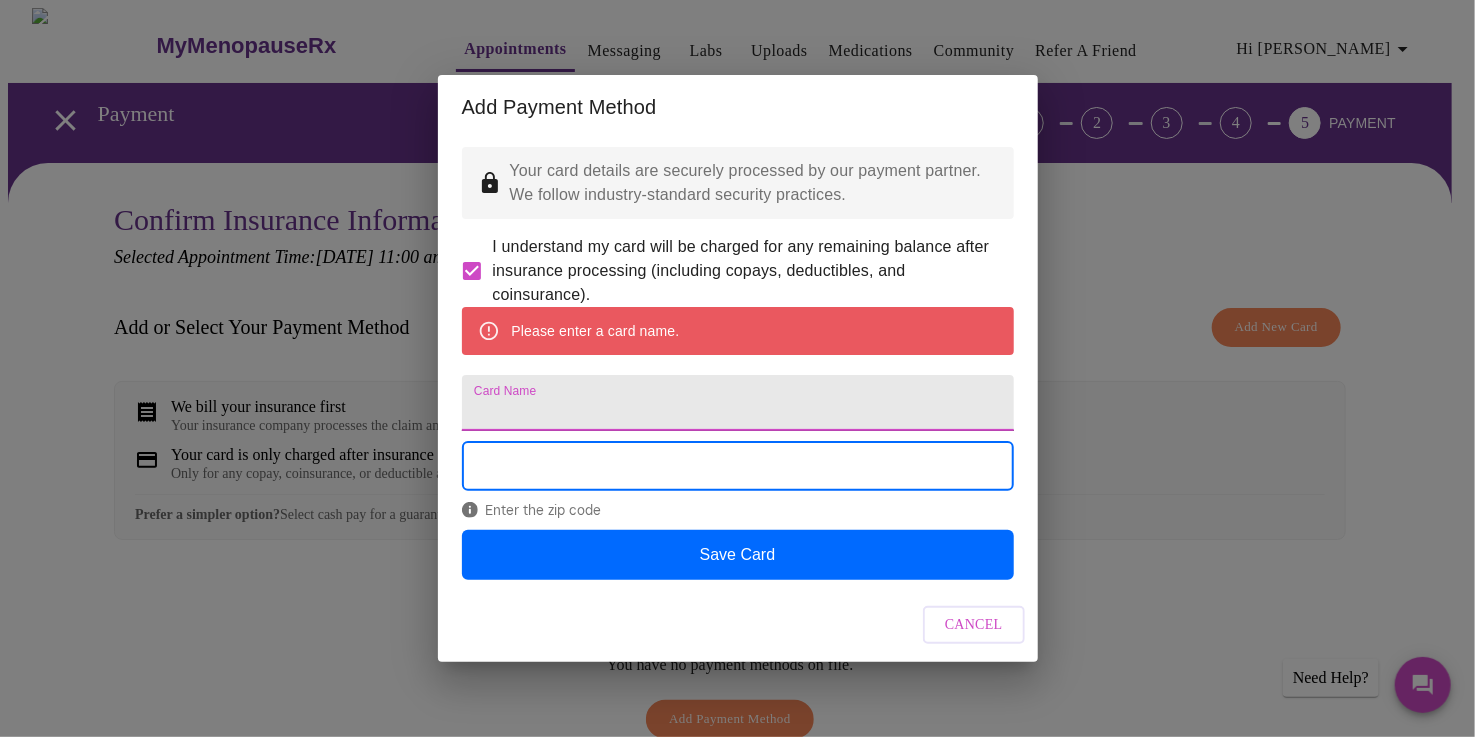 click on "Card Name" at bounding box center [738, 403] 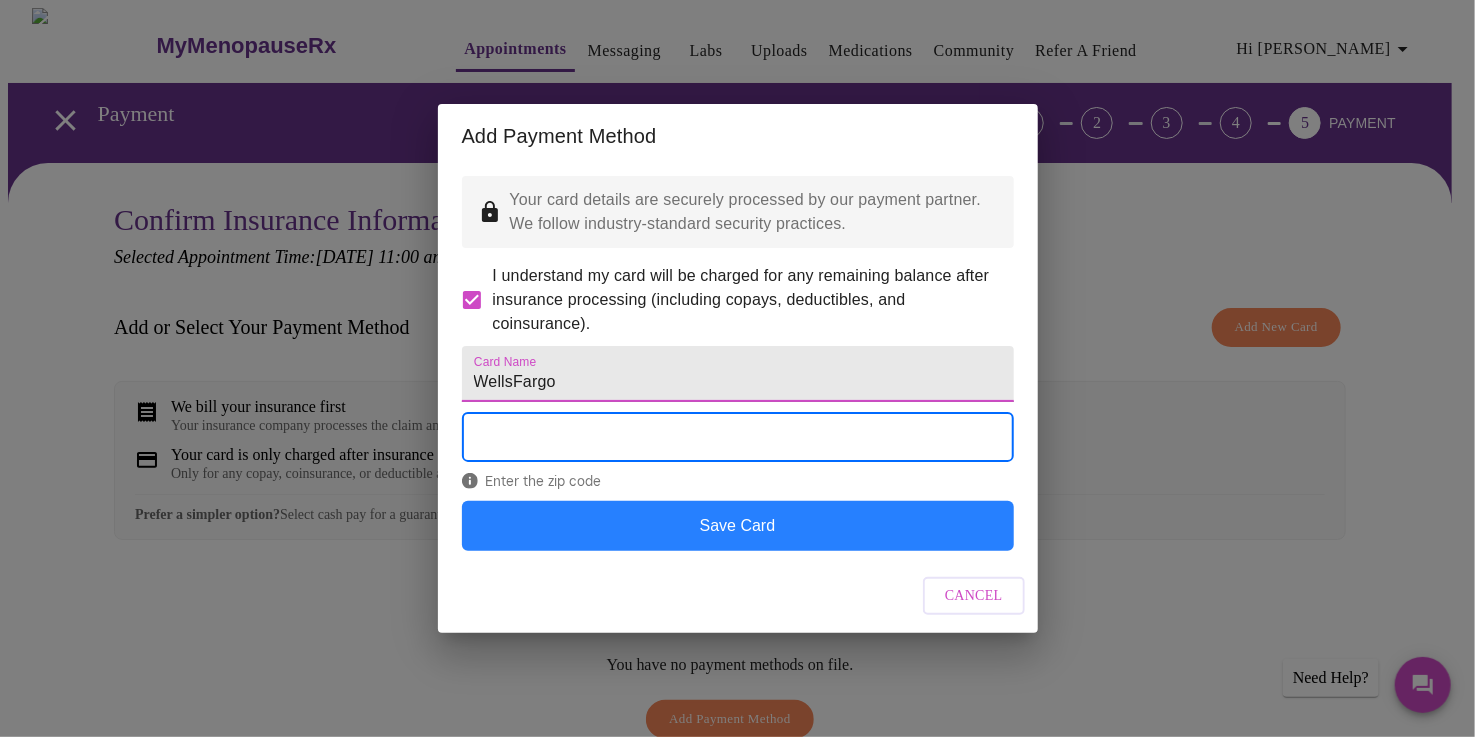 type on "WellsFargo" 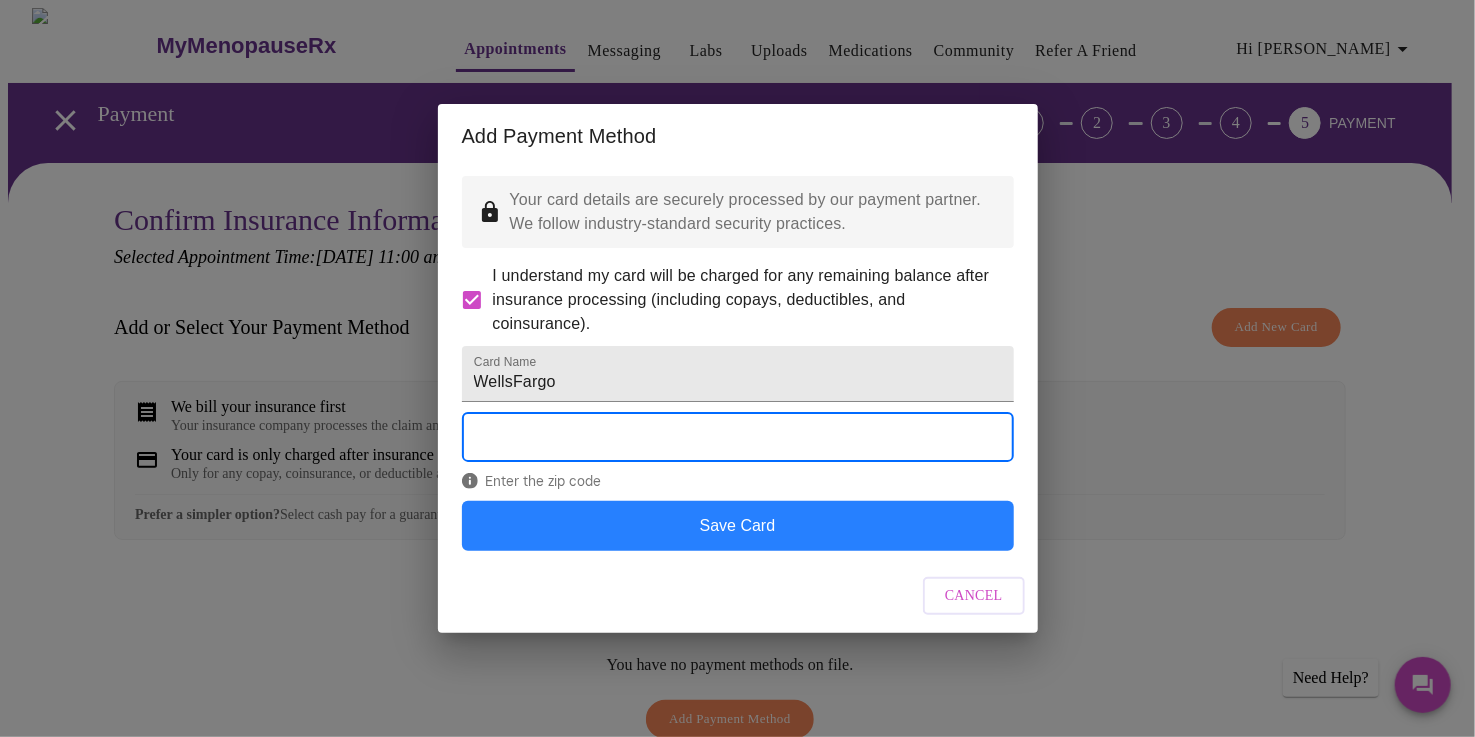 click on "Save Card" at bounding box center [738, 526] 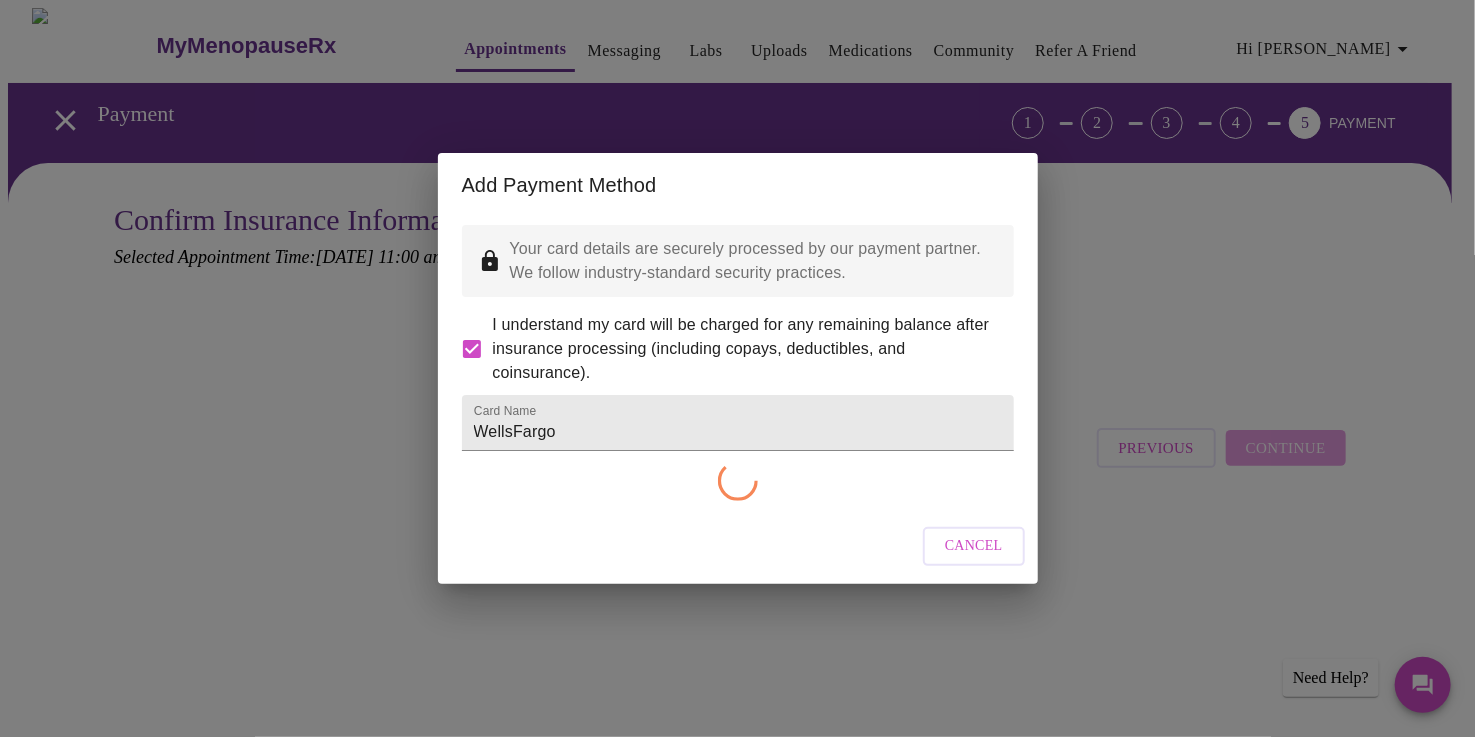 checkbox on "false" 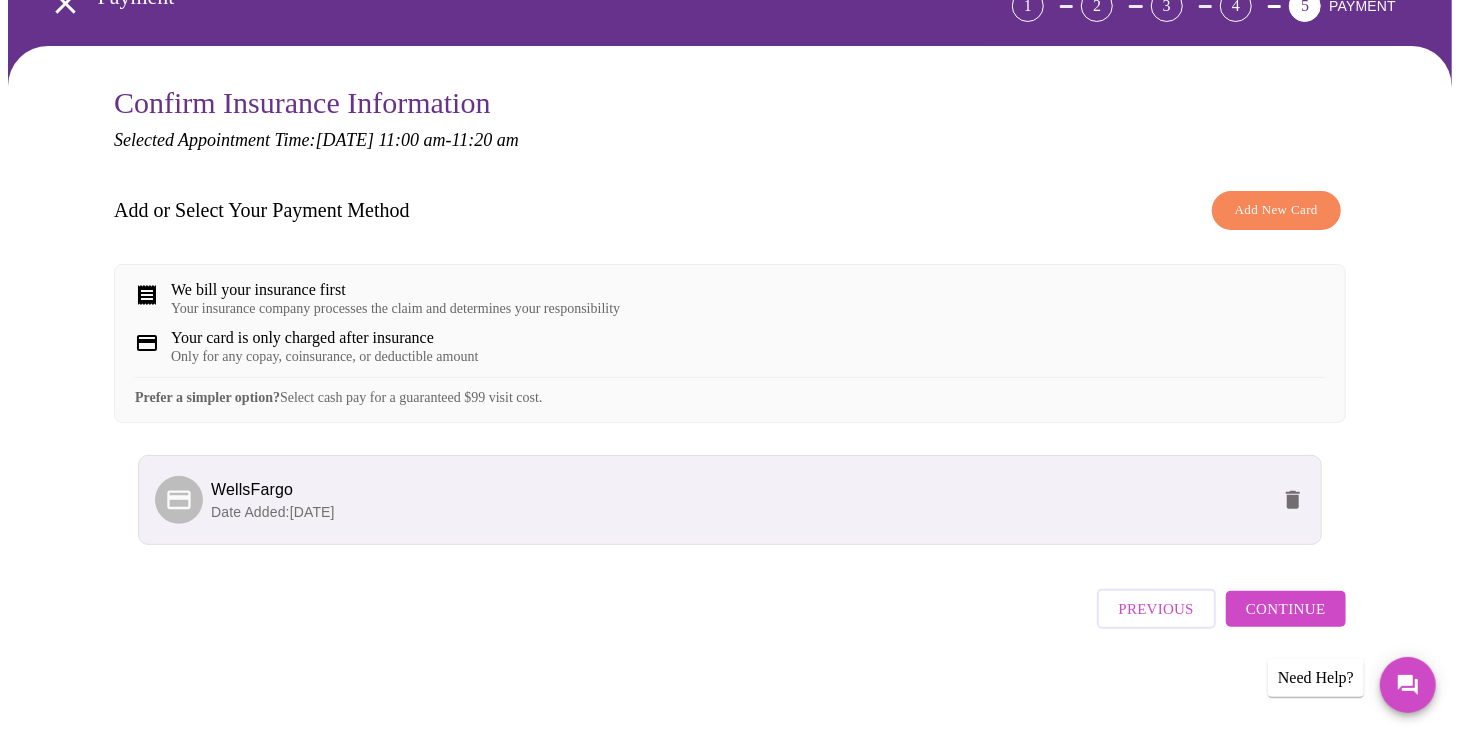 scroll, scrollTop: 130, scrollLeft: 0, axis: vertical 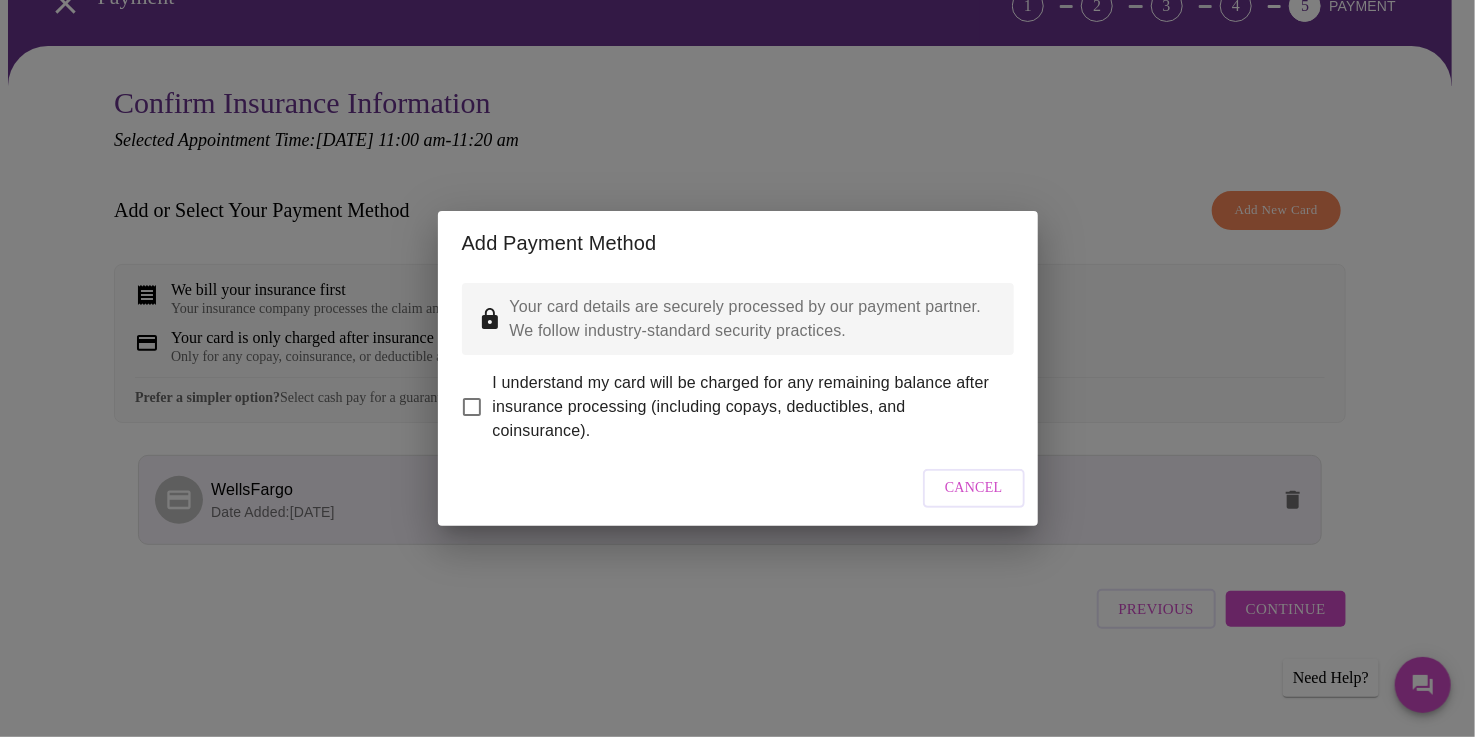 click on "I understand my card will be charged for any remaining balance after insurance processing (including copays, deductibles, and coinsurance)." at bounding box center [472, 407] 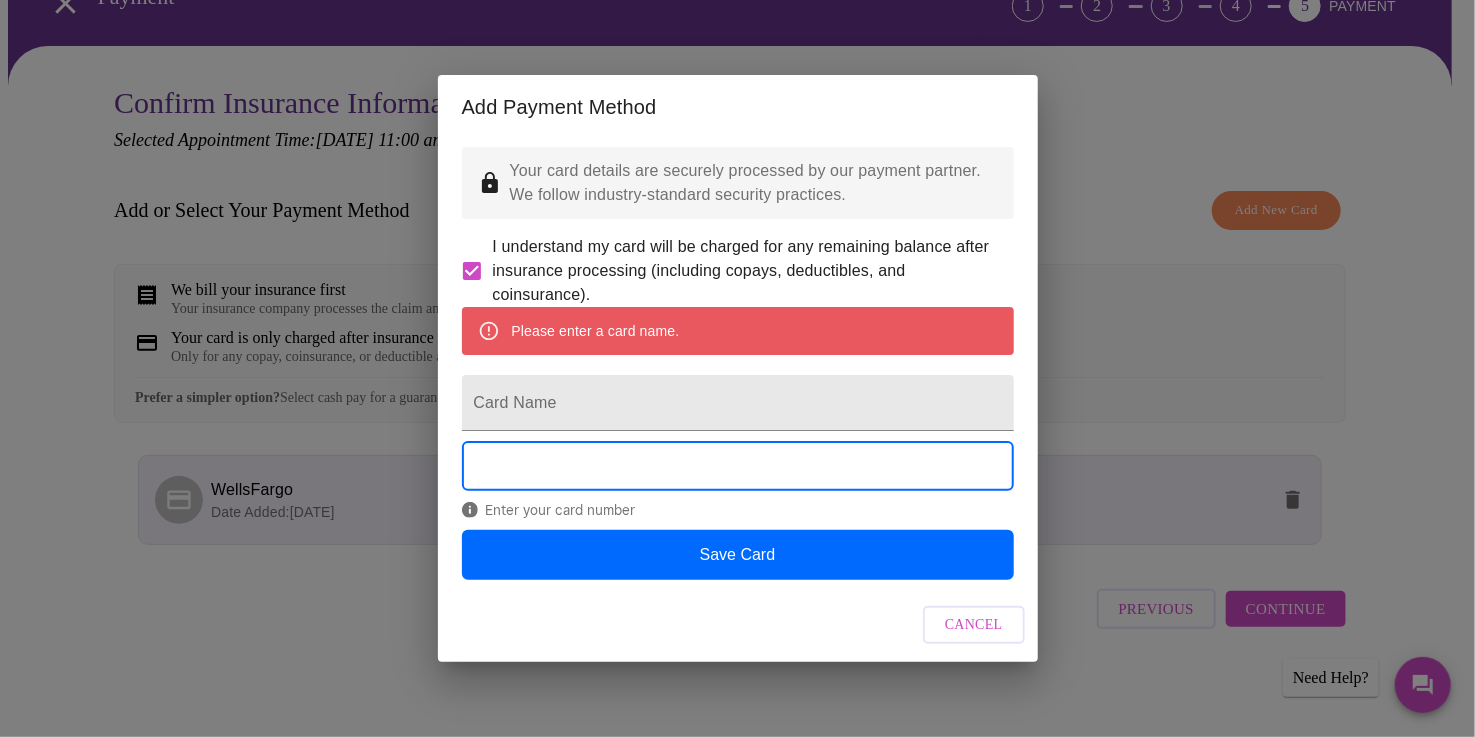 click on "Cancel" at bounding box center (974, 625) 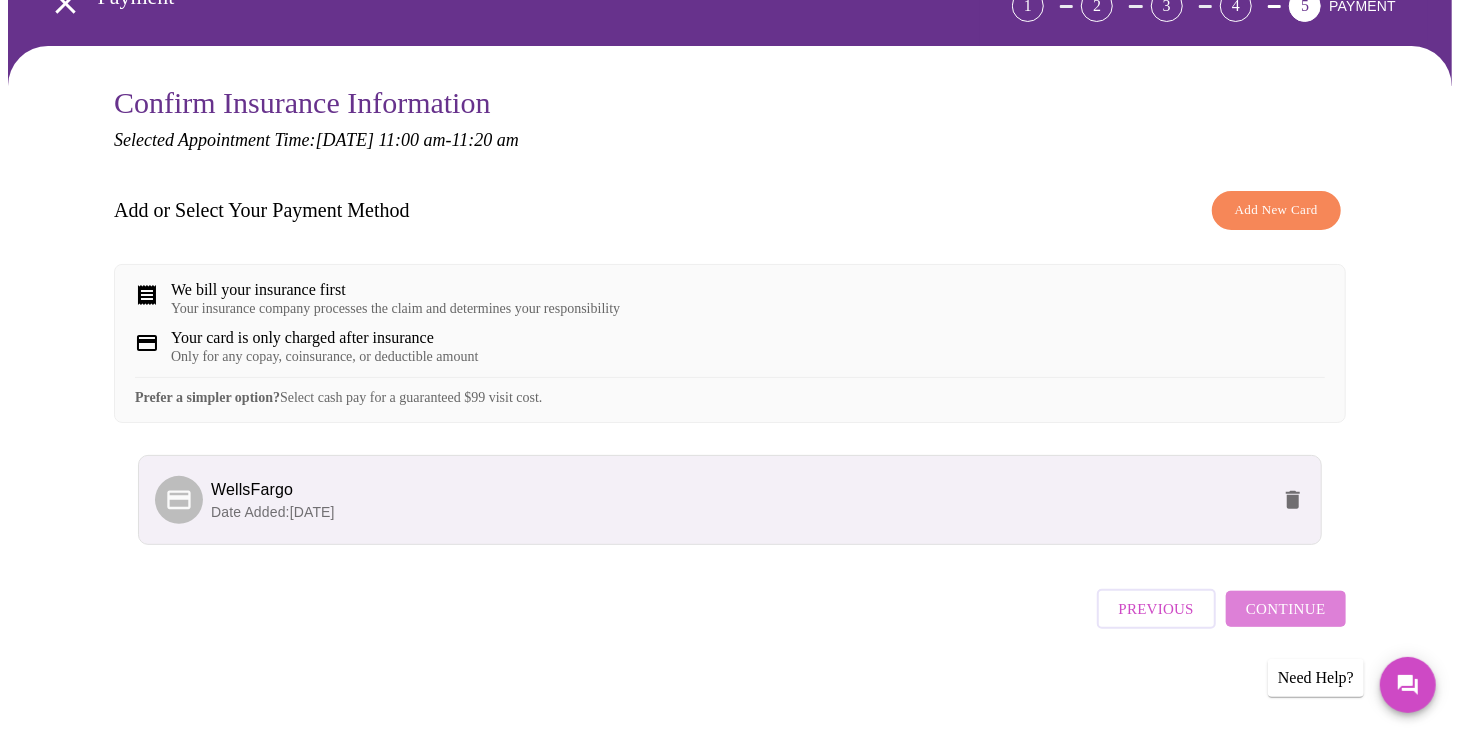 click on "Continue" at bounding box center [1286, 609] 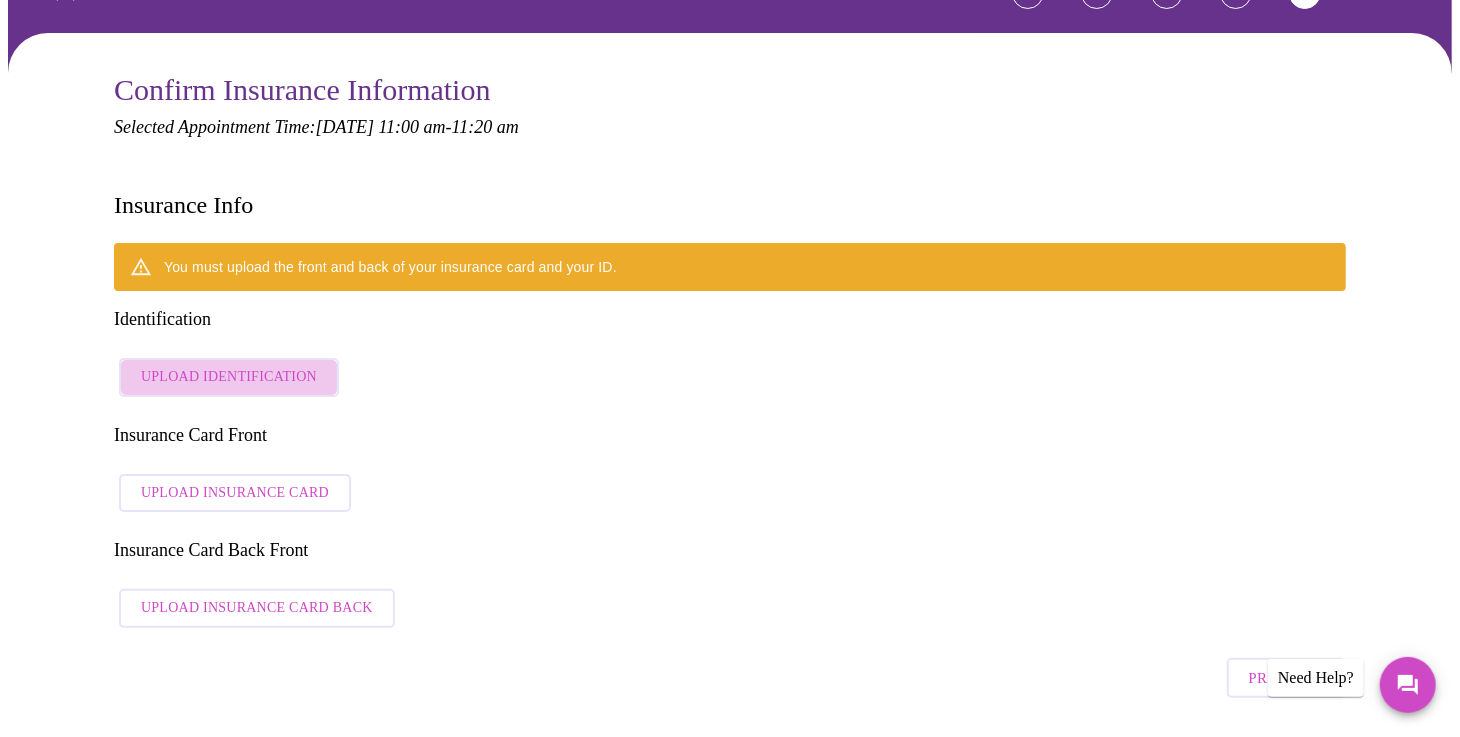 click on "Upload Identification" at bounding box center (229, 377) 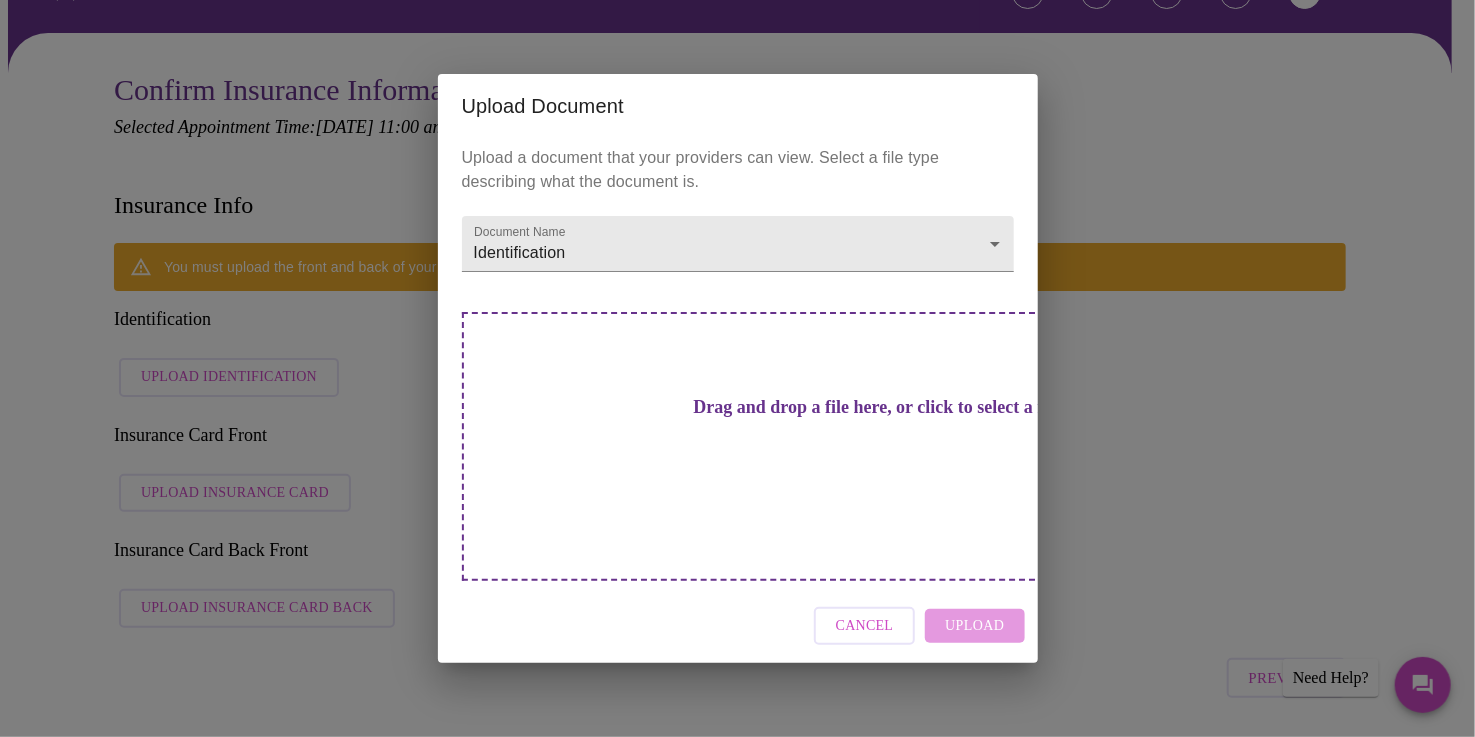 click on "Drag and drop a file here, or click to select a file" at bounding box center (878, 407) 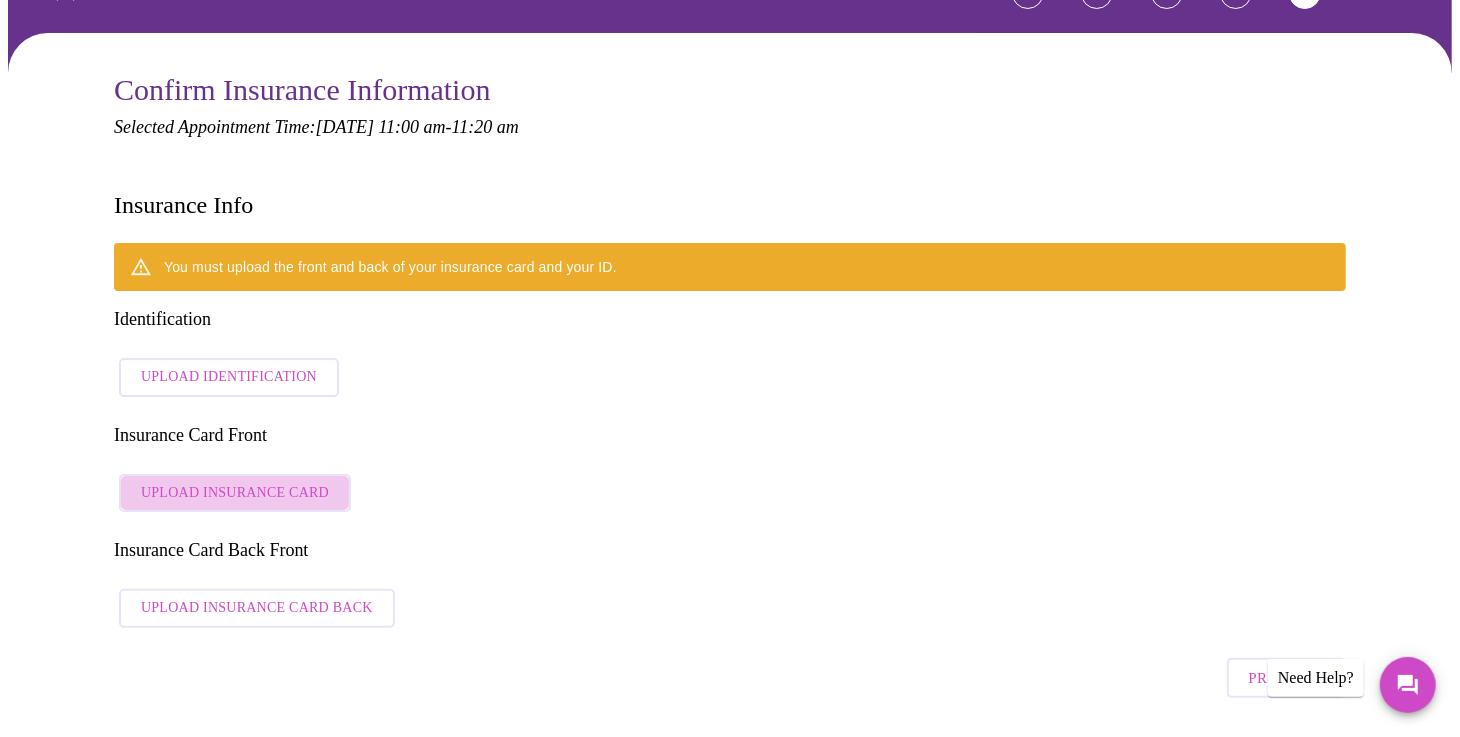 click on "Upload Insurance Card" at bounding box center [235, 493] 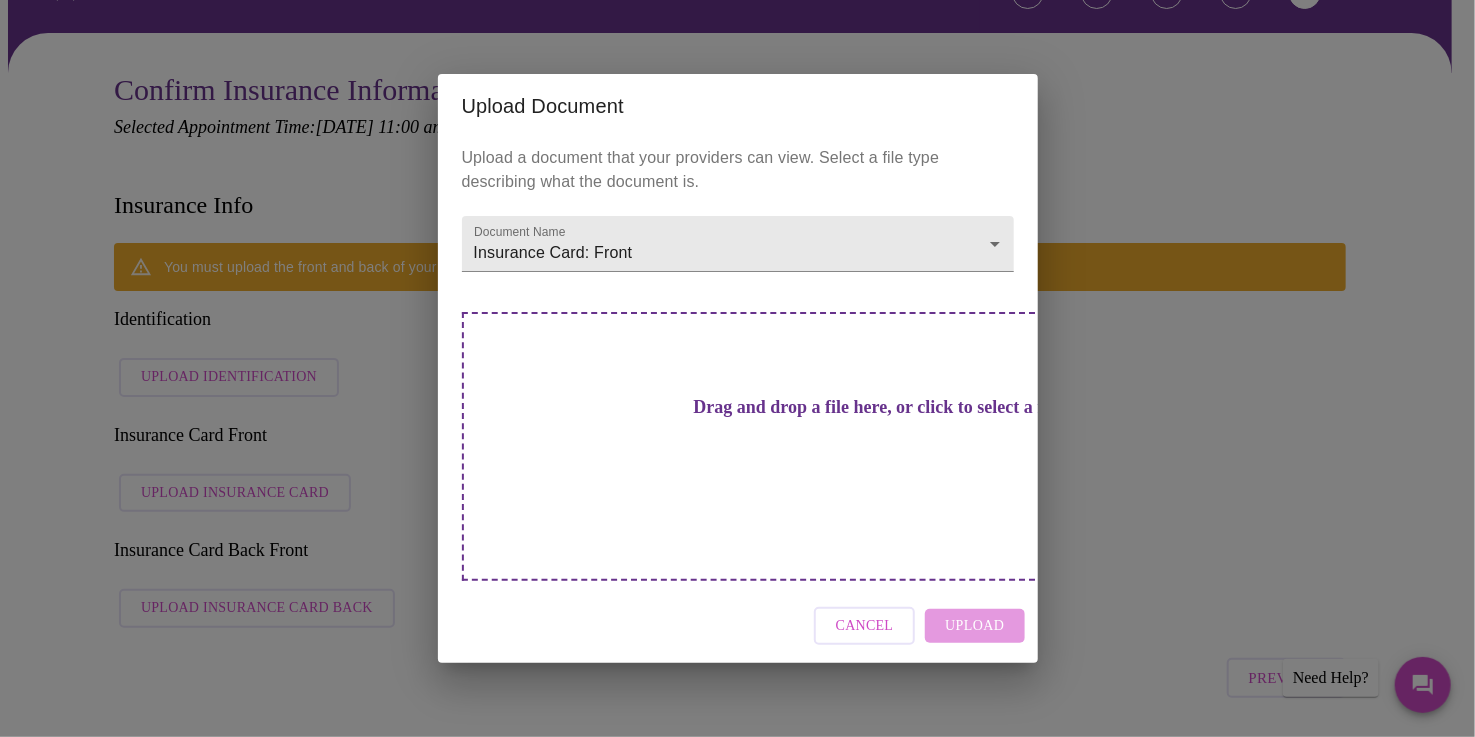 click on "Drag and drop a file here, or click to select a file" at bounding box center (878, 407) 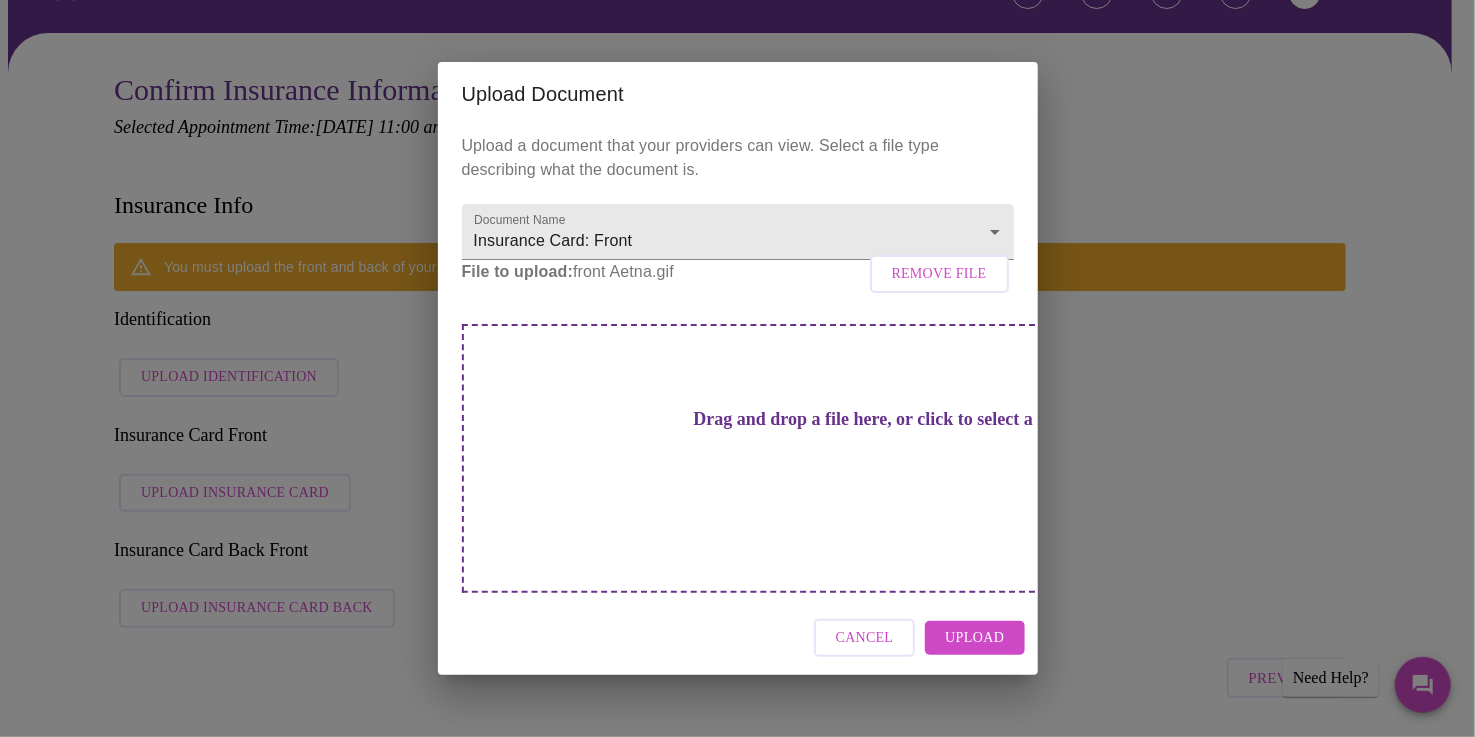 click on "Upload" at bounding box center (974, 638) 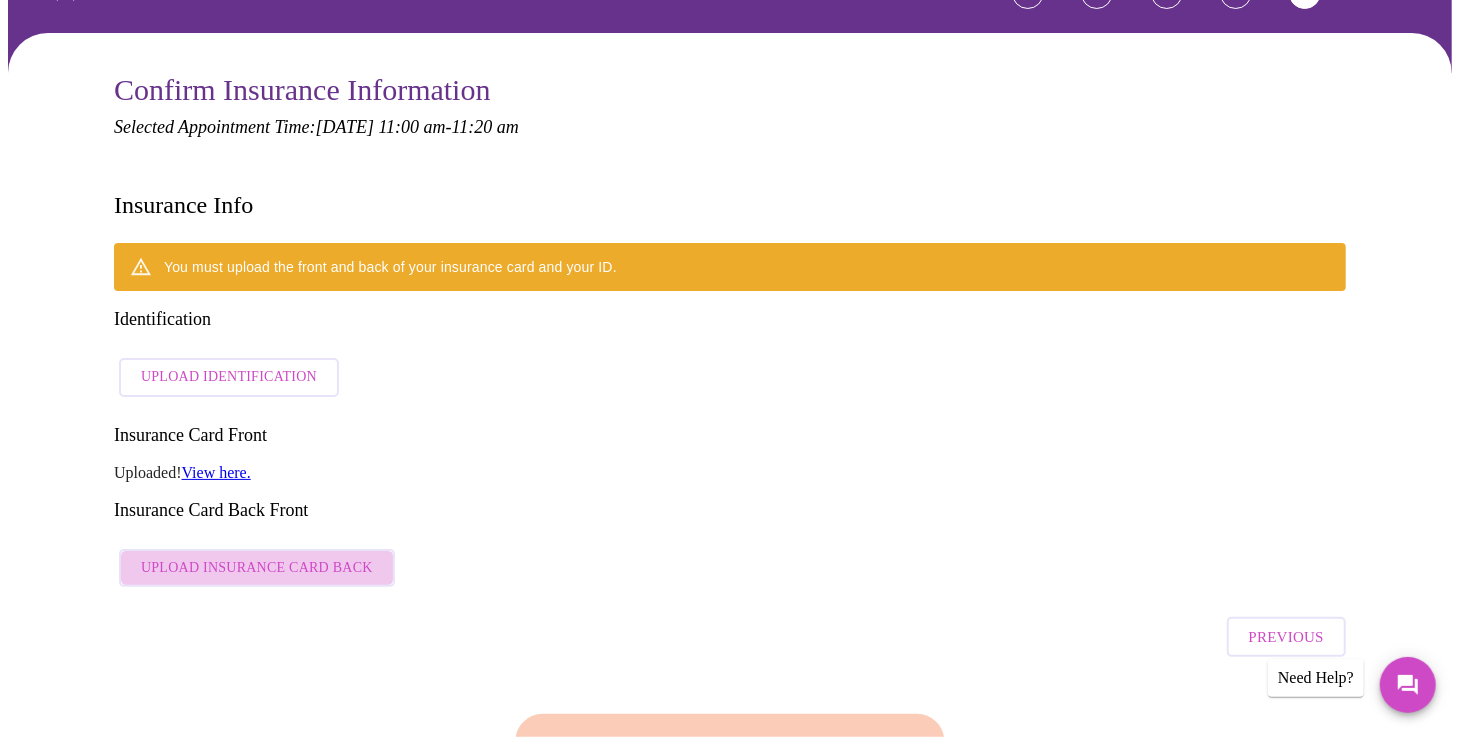 click on "Upload Insurance Card Back" at bounding box center (257, 568) 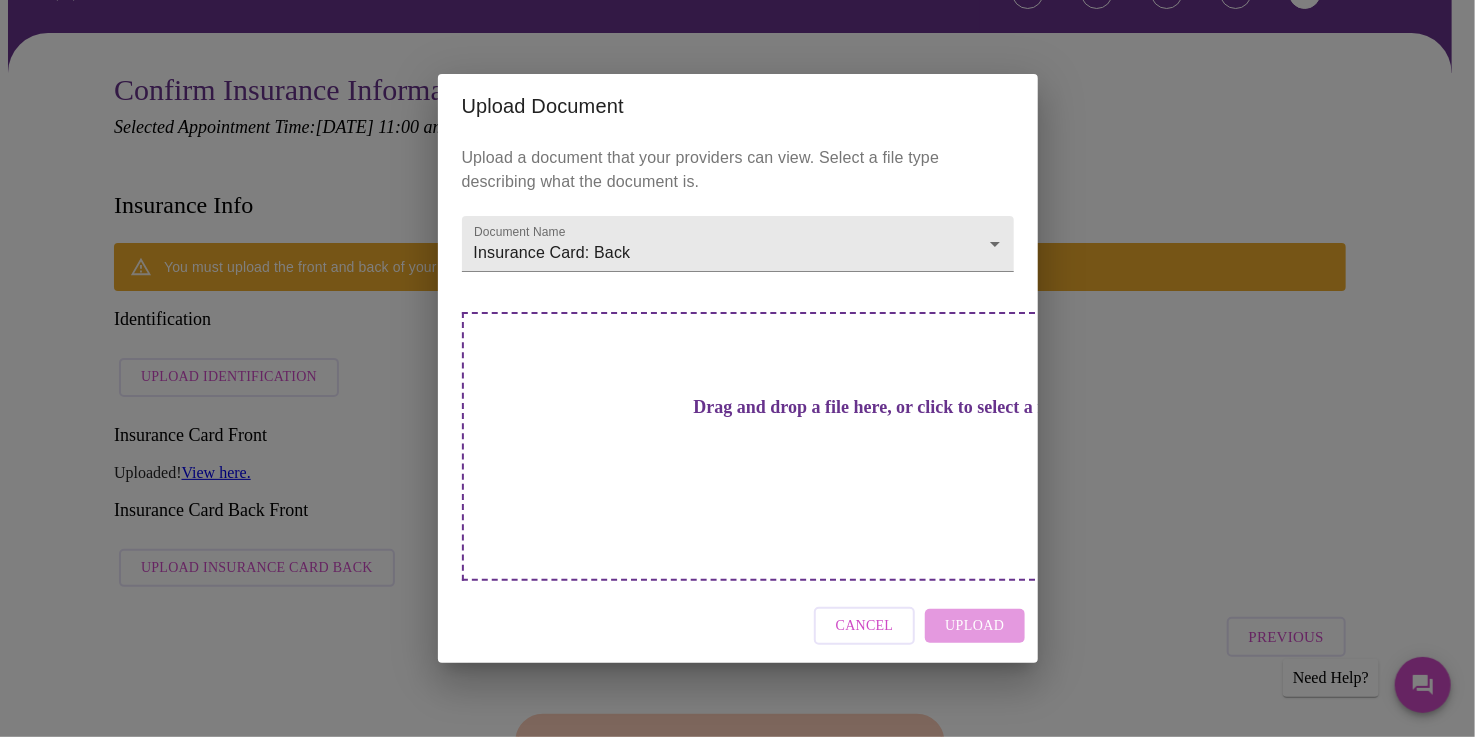 click on "Drag and drop a file here, or click to select a file" at bounding box center (878, 407) 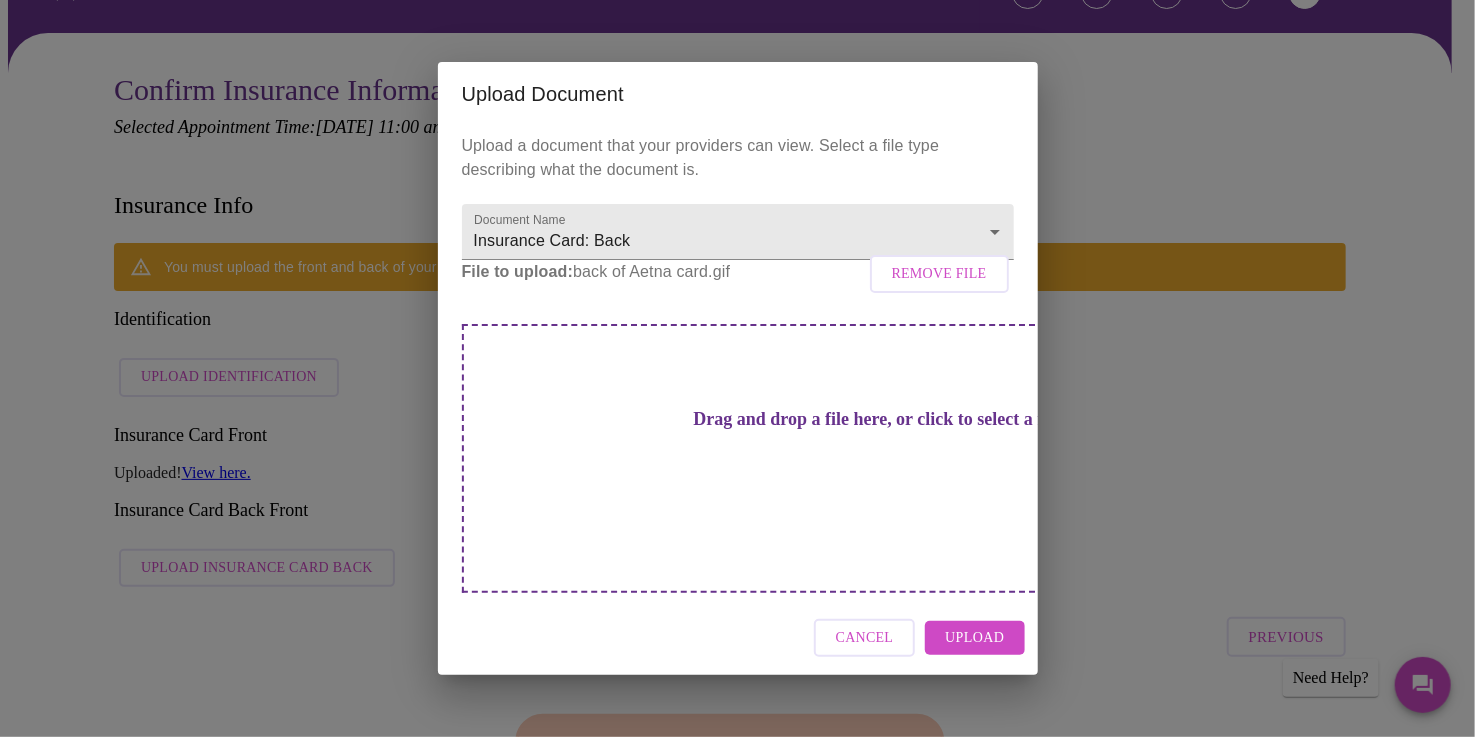click on "Upload" at bounding box center (974, 638) 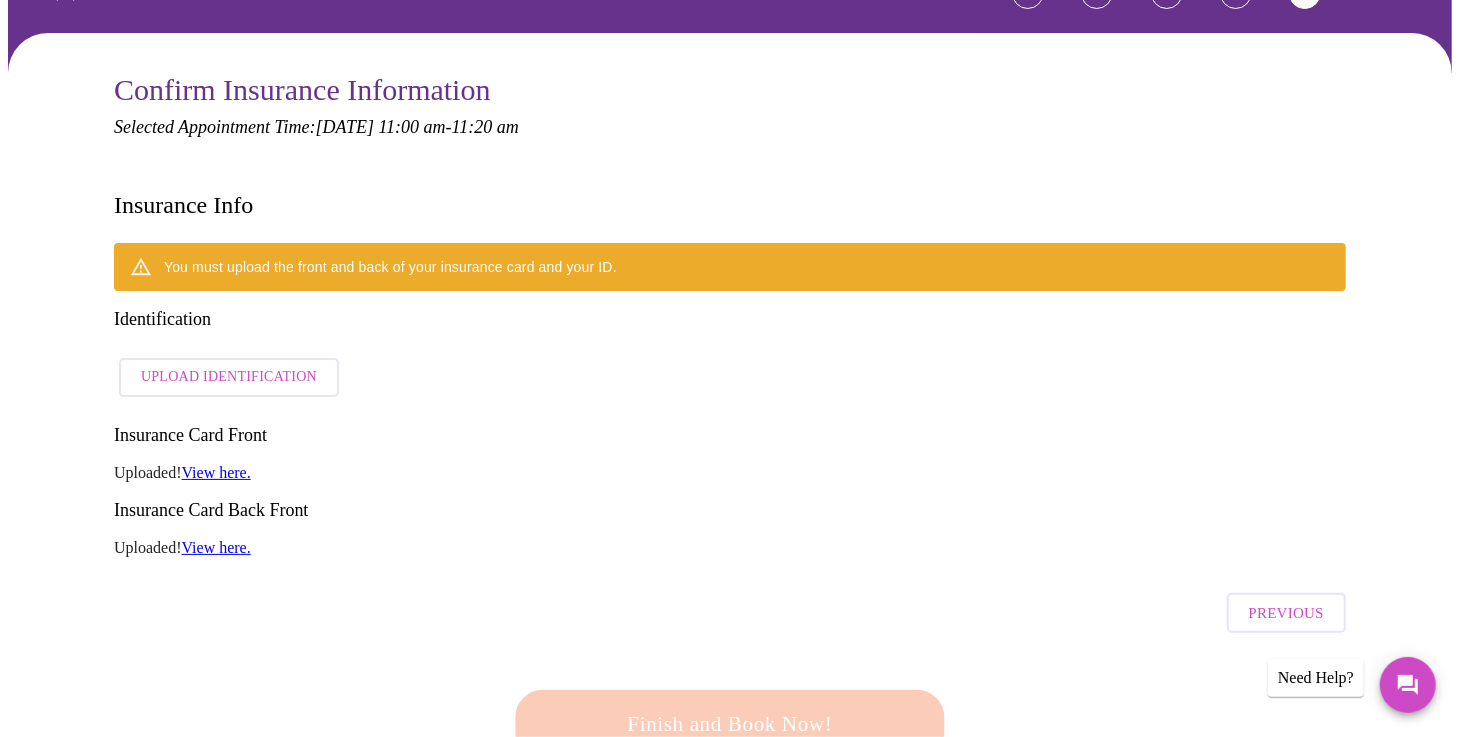 click on "Upload Identification" at bounding box center [229, 377] 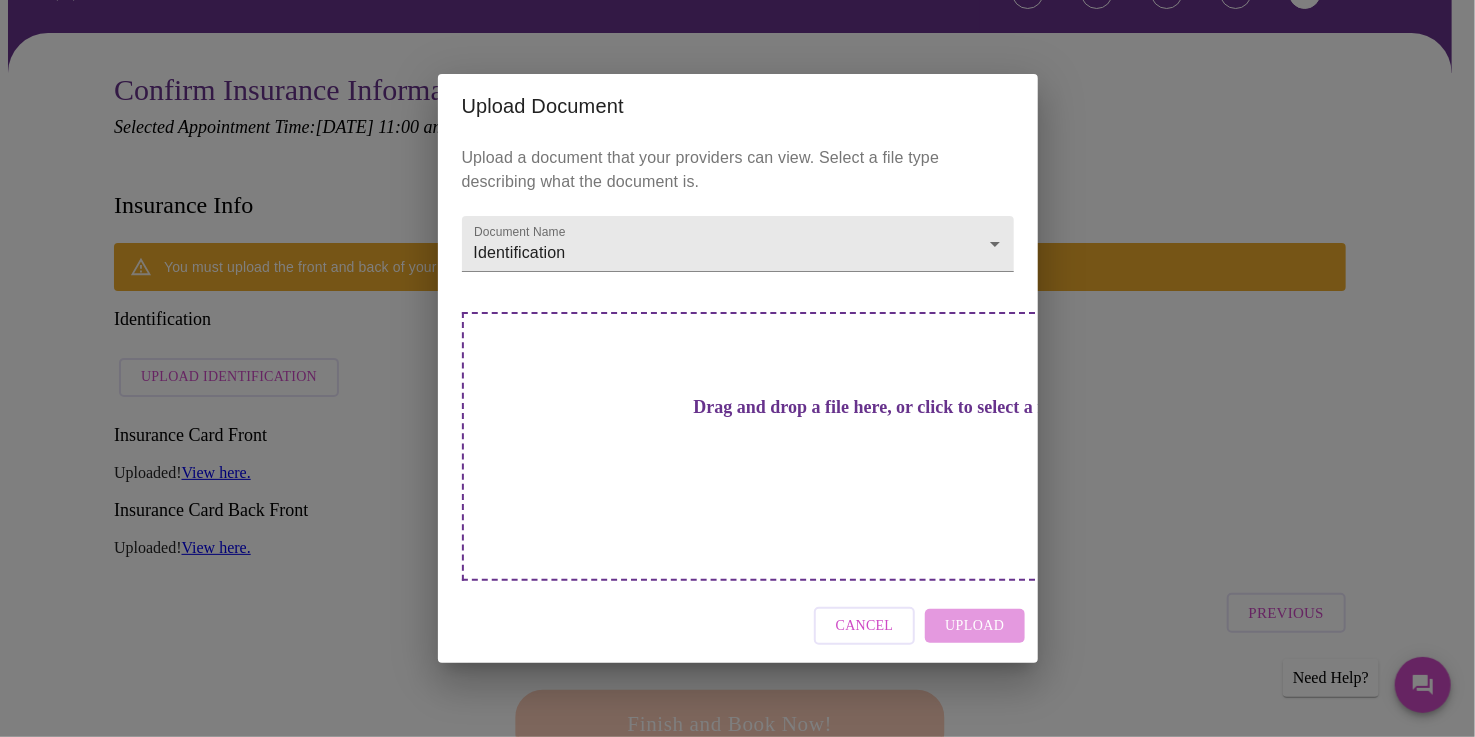 click on "Drag and drop a file here, or click to select a file" at bounding box center (878, 407) 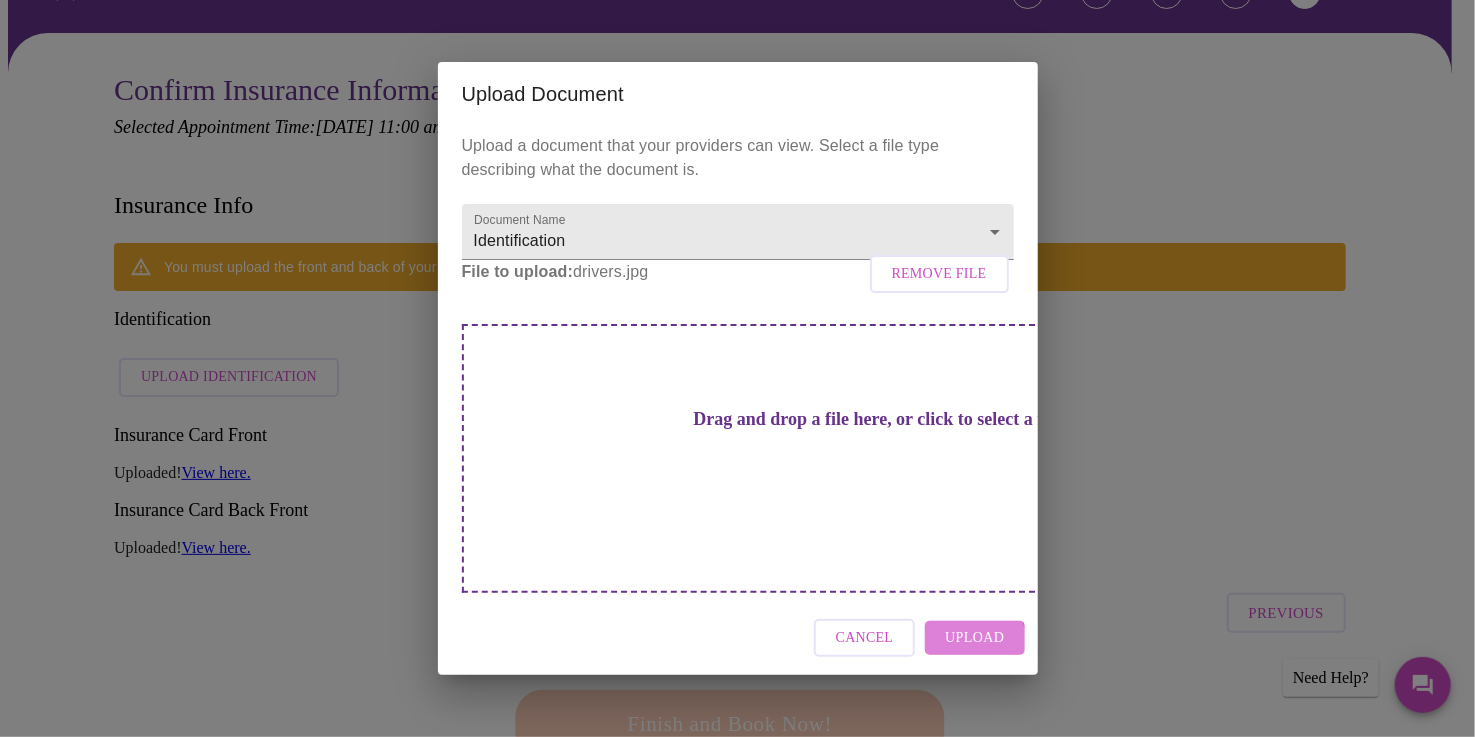 click on "Upload" at bounding box center (974, 638) 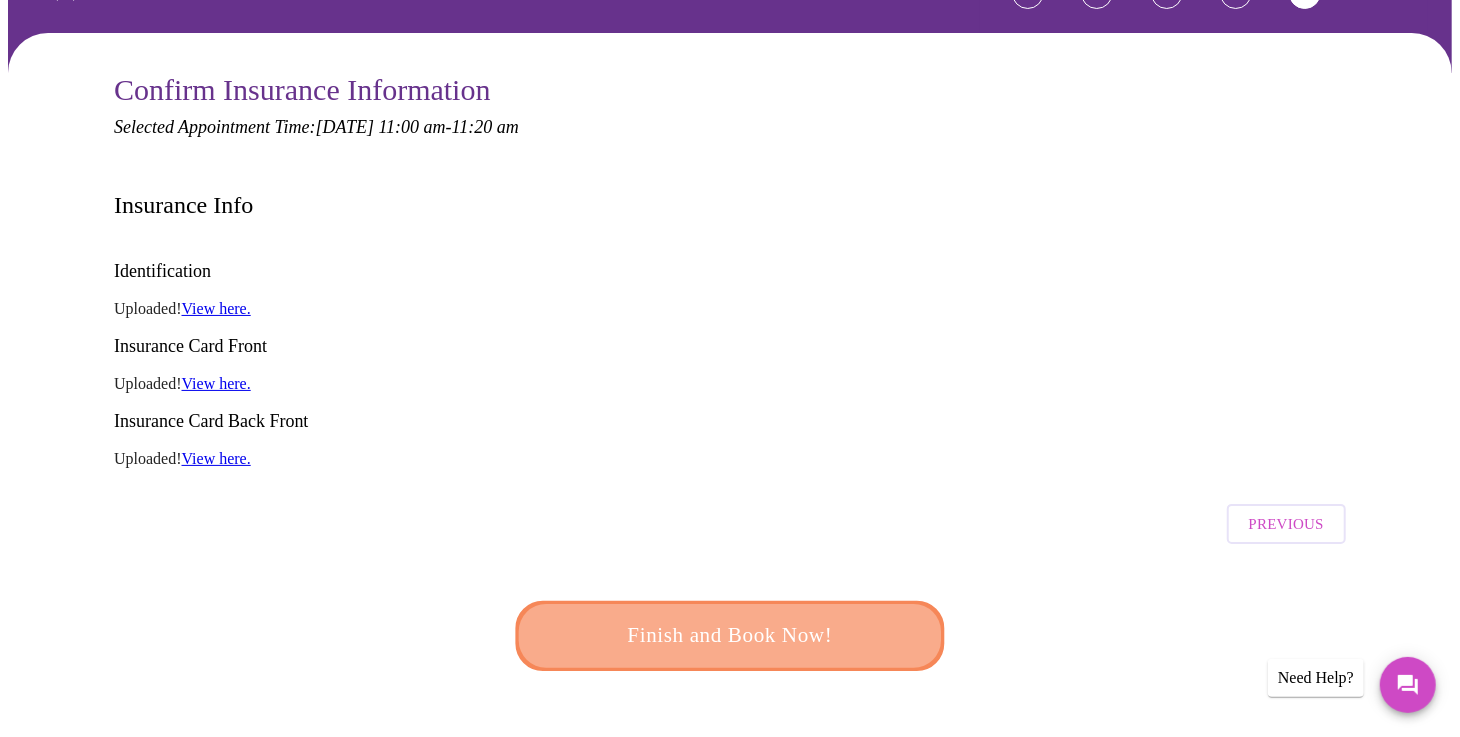 click on "Finish and Book Now!" at bounding box center (730, 636) 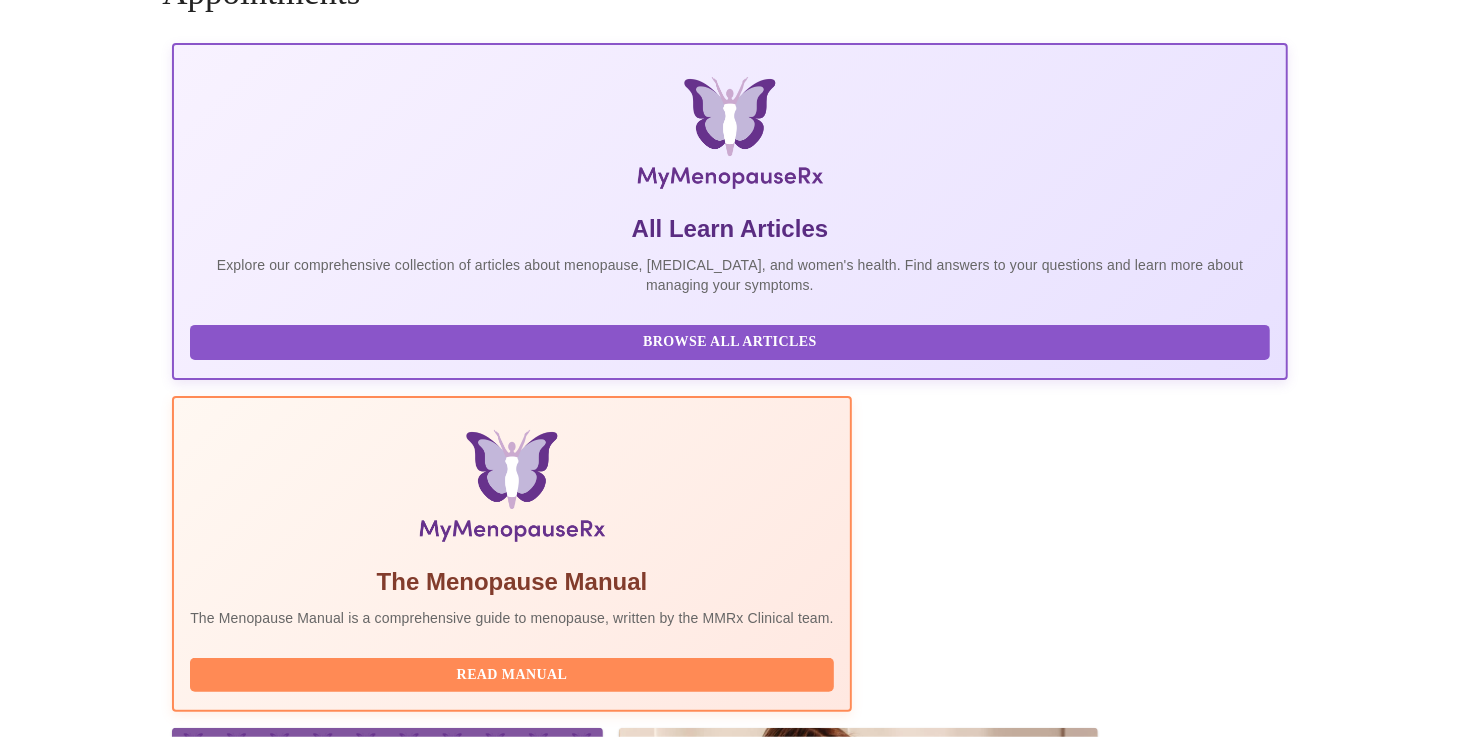 scroll, scrollTop: 0, scrollLeft: 0, axis: both 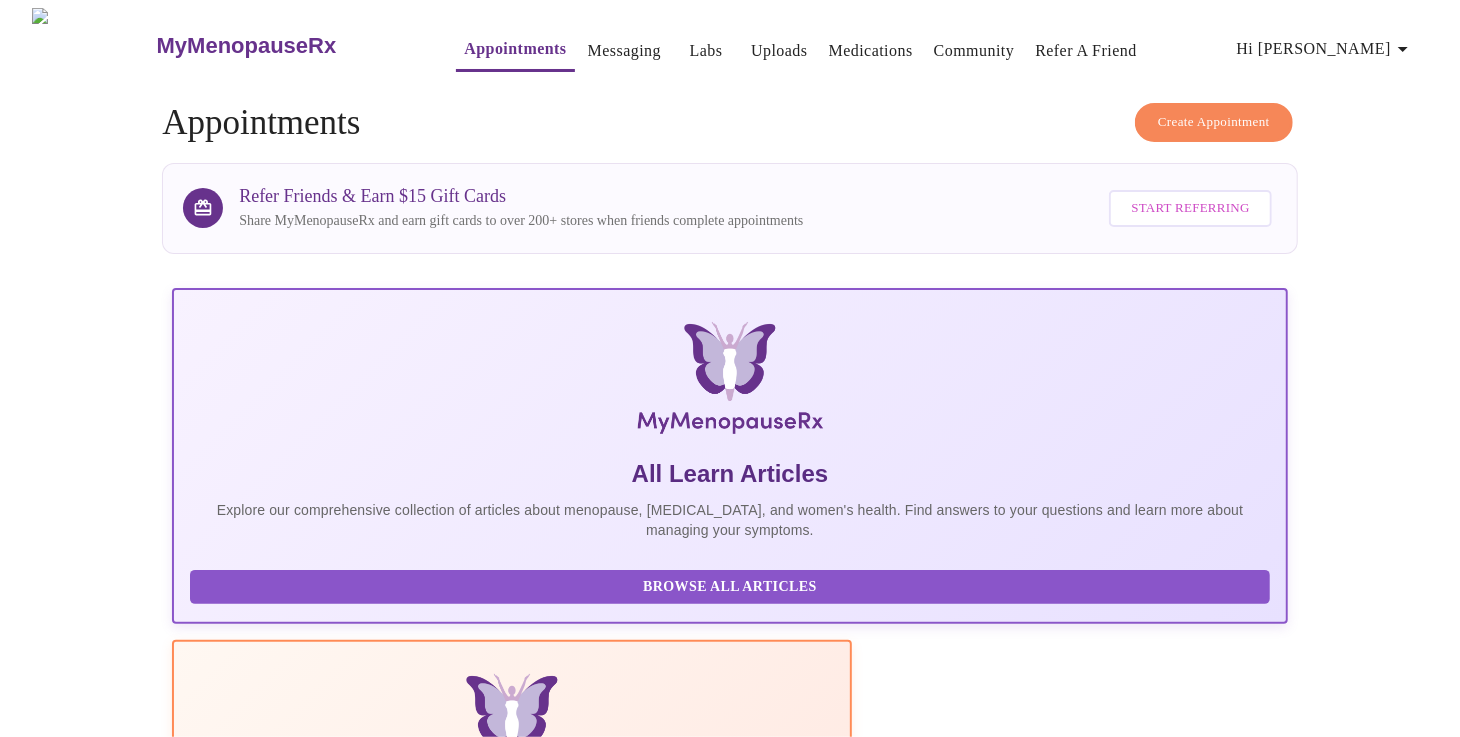 click on "Medications" at bounding box center (871, 51) 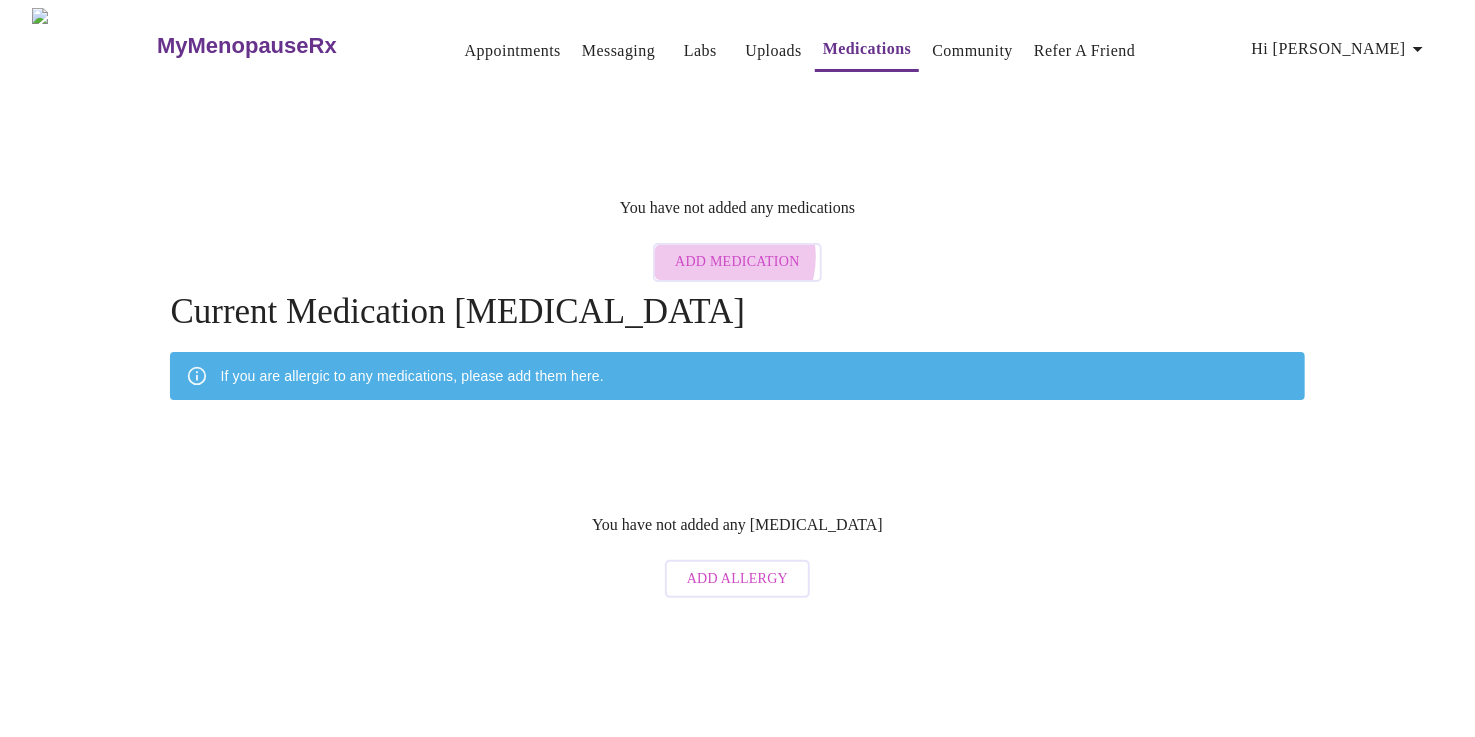 click on "Add Medication" at bounding box center [737, 262] 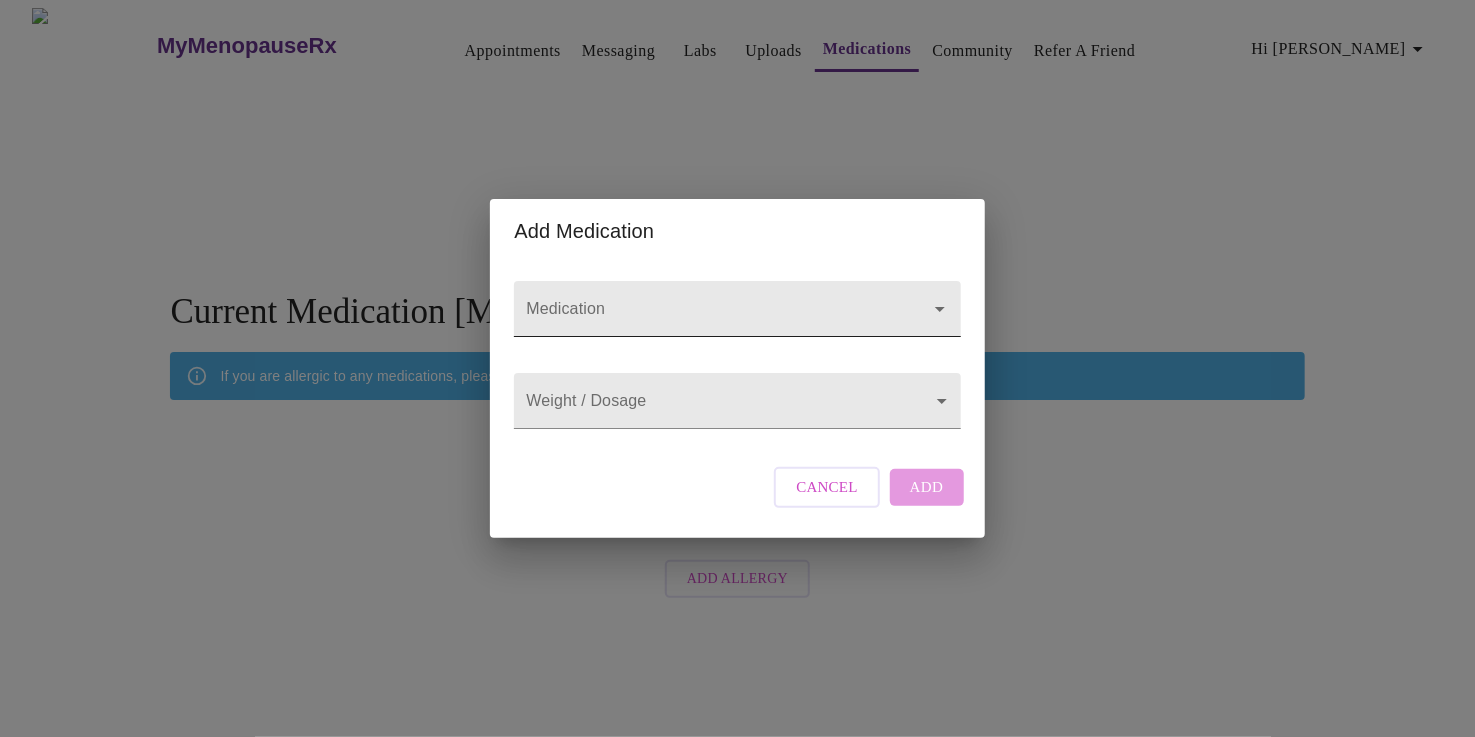 click on "Medication" at bounding box center (708, 318) 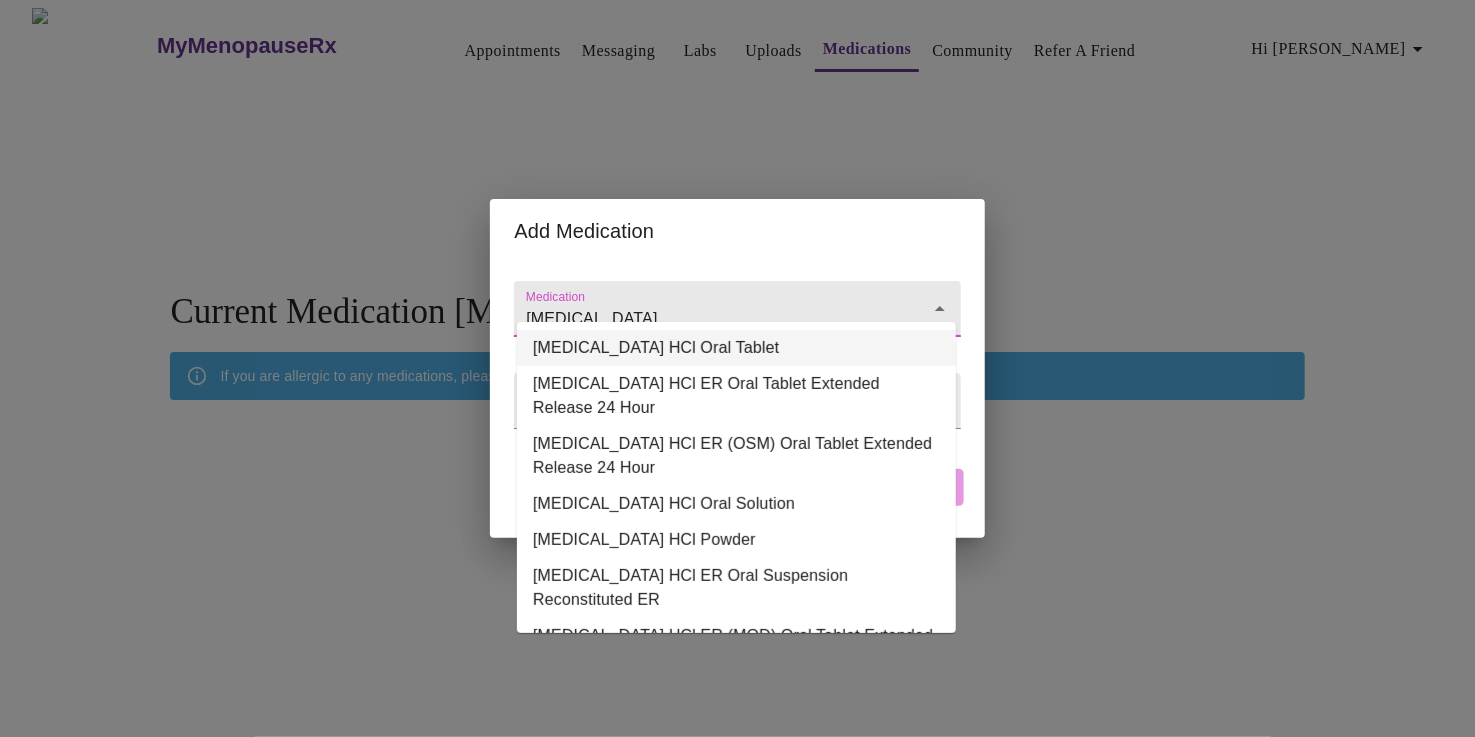 click on "[MEDICAL_DATA] HCl Oral Tablet" at bounding box center (736, 348) 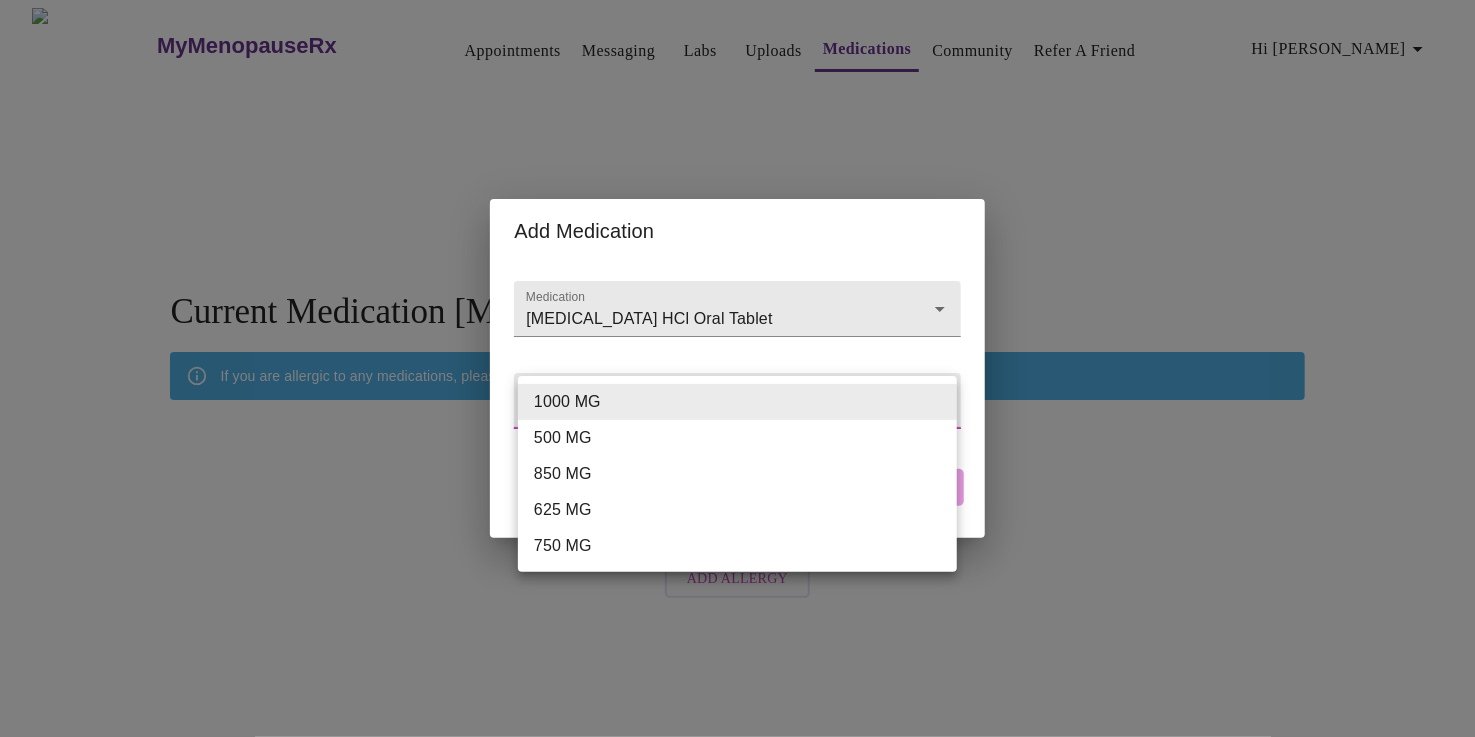 click on "MyMenopauseRx Appointments Messaging Labs Uploads Medications Community Refer a Friend Hi [PERSON_NAME]    You have not added any medications Add Medication Current Medication [MEDICAL_DATA] If you are allergic to any medications, please add them here. You have not added any [MEDICAL_DATA] Add Allergy Settings Billing Invoices Log out Add Medication Medication [MEDICAL_DATA] HCl Oral Tablet Weight / Dosage ​ Cancel Add 1000 MG 500 MG 850 MG 625 MG 750 MG" at bounding box center (737, 308) 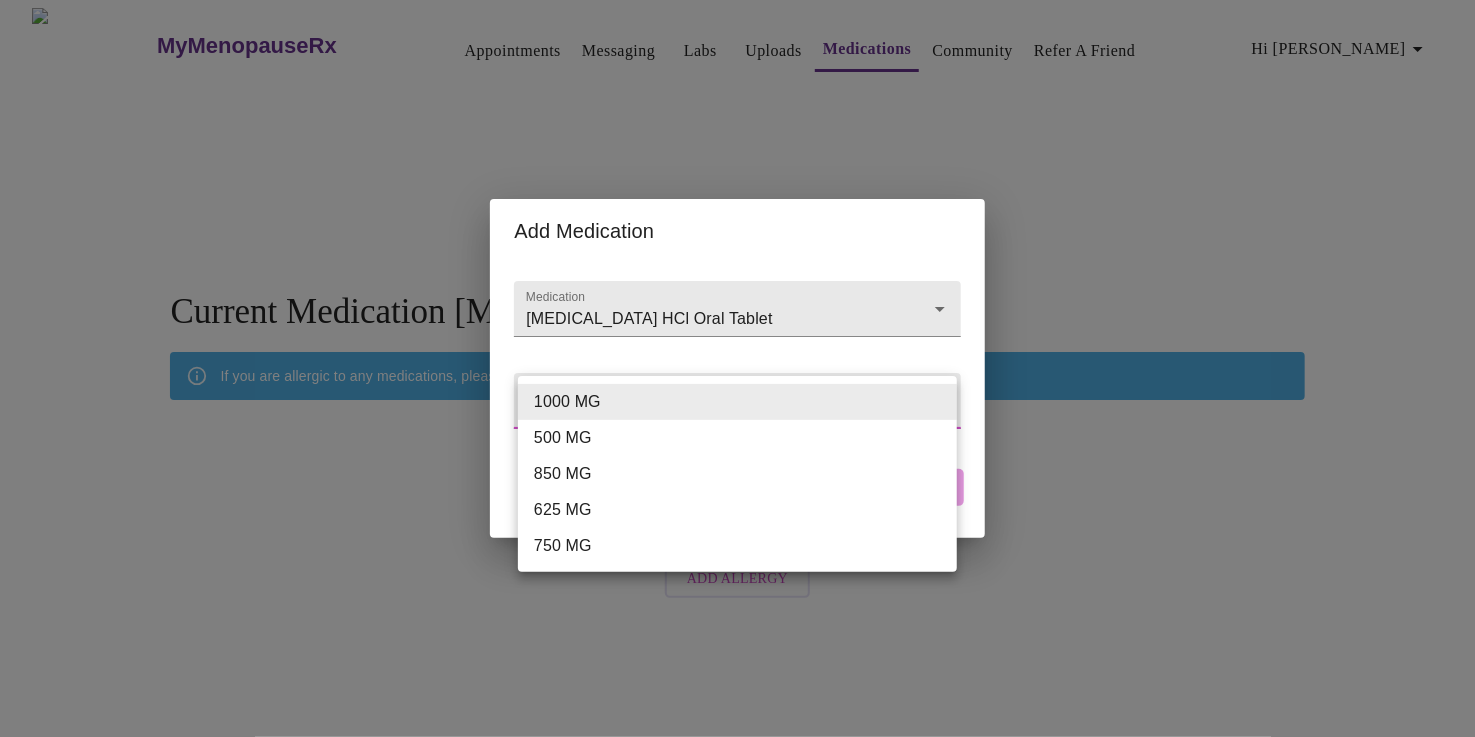 click at bounding box center (737, 368) 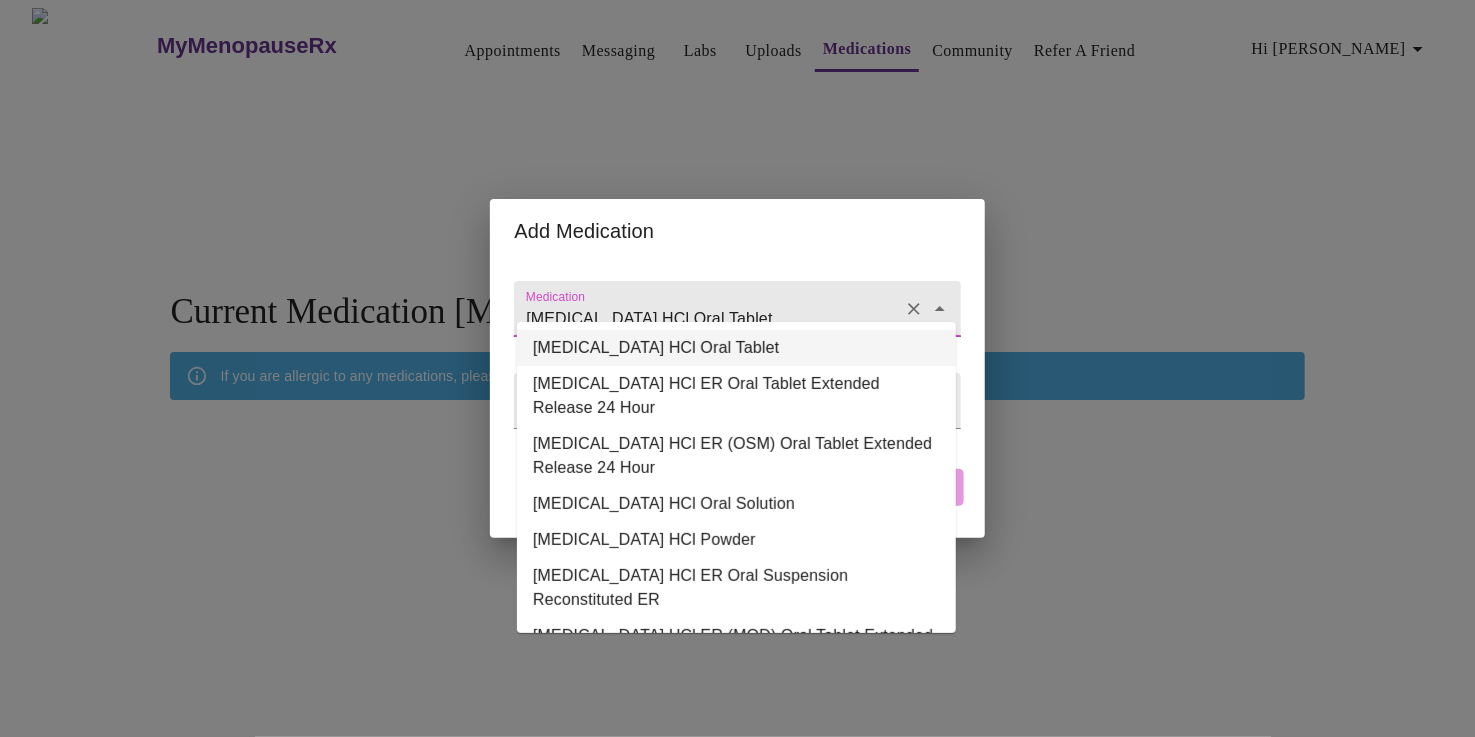 click on "[MEDICAL_DATA] HCl Oral Tablet" at bounding box center [708, 318] 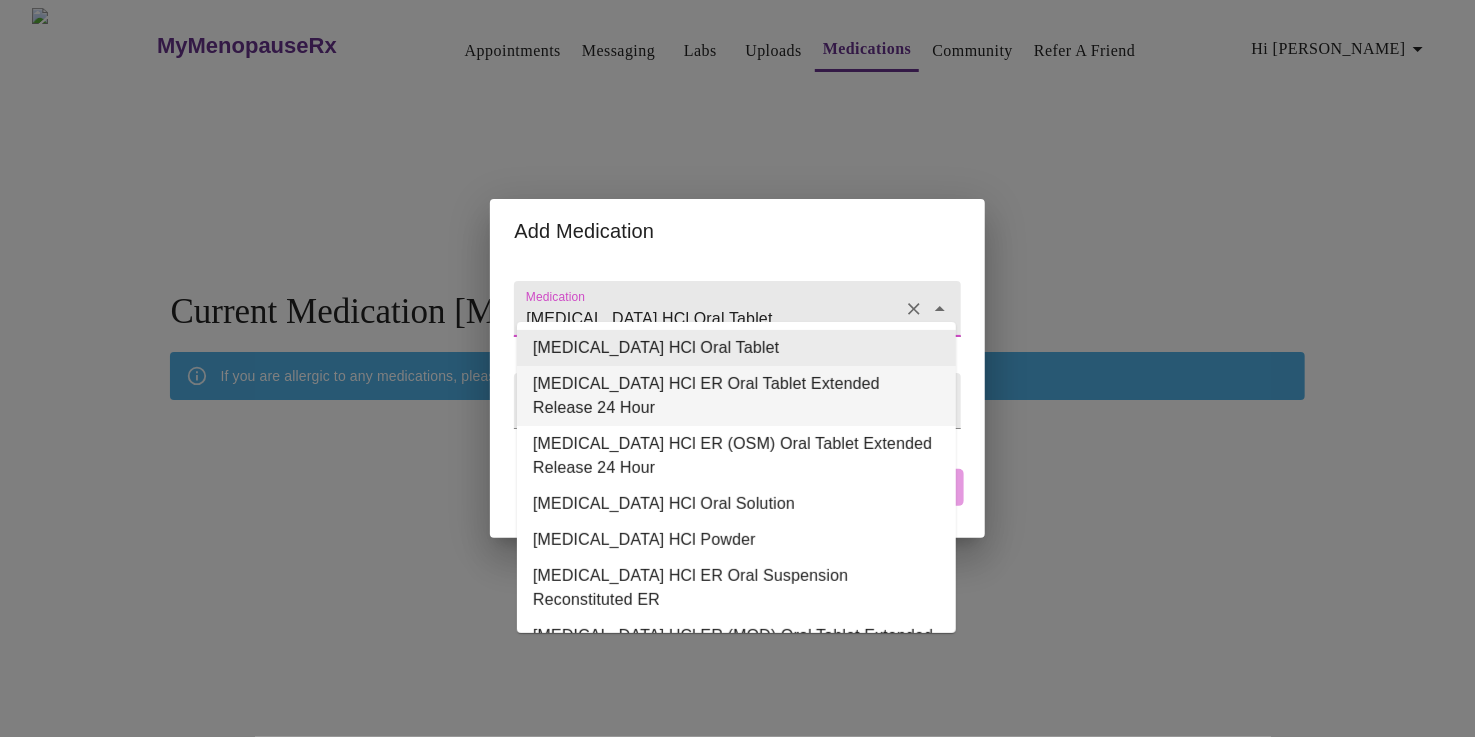 click on "[MEDICAL_DATA] HCl ER Oral Tablet Extended Release 24 Hour" at bounding box center (736, 396) 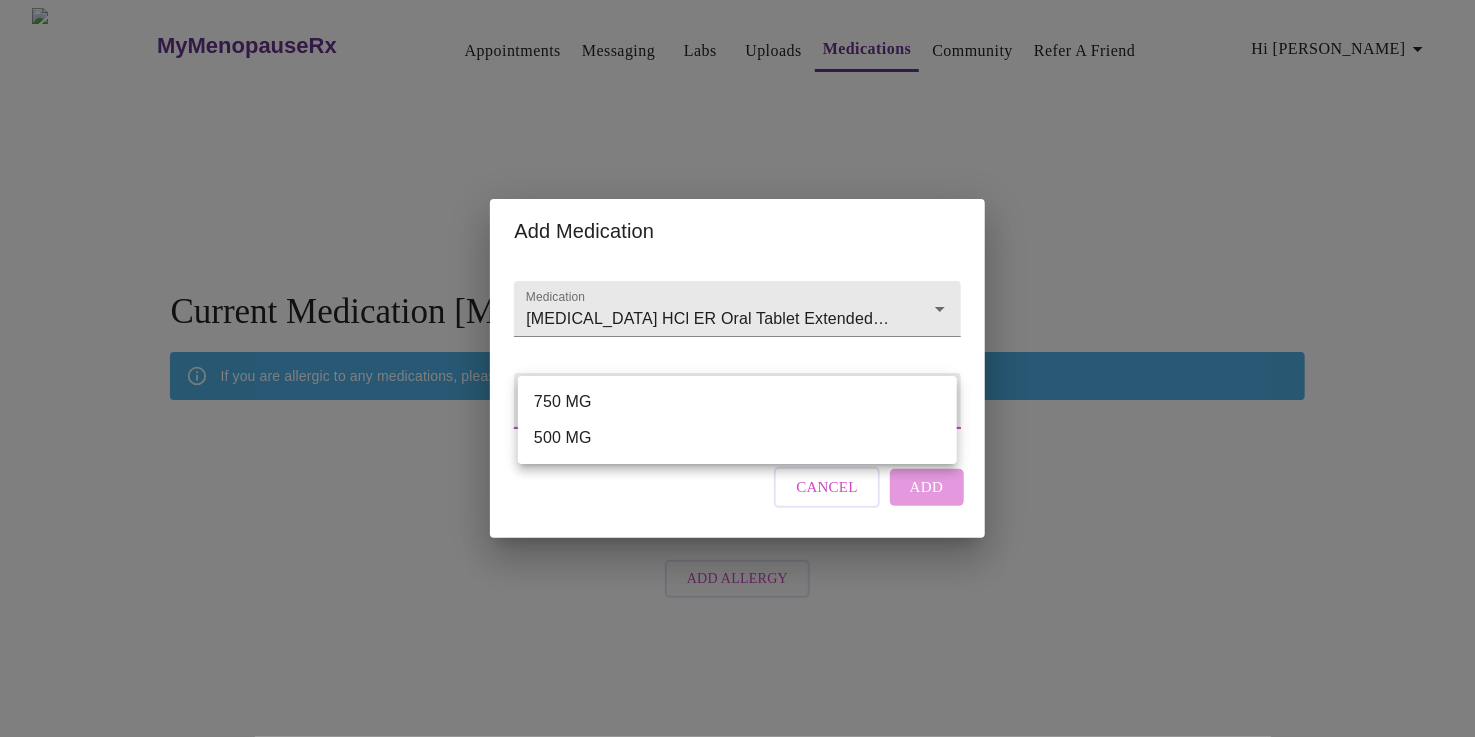 click on "MyMenopauseRx Appointments Messaging Labs Uploads Medications Community Refer a Friend Hi [PERSON_NAME]    You have not added any medications Add Medication Current Medication [MEDICAL_DATA] If you are allergic to any medications, please add them here. You have not added any [MEDICAL_DATA] Add Allergy Settings Billing Invoices Log out Add Medication Medication [MEDICAL_DATA] HCl ER Oral Tablet Extended Release 24 Hour Weight / Dosage ​ Cancel Add 750 MG 500 MG" at bounding box center (737, 308) 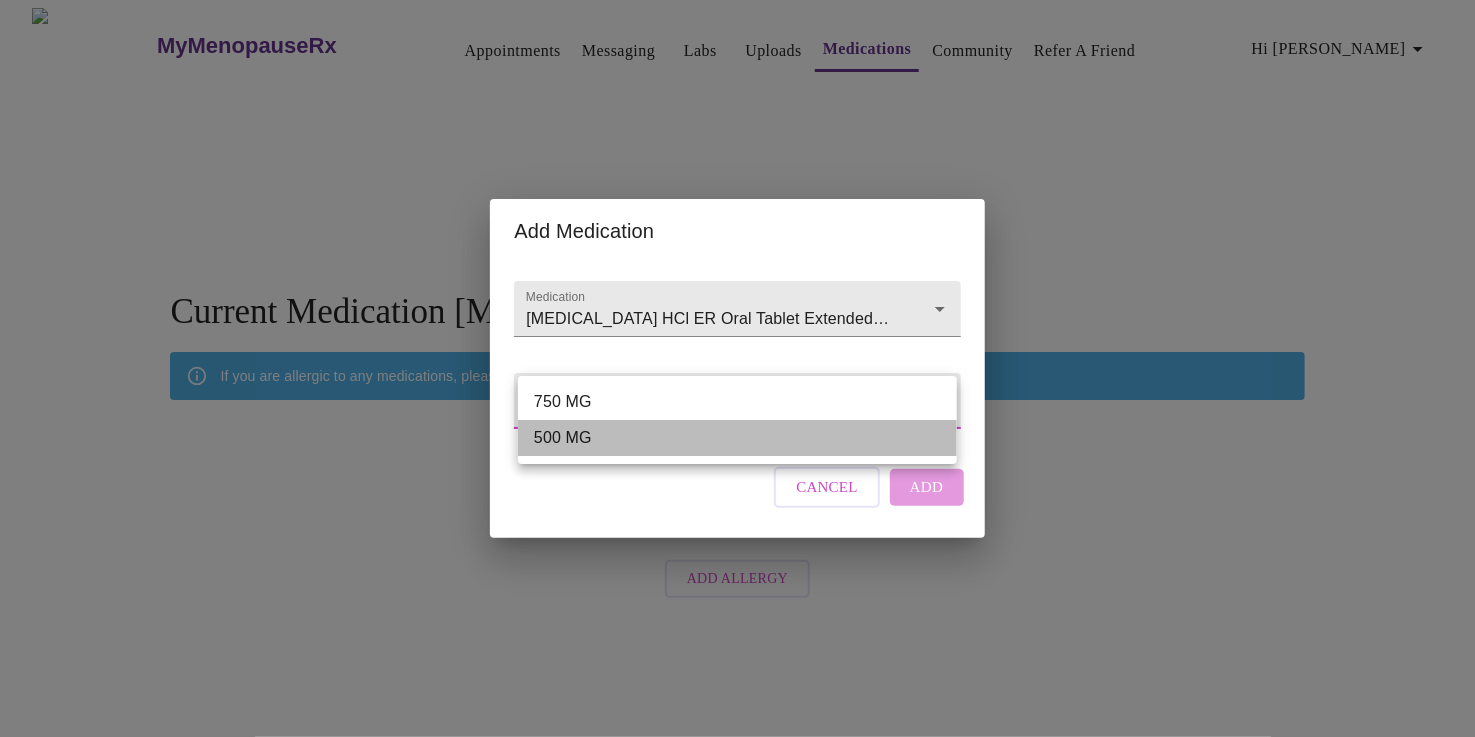 click on "500 MG" at bounding box center (737, 438) 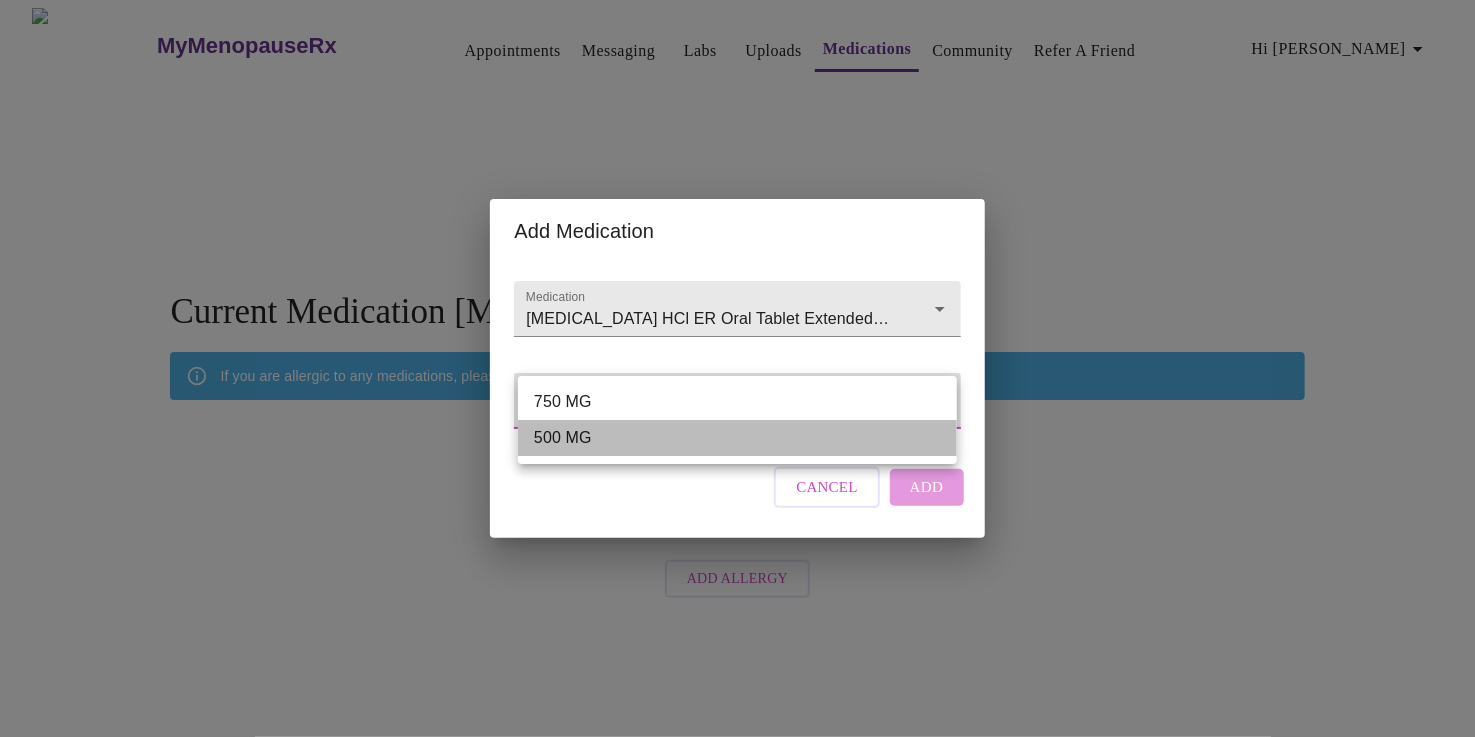 type on "500 MG" 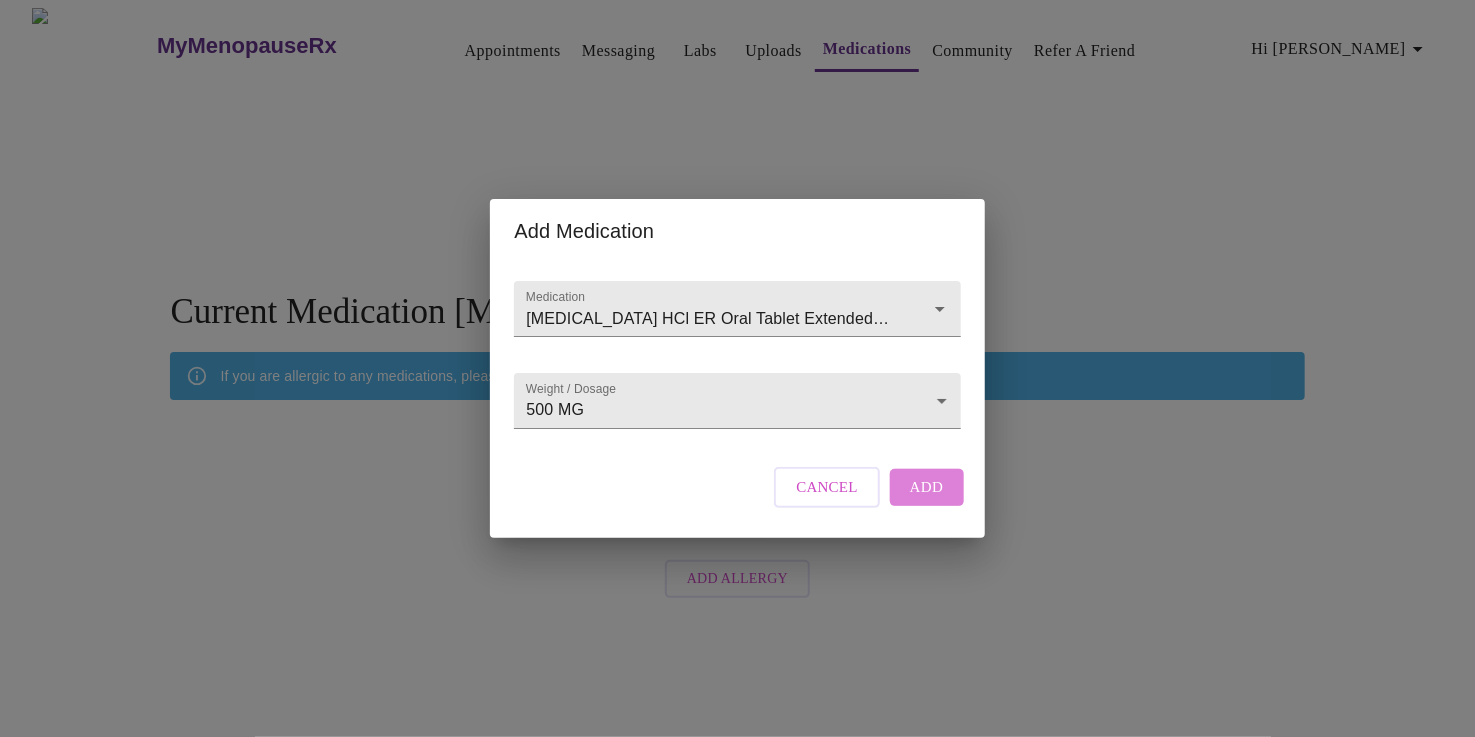 click on "Add" at bounding box center (927, 487) 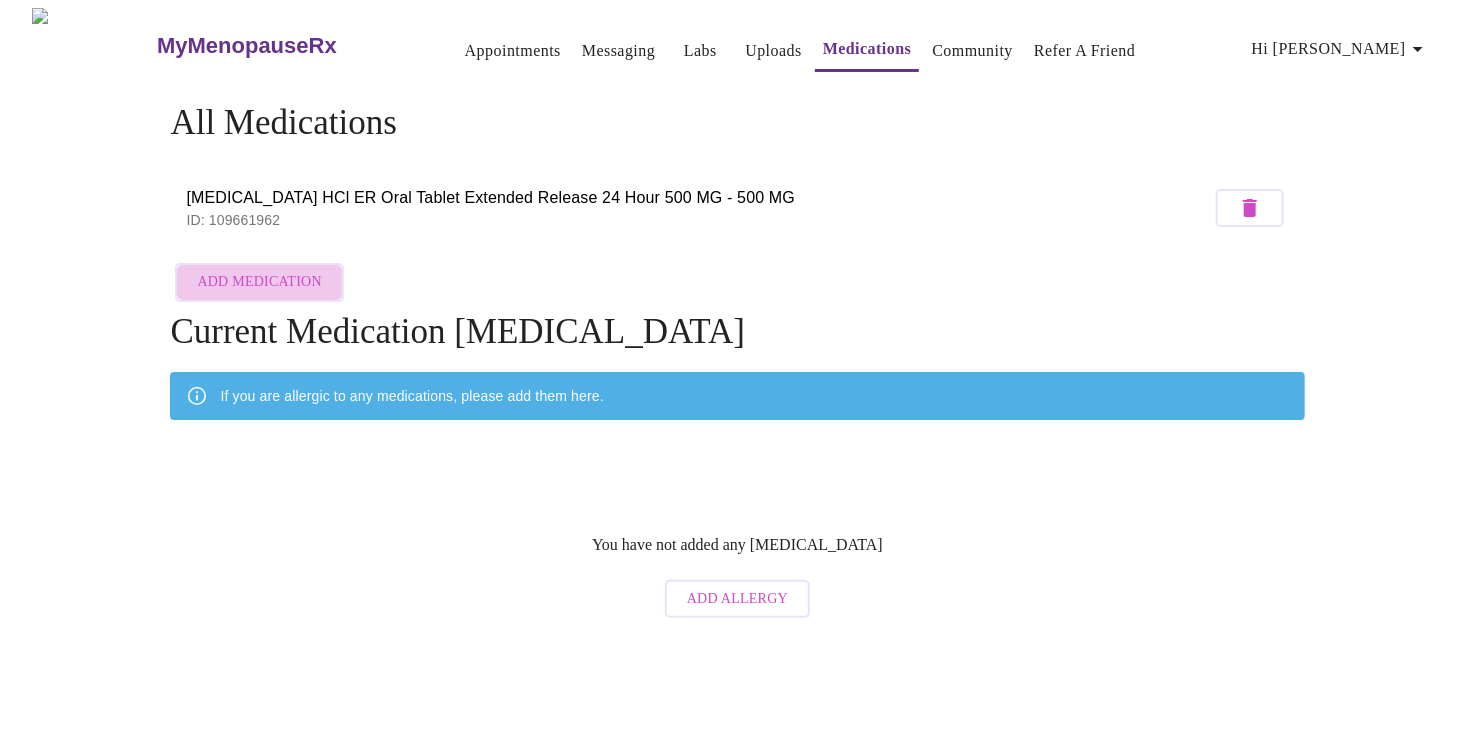 click on "Add Medication" at bounding box center (259, 282) 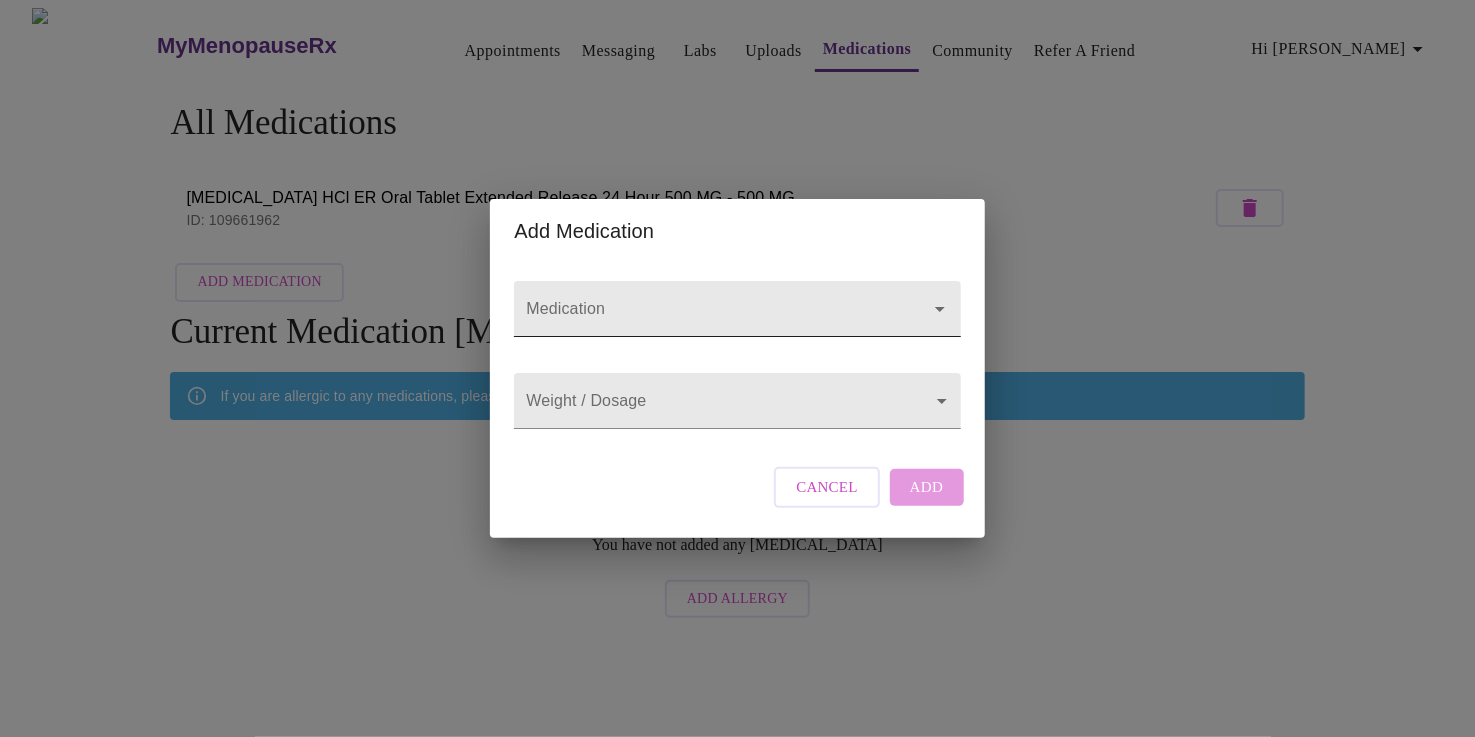 click on "Medication" at bounding box center (708, 318) 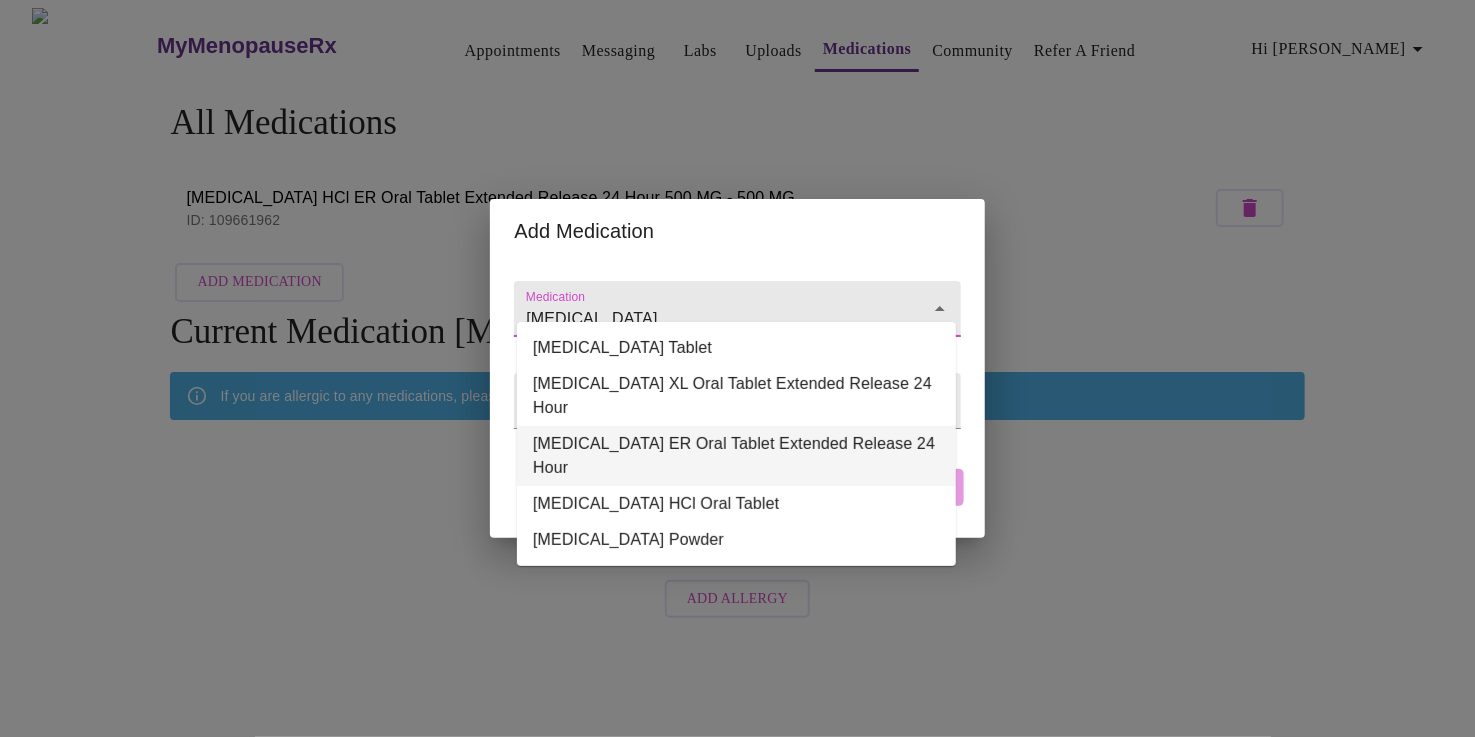 click on "[MEDICAL_DATA] ER Oral Tablet Extended Release 24 Hour" at bounding box center (736, 456) 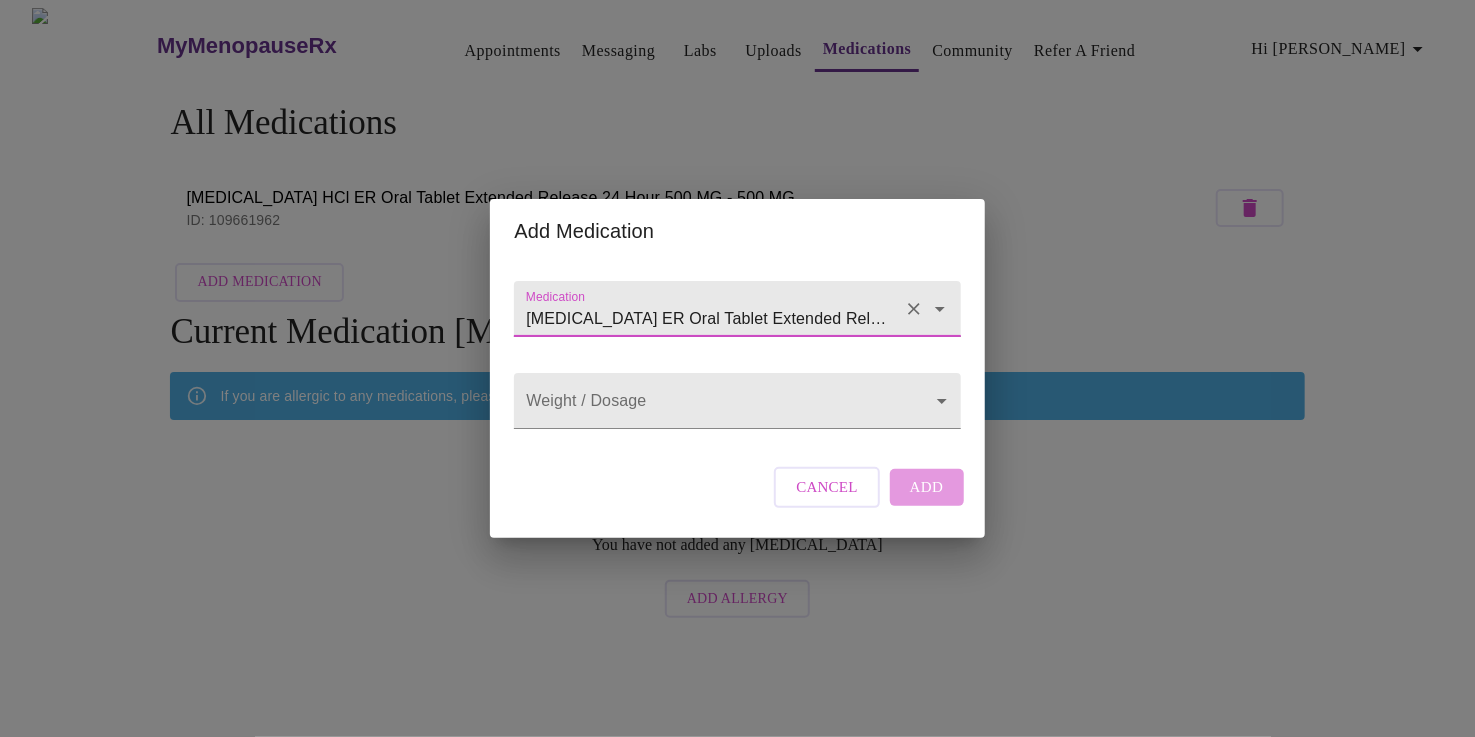 type on "[MEDICAL_DATA] ER Oral Tablet Extended Release 24 Hour" 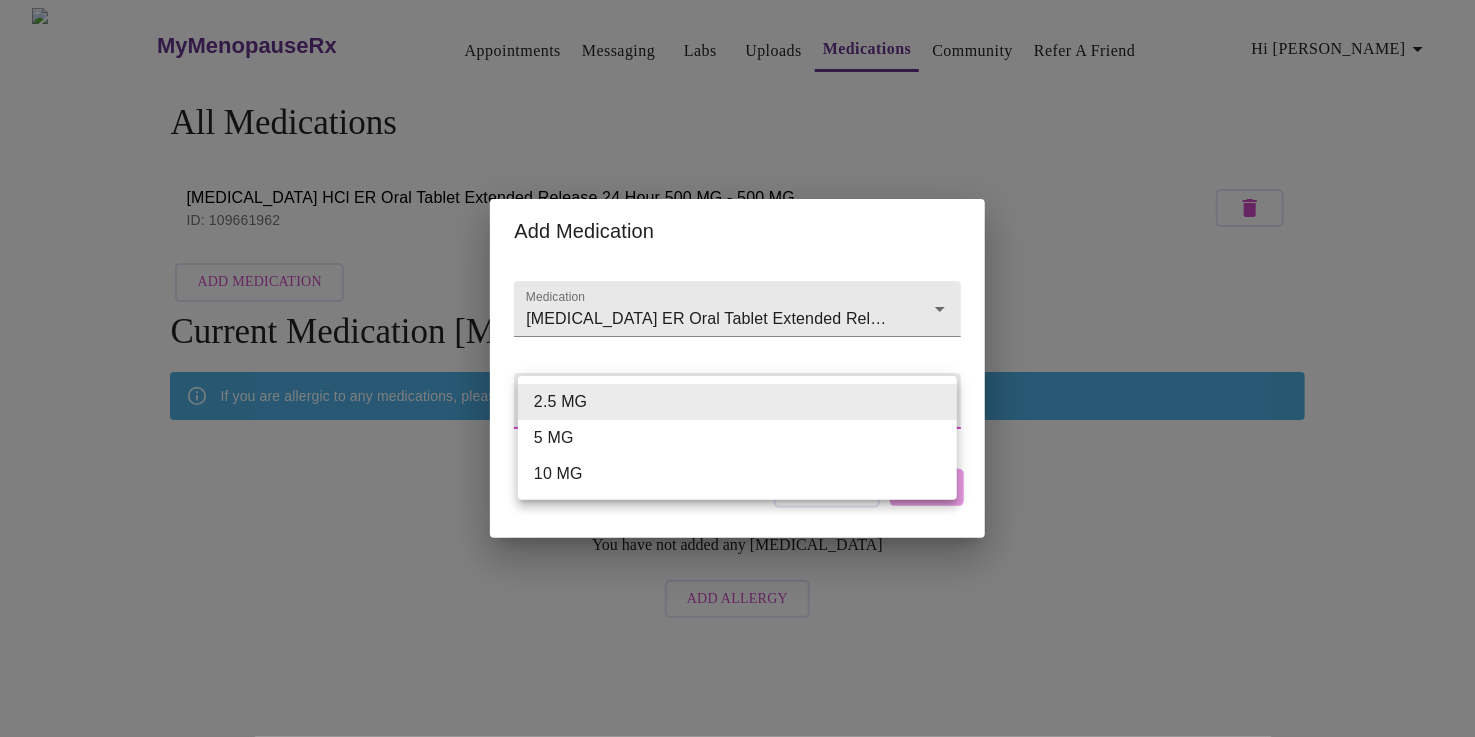 click on "MyMenopauseRx Appointments Messaging Labs Uploads Medications Community Refer a Friend Hi [PERSON_NAME]    All Medications [MEDICAL_DATA] HCl ER Oral Tablet Extended Release 24 Hour 500 MG - 500 MG ID: 109661962 Add Medication Current Medication [MEDICAL_DATA] If you are allergic to any medications, please add them here. You have not added any [MEDICAL_DATA] Add Allergy Settings Billing Invoices Log out Add Medication Medication [MEDICAL_DATA] ER Oral Tablet Extended Release 24 Hour Weight / Dosage ​ Cancel Add 2.5 MG 5 MG 10 MG" at bounding box center (737, 318) 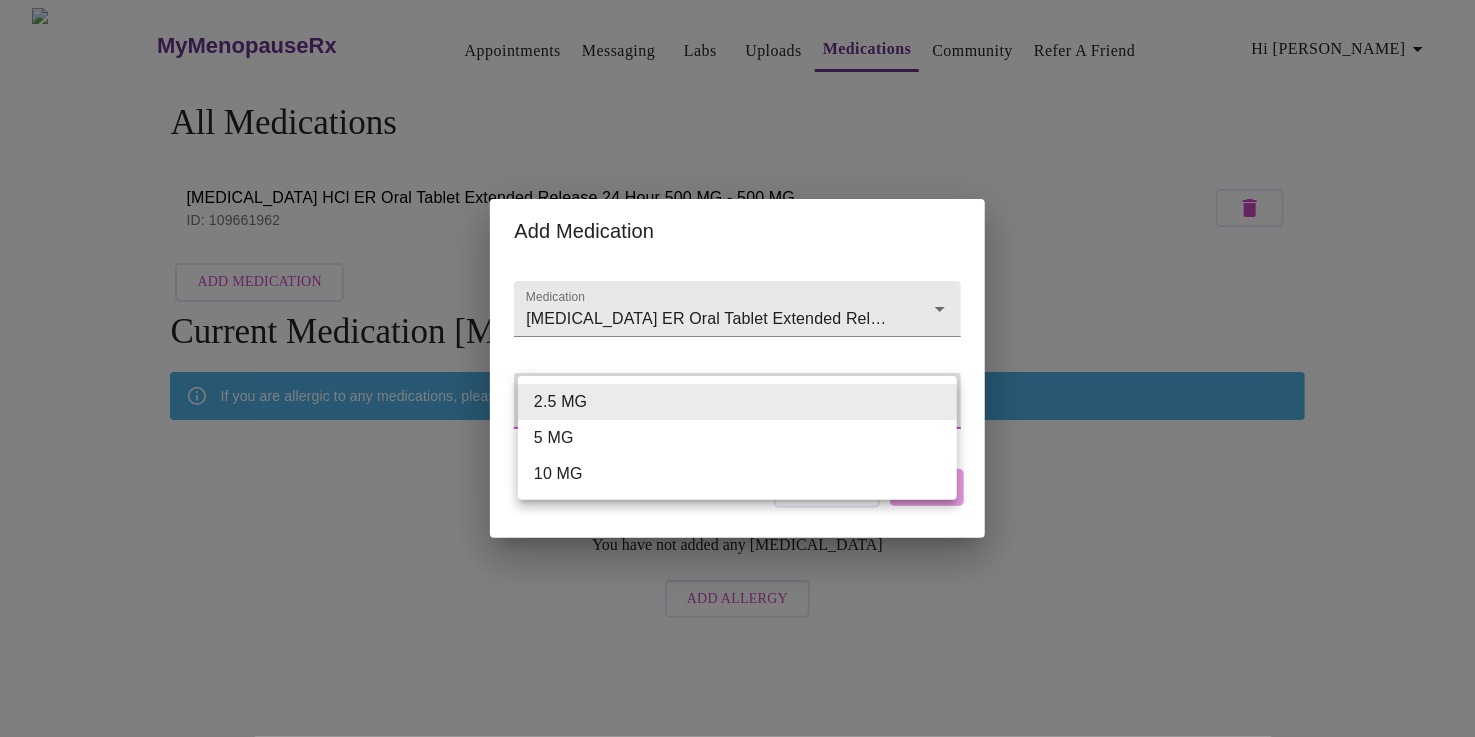 type on "10 MG" 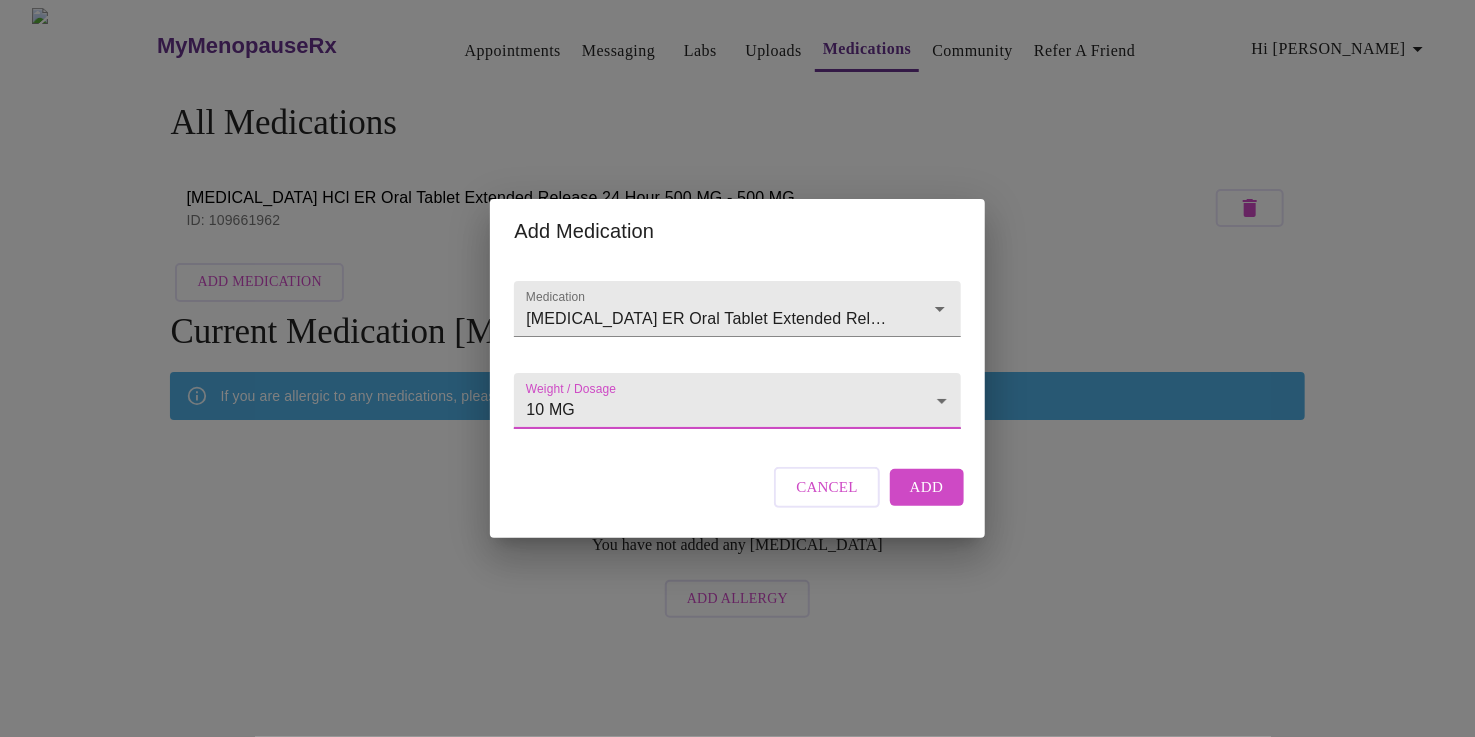 click on "Add" at bounding box center [927, 487] 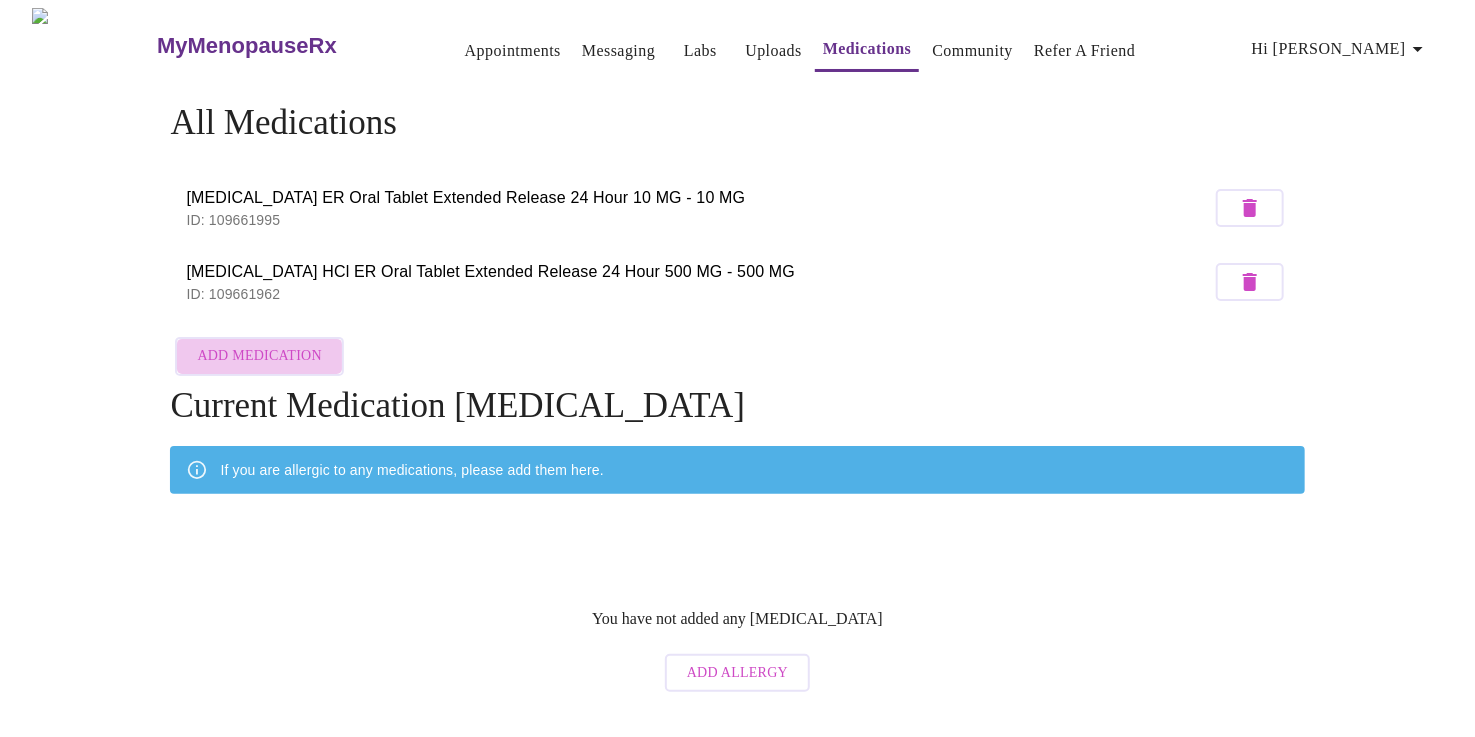click on "Add Medication" at bounding box center (259, 356) 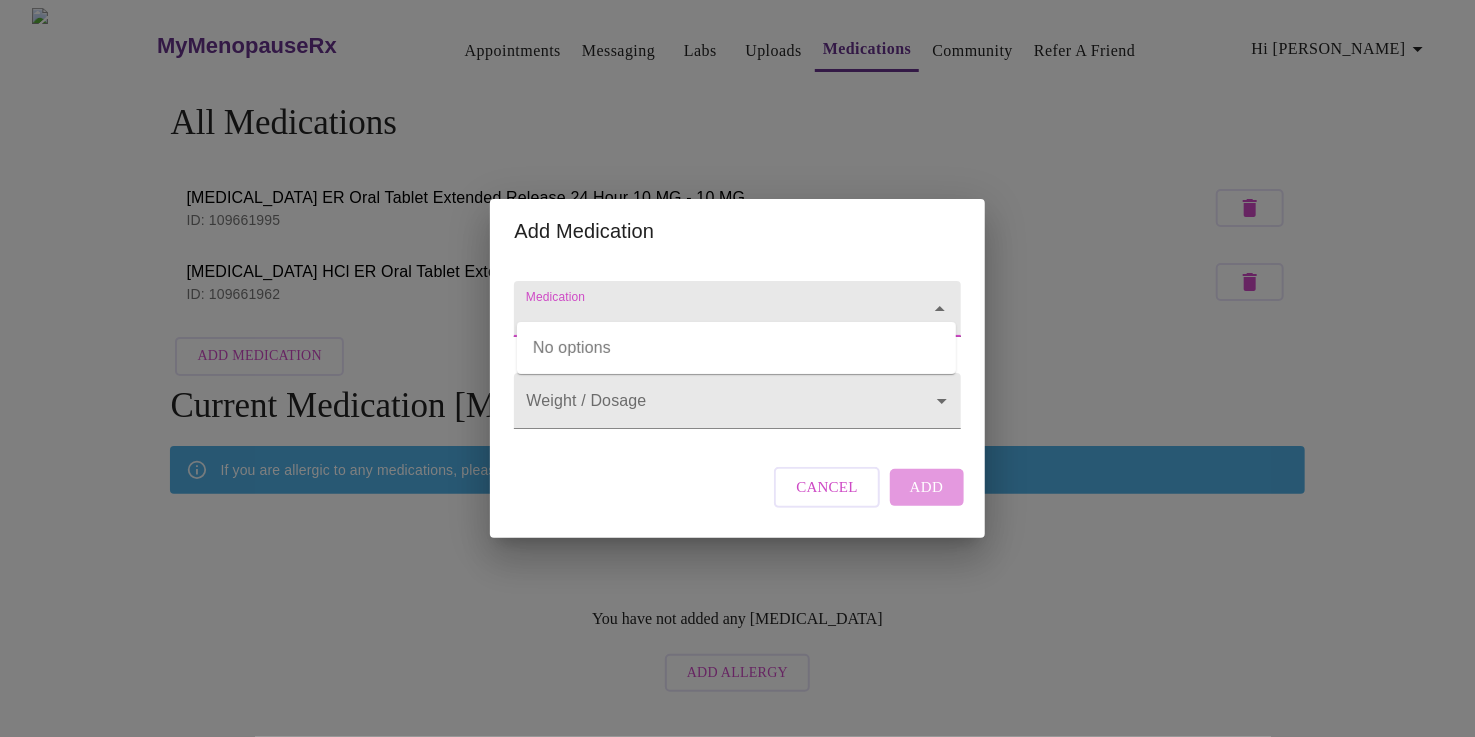 click on "Medication" at bounding box center [708, 318] 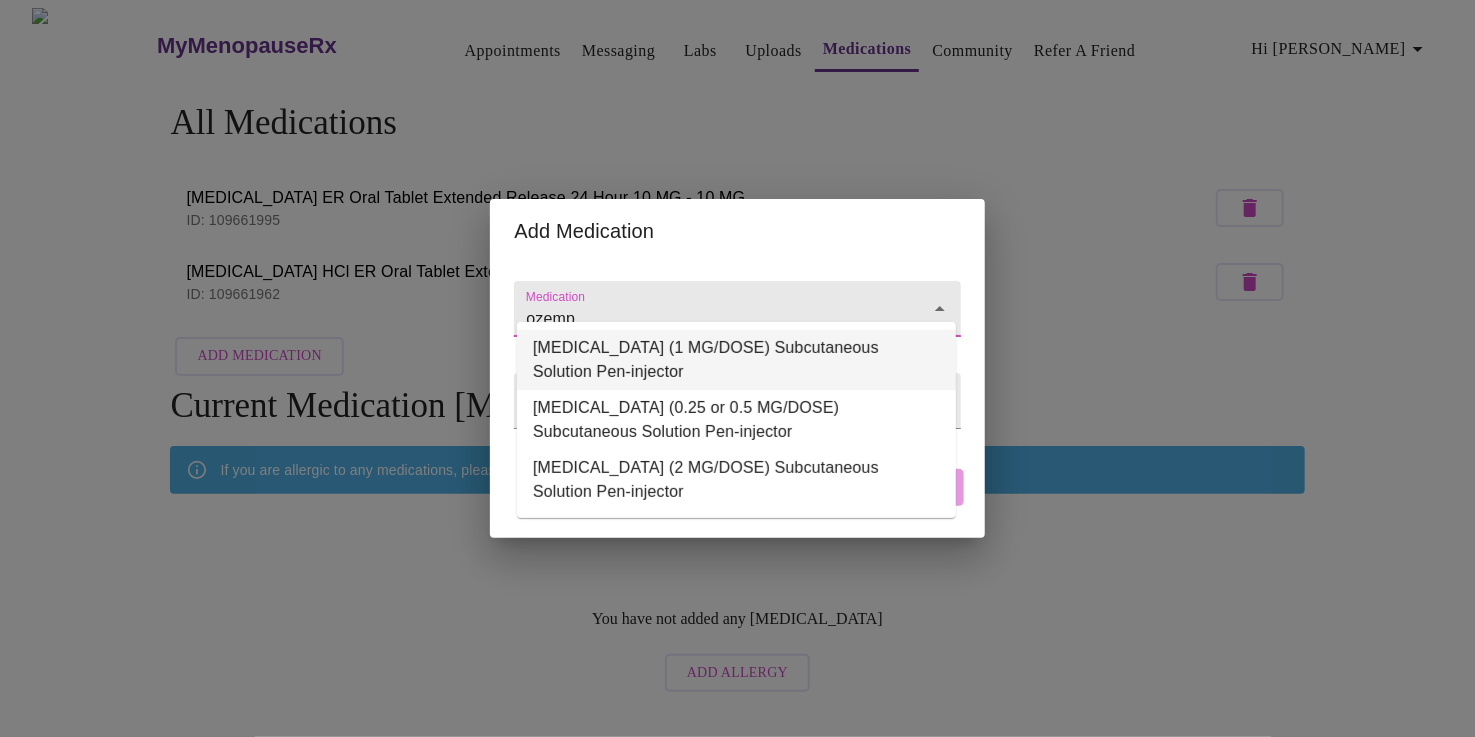 click on "[MEDICAL_DATA] (1 MG/DOSE) Subcutaneous Solution Pen-injector" at bounding box center [736, 360] 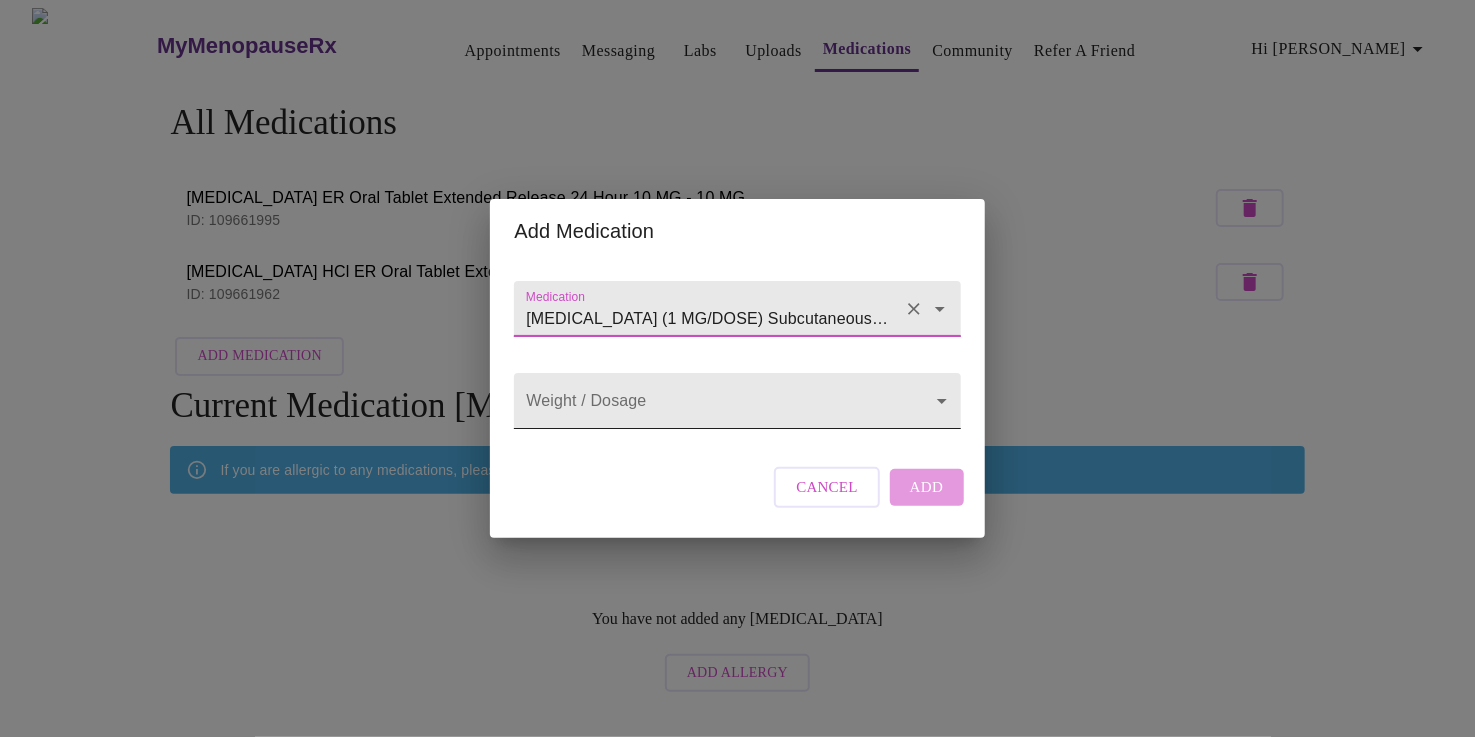 type on "[MEDICAL_DATA] (1 MG/DOSE) Subcutaneous Solution Pen-injector" 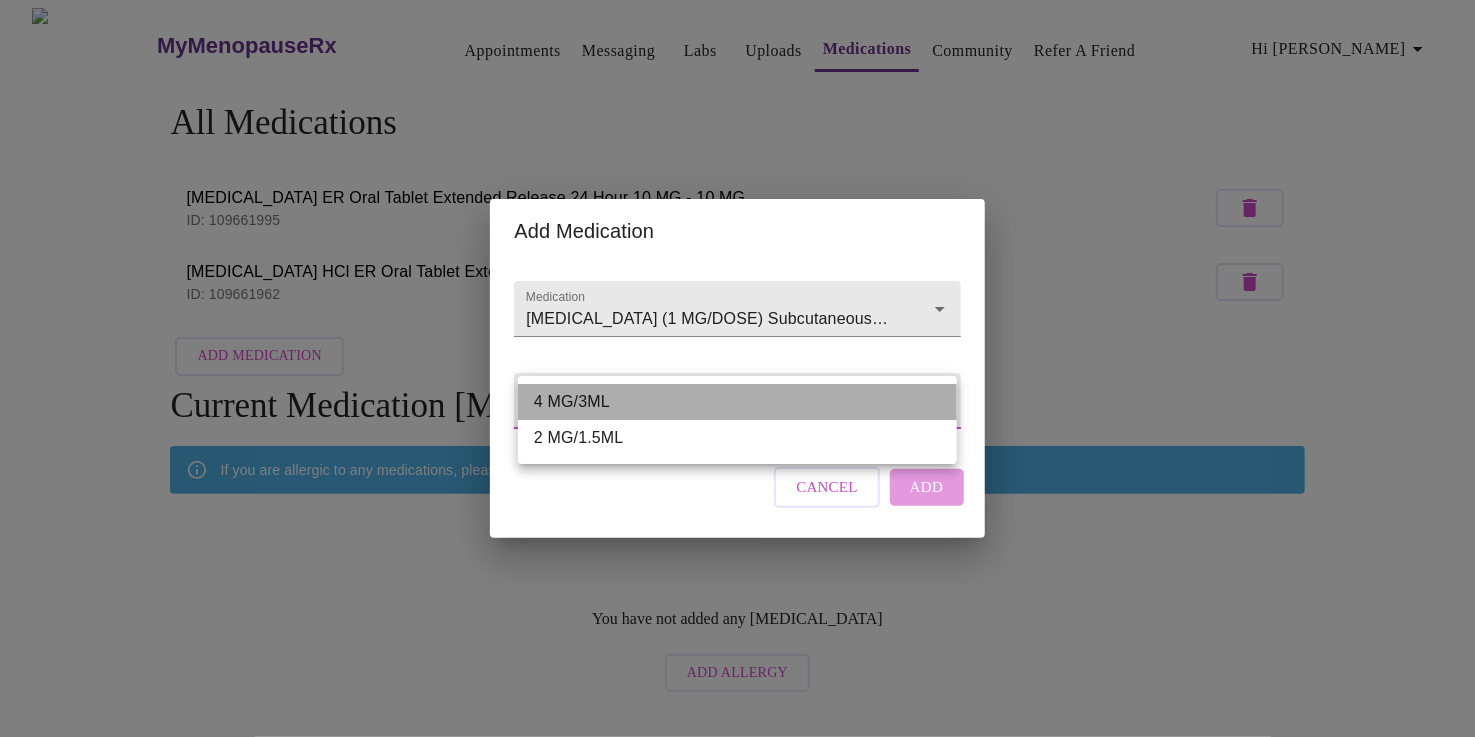 click on "4 MG/3ML" at bounding box center [737, 402] 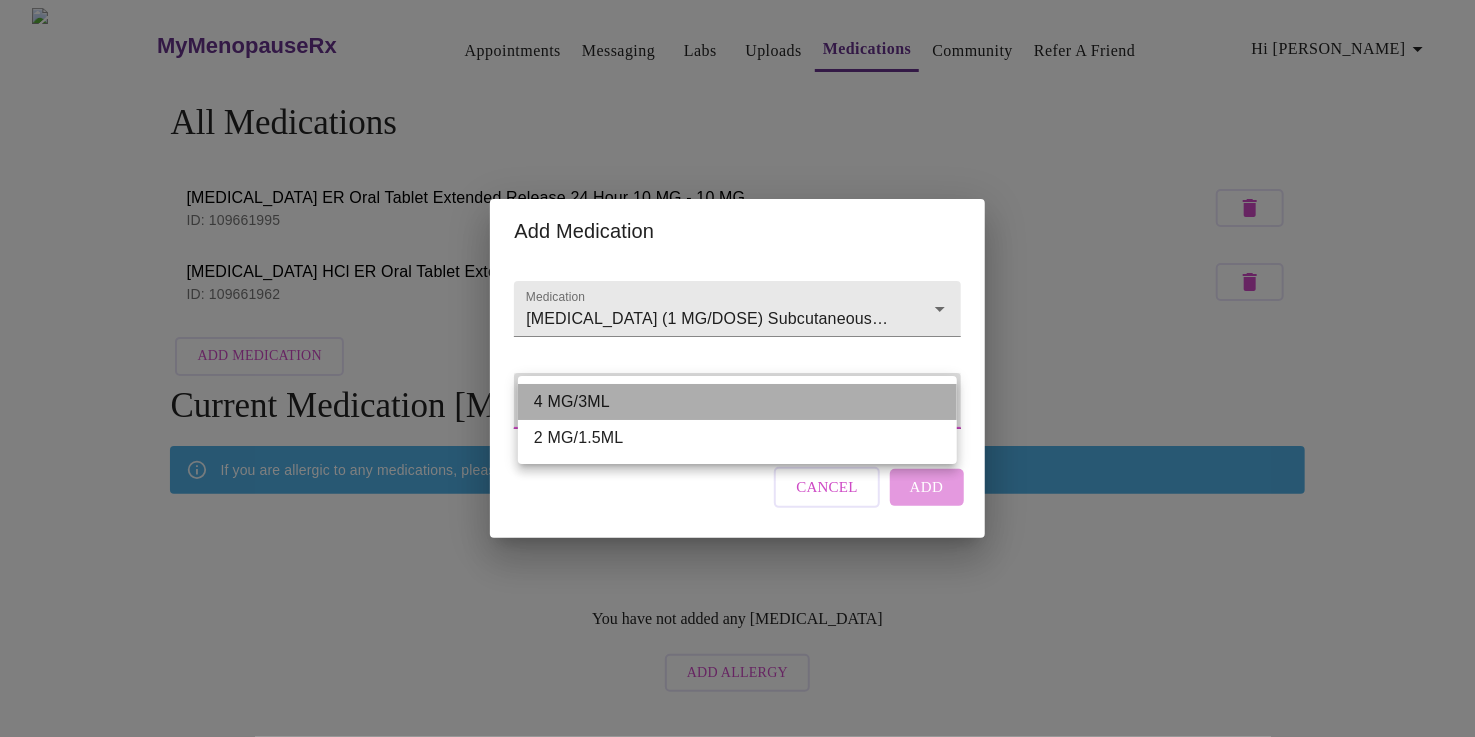 type on "4 MG/3ML" 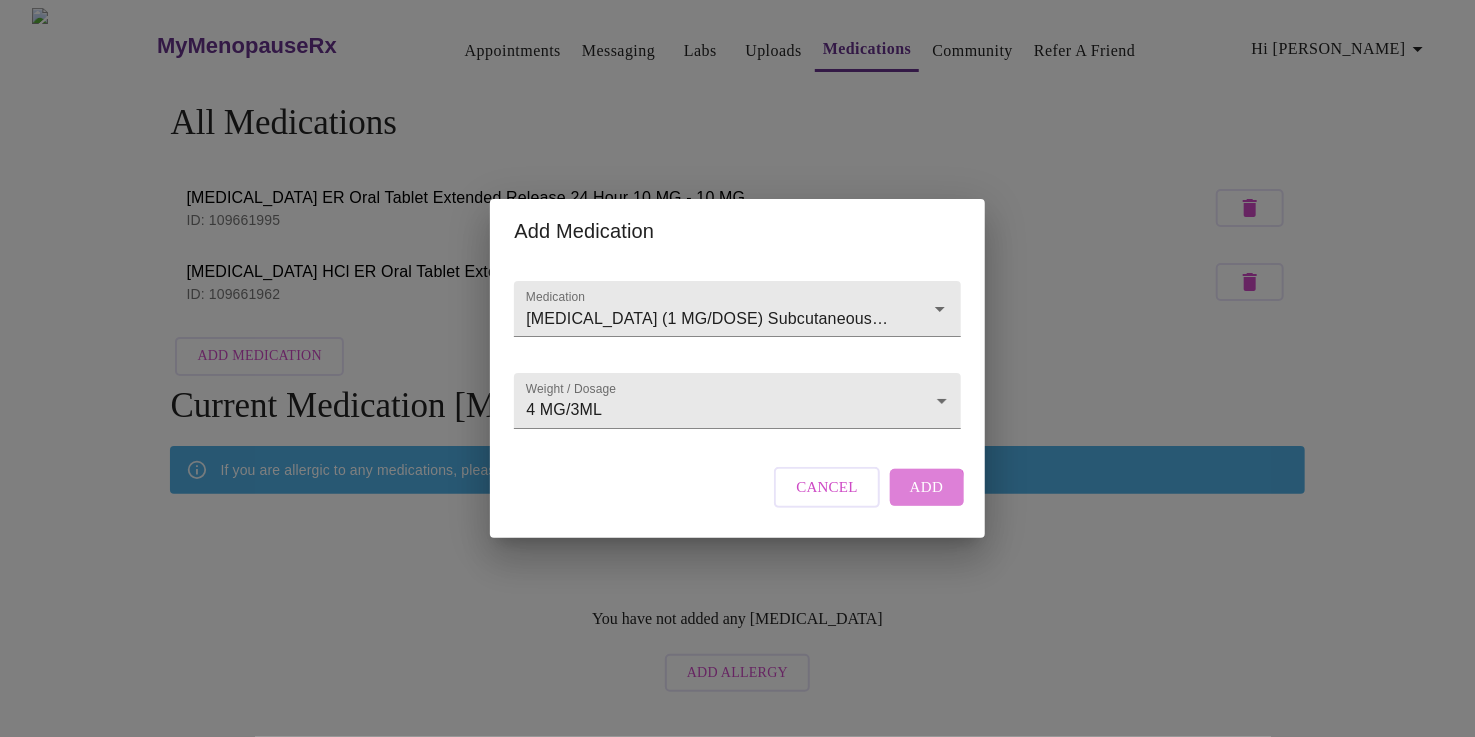 click on "Add" at bounding box center [927, 487] 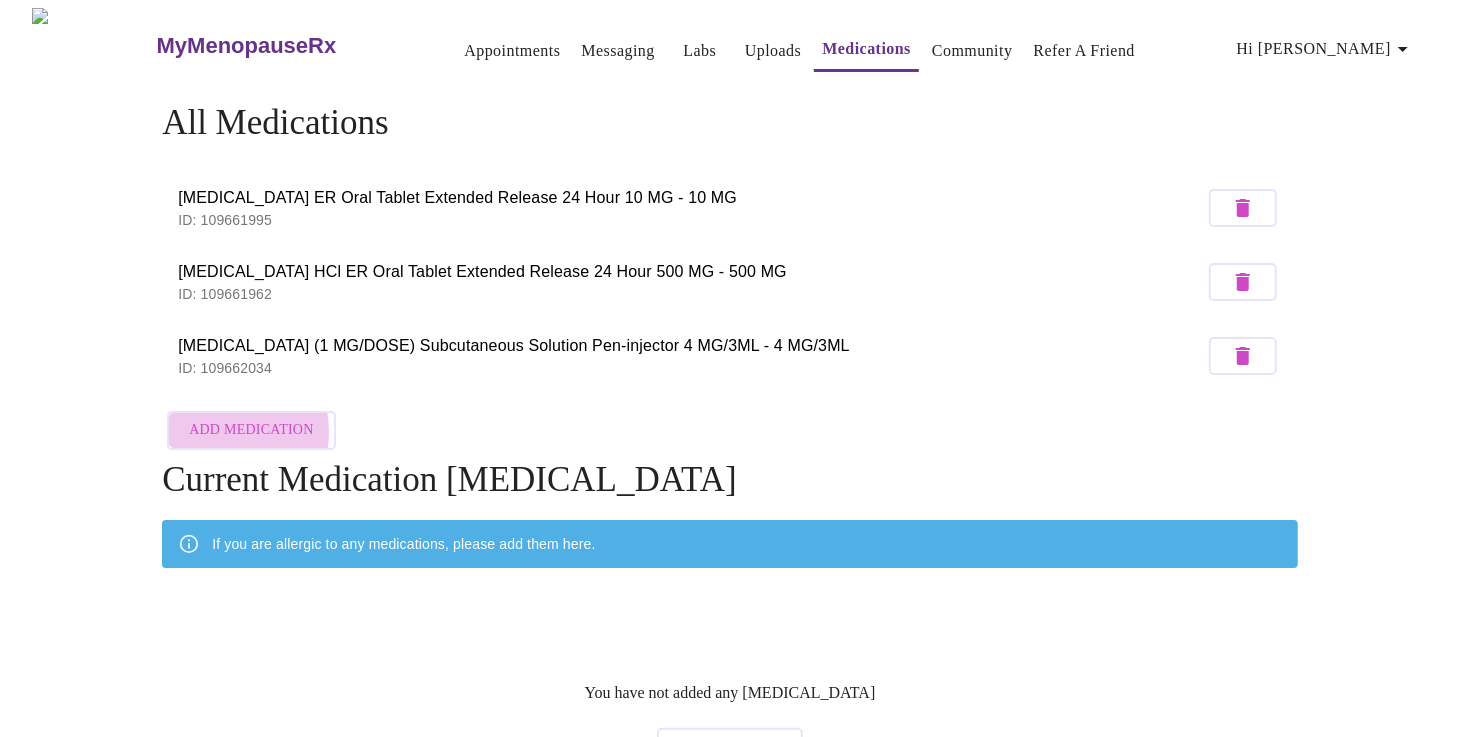 click on "Add Medication" at bounding box center (251, 430) 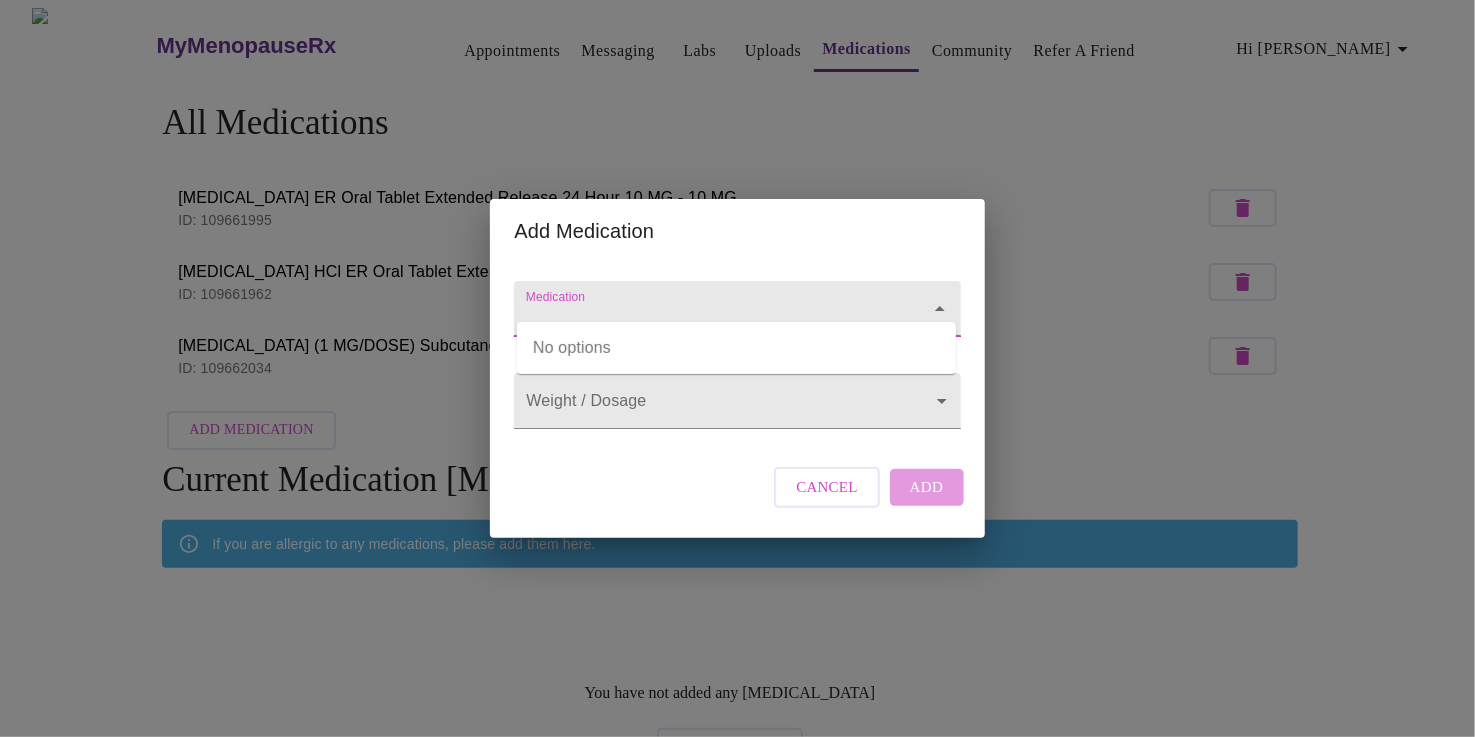 click on "Medication" at bounding box center (708, 318) 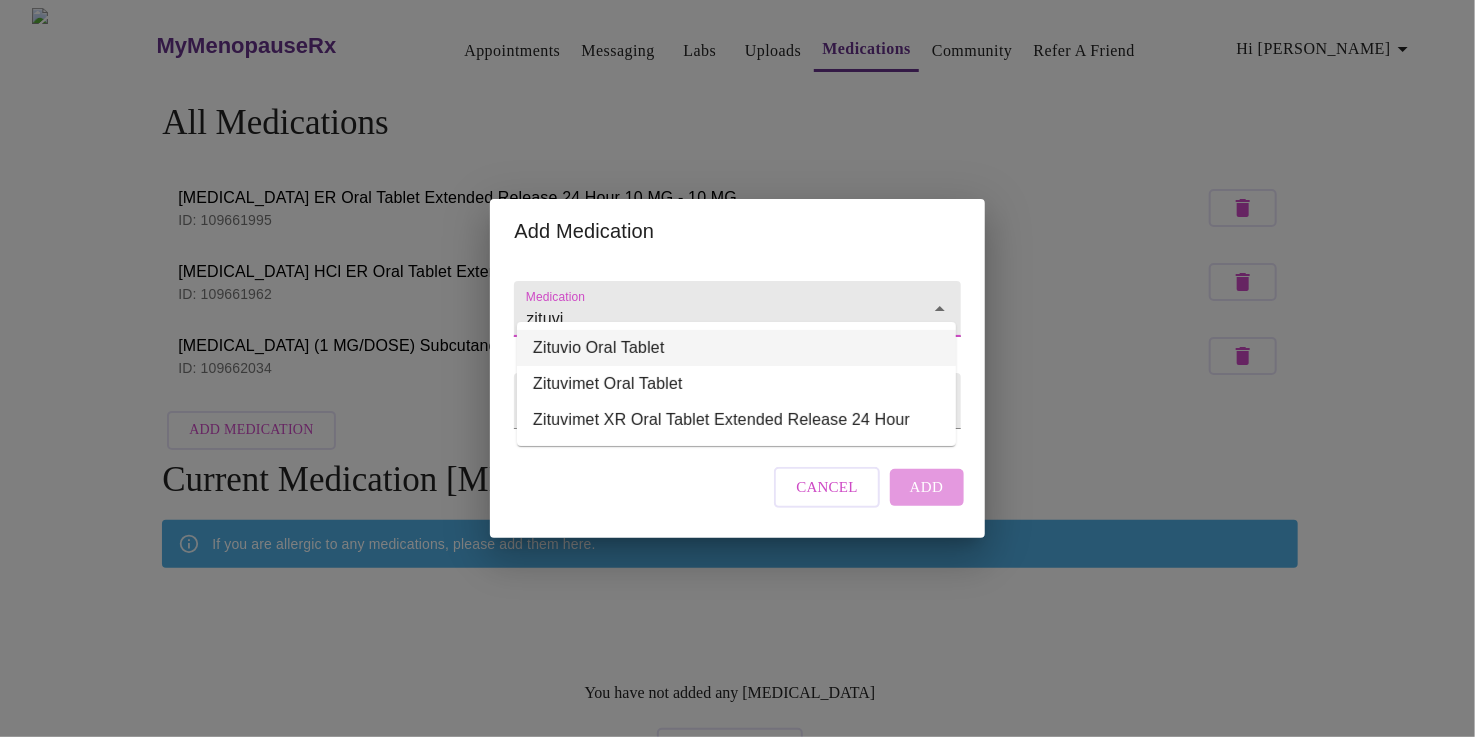 click on "Zituvio Oral Tablet" at bounding box center (736, 348) 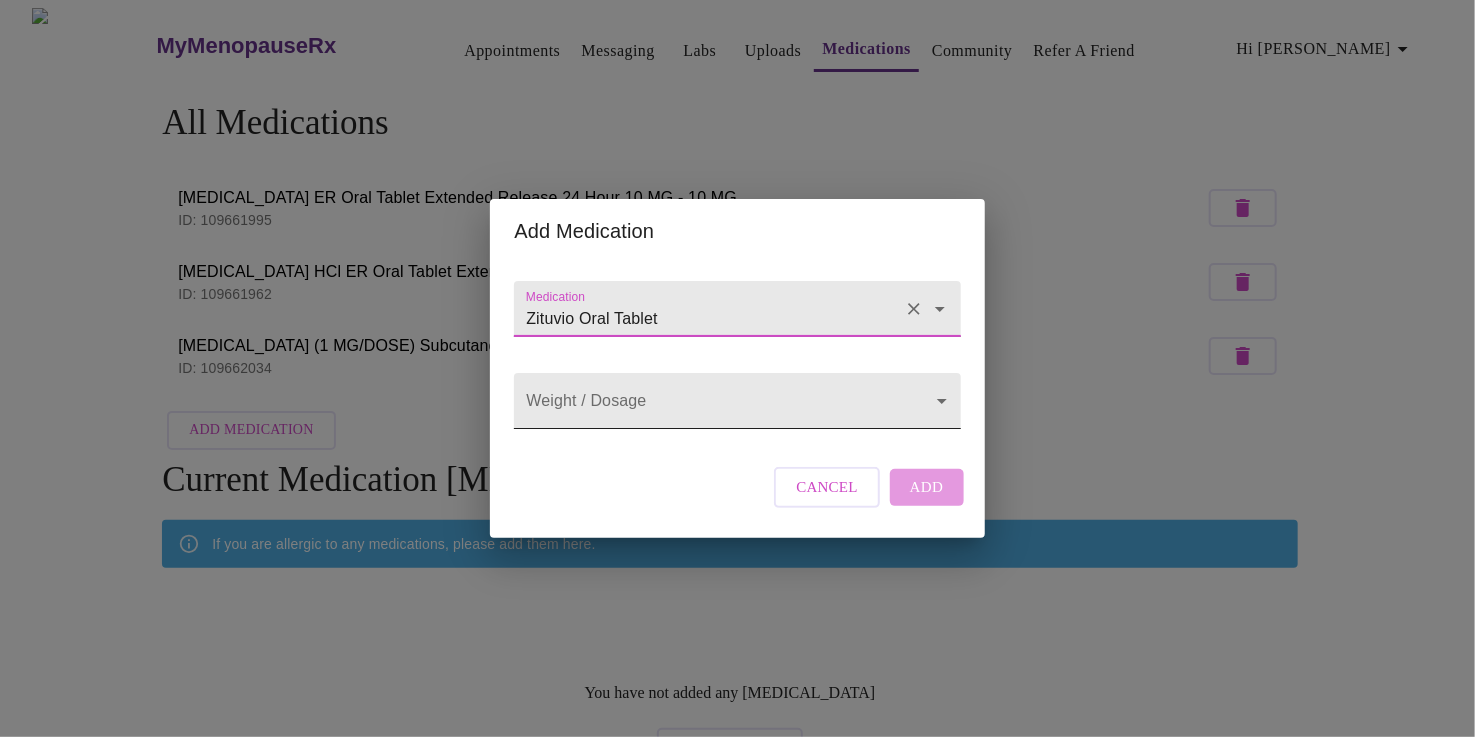 type on "Zituvio Oral Tablet" 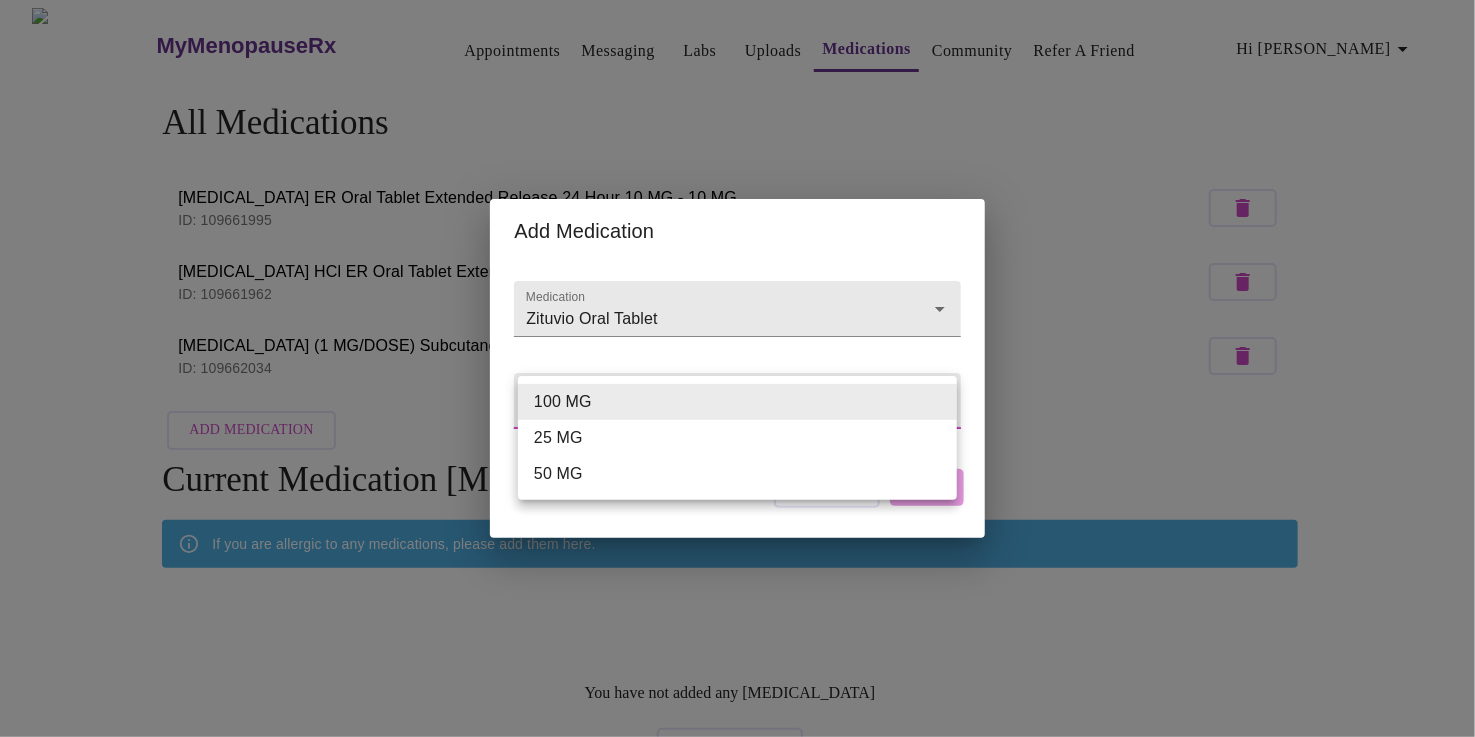 click on "MyMenopauseRx Appointments Messaging Labs Uploads Medications Community Refer a Friend Hi [PERSON_NAME]    All Medications [MEDICAL_DATA] ER Oral Tablet Extended Release 24 Hour 10 MG - 10 MG ID: 109661995 [MEDICAL_DATA] HCl ER Oral Tablet Extended Release 24 Hour 500 MG - 500 MG ID: 109661962 [MEDICAL_DATA] (1 MG/DOSE) Subcutaneous Solution Pen-injector 4 MG/3ML - 4 MG/3ML ID: 109662034 Add Medication Current Medication [MEDICAL_DATA] If you are allergic to any medications, please add them here. You have not added any [MEDICAL_DATA] Add Allergy Settings Billing Invoices Log out Add Medication Medication Zituvio Oral Tablet Weight / Dosage ​ Cancel Add 100 MG 25 MG 50 MG" at bounding box center (737, 392) 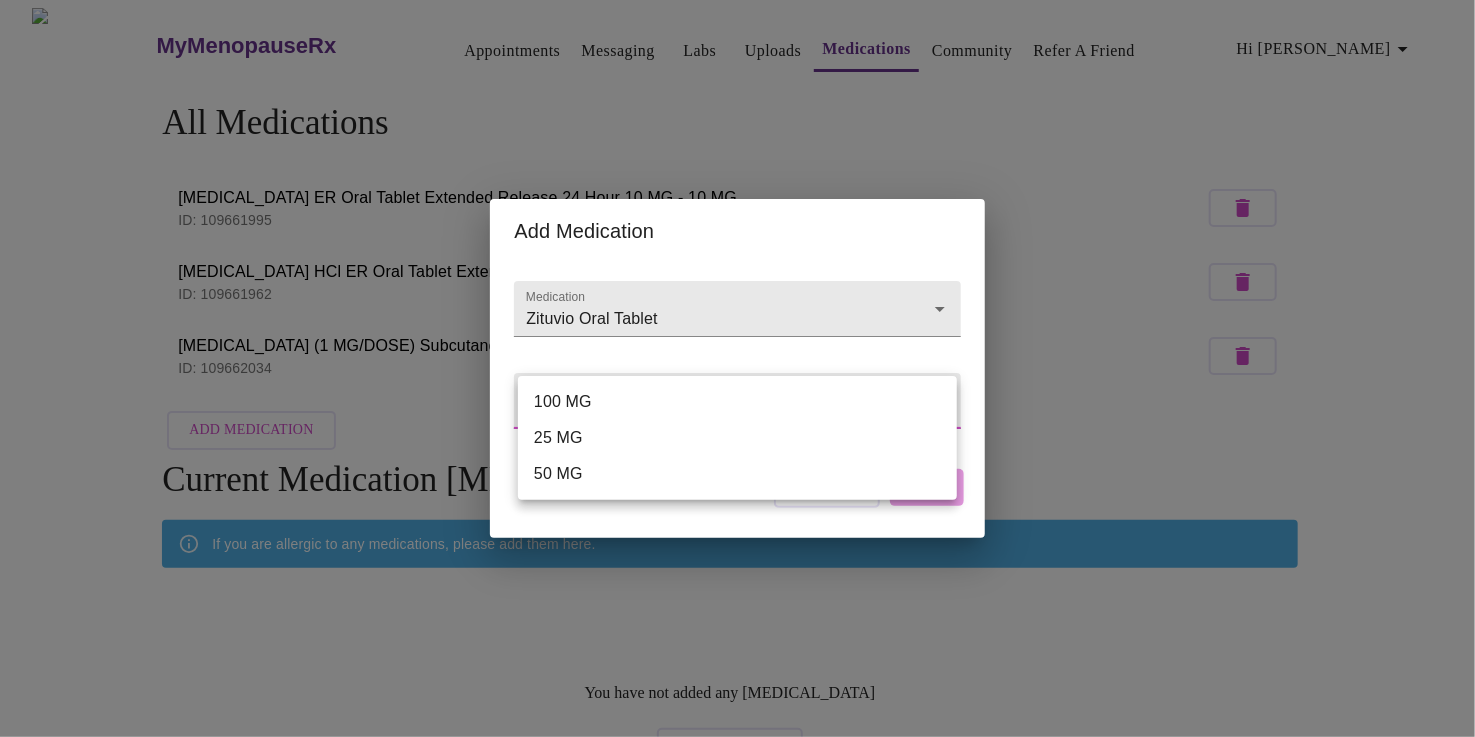 click on "100 MG" at bounding box center (737, 402) 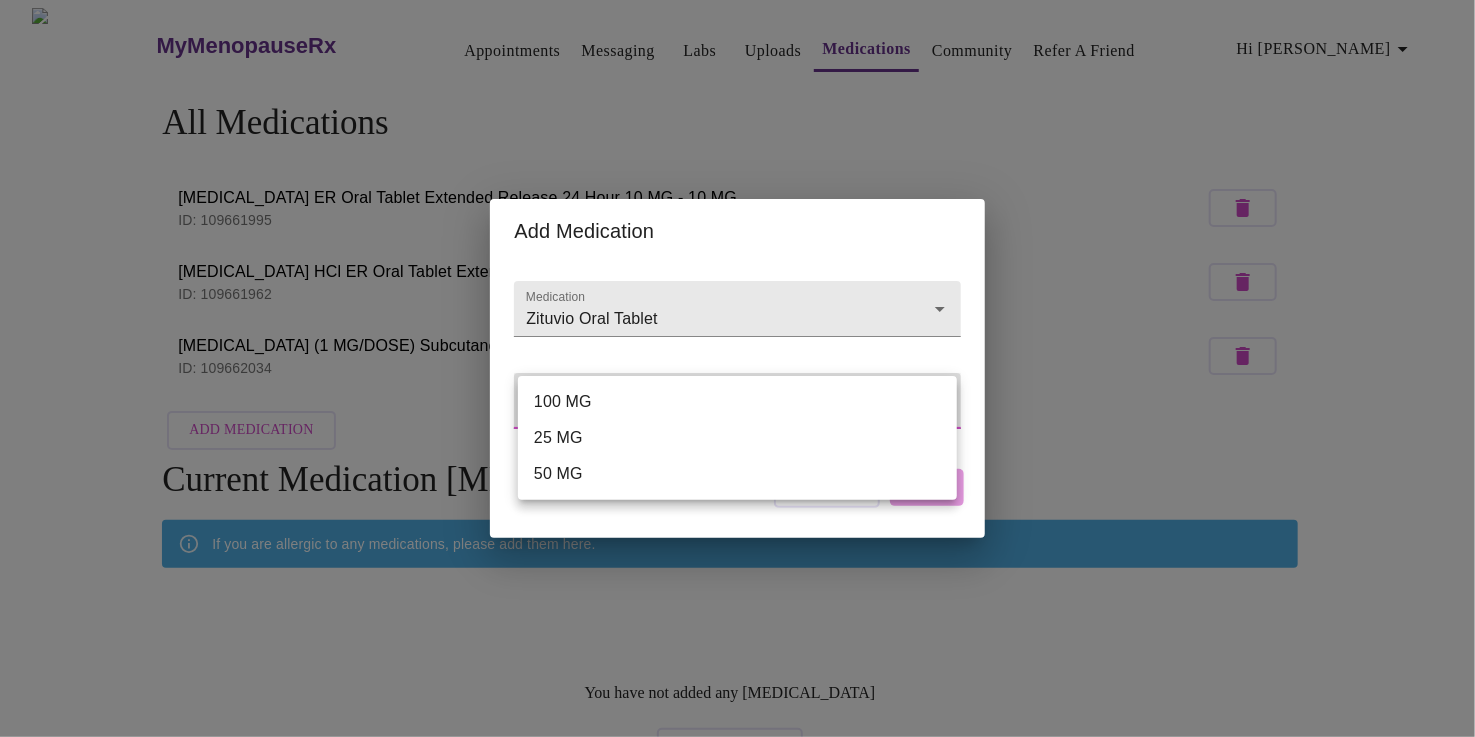 type on "100 MG" 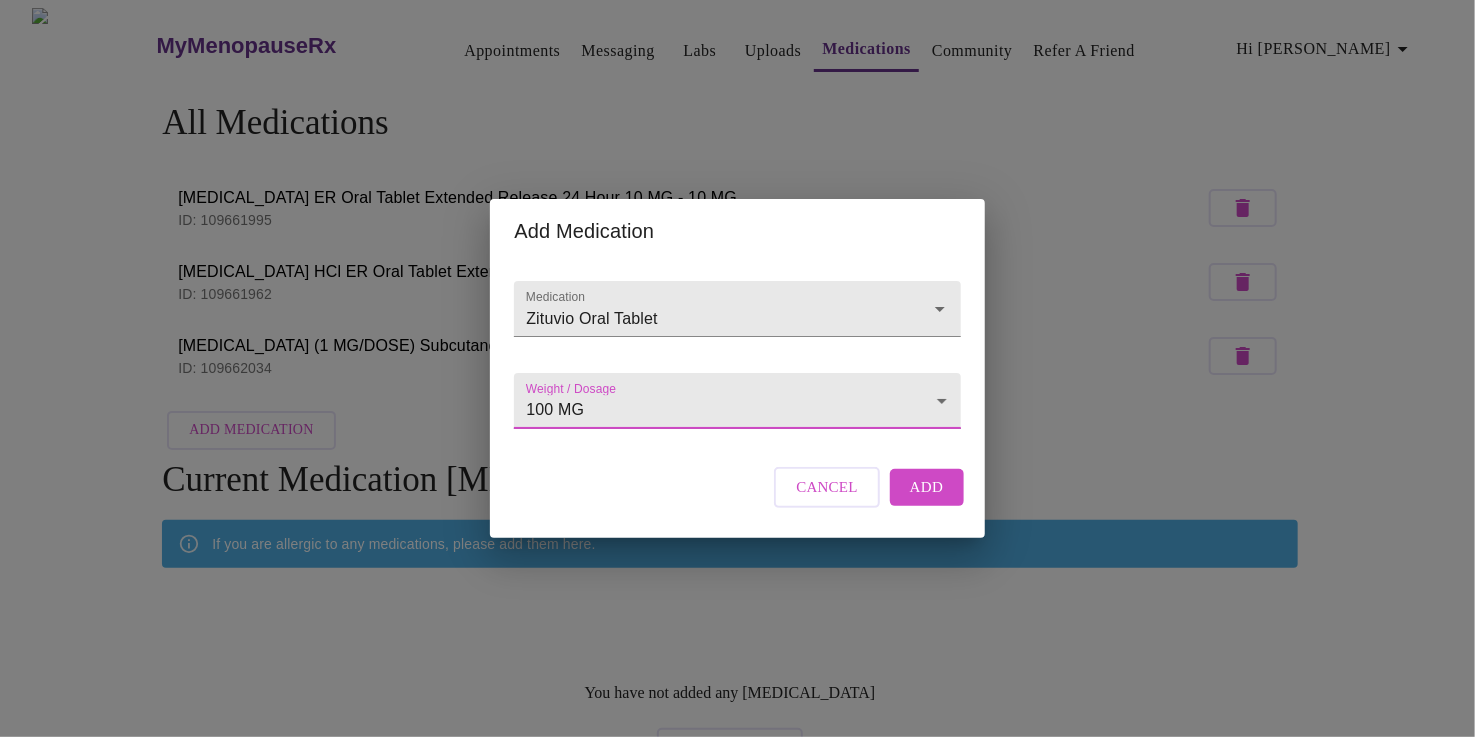 click on "Add" at bounding box center [927, 487] 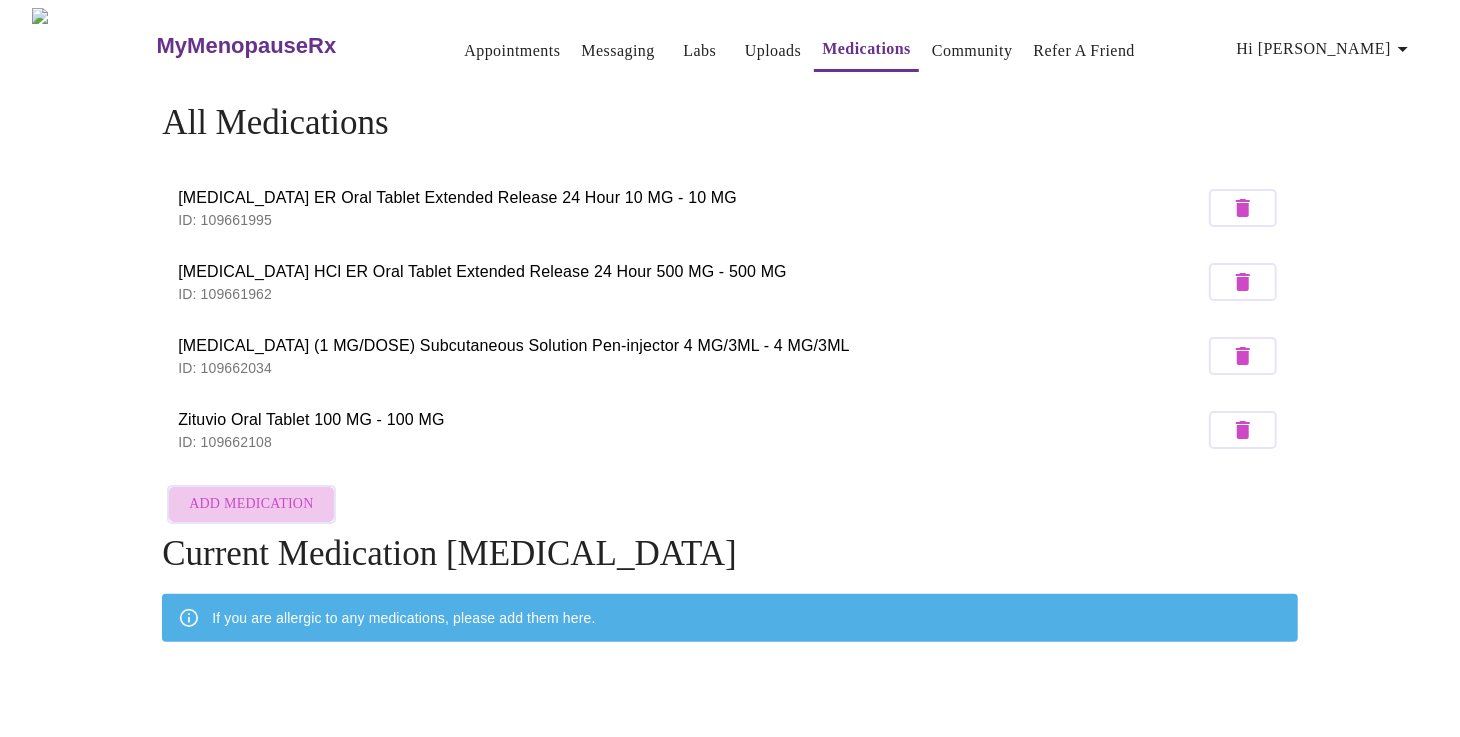 click on "Add Medication" at bounding box center (251, 504) 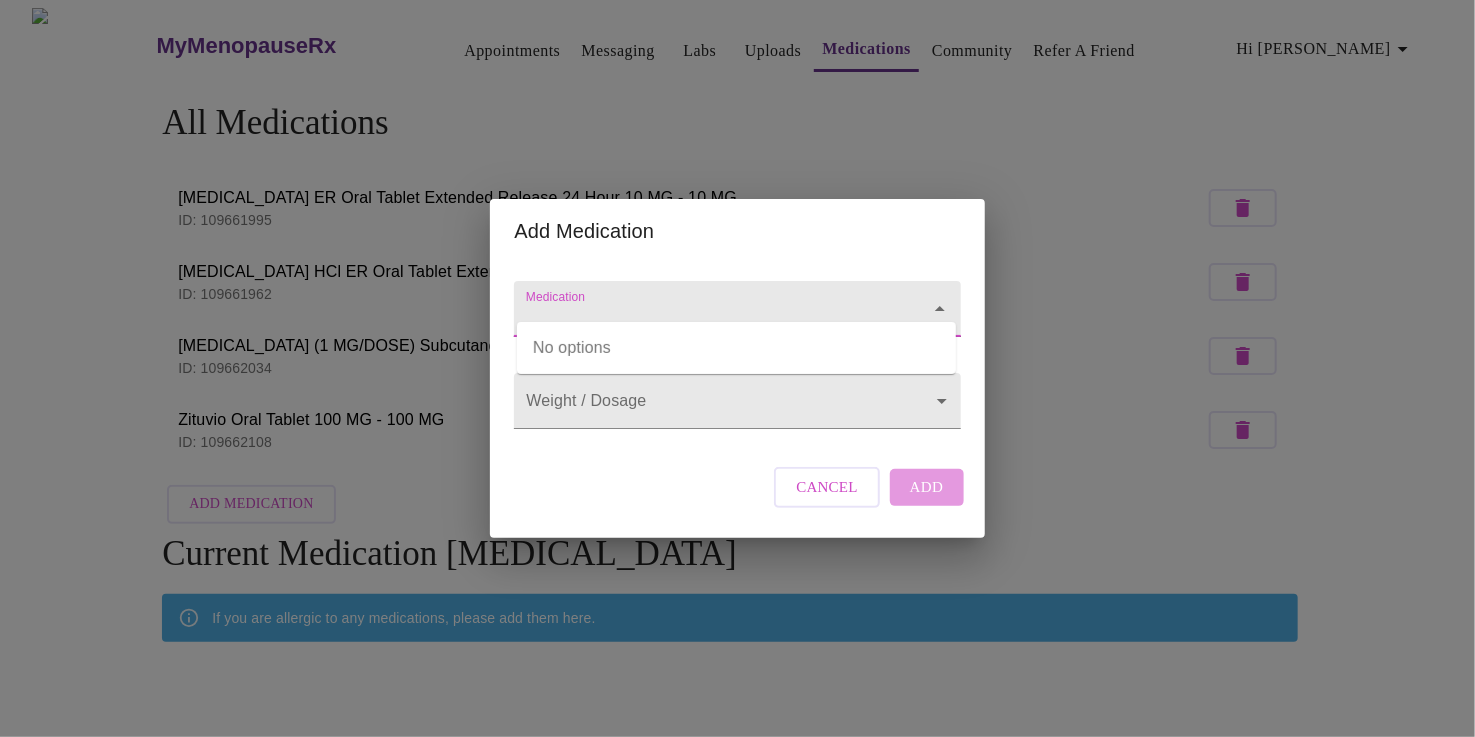 click on "Medication" at bounding box center [708, 318] 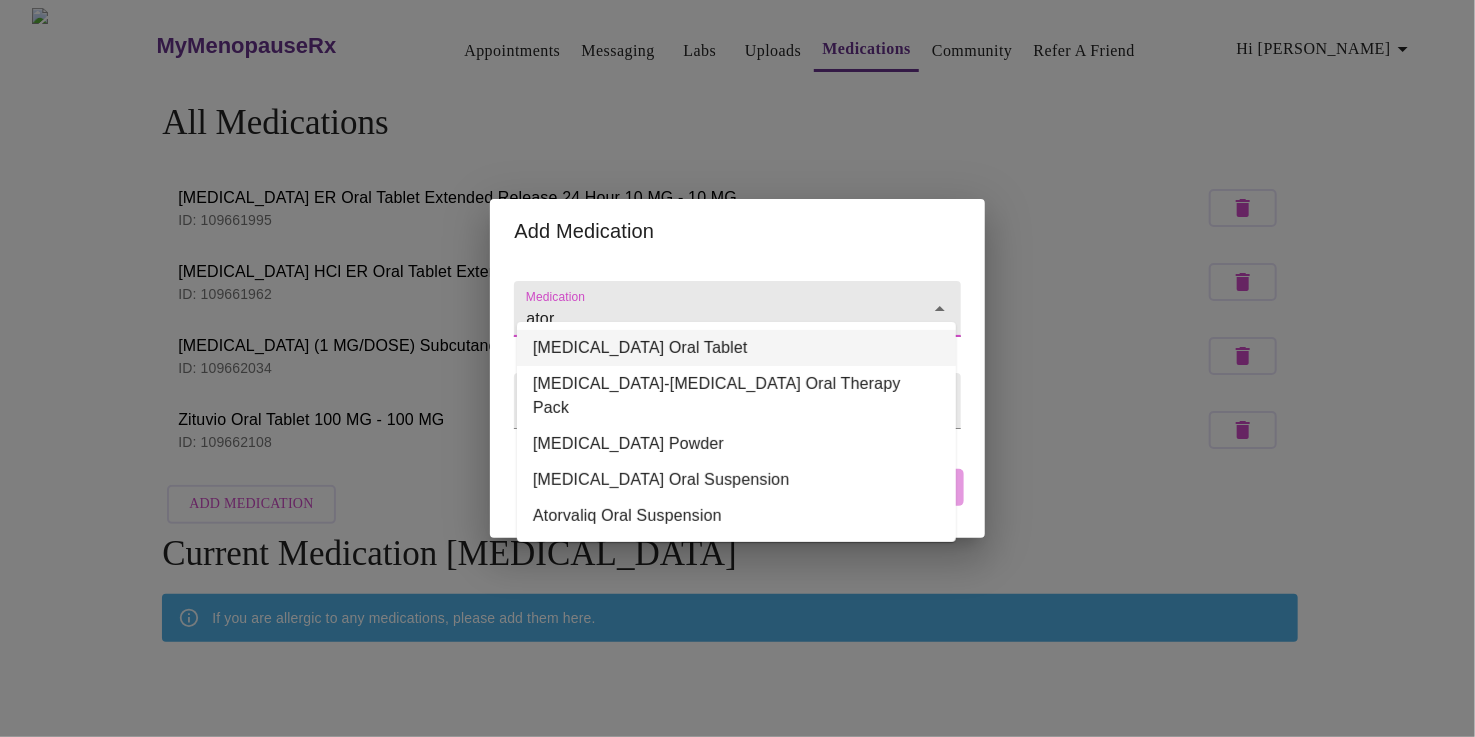 click on "[MEDICAL_DATA] Oral Tablet" at bounding box center (736, 348) 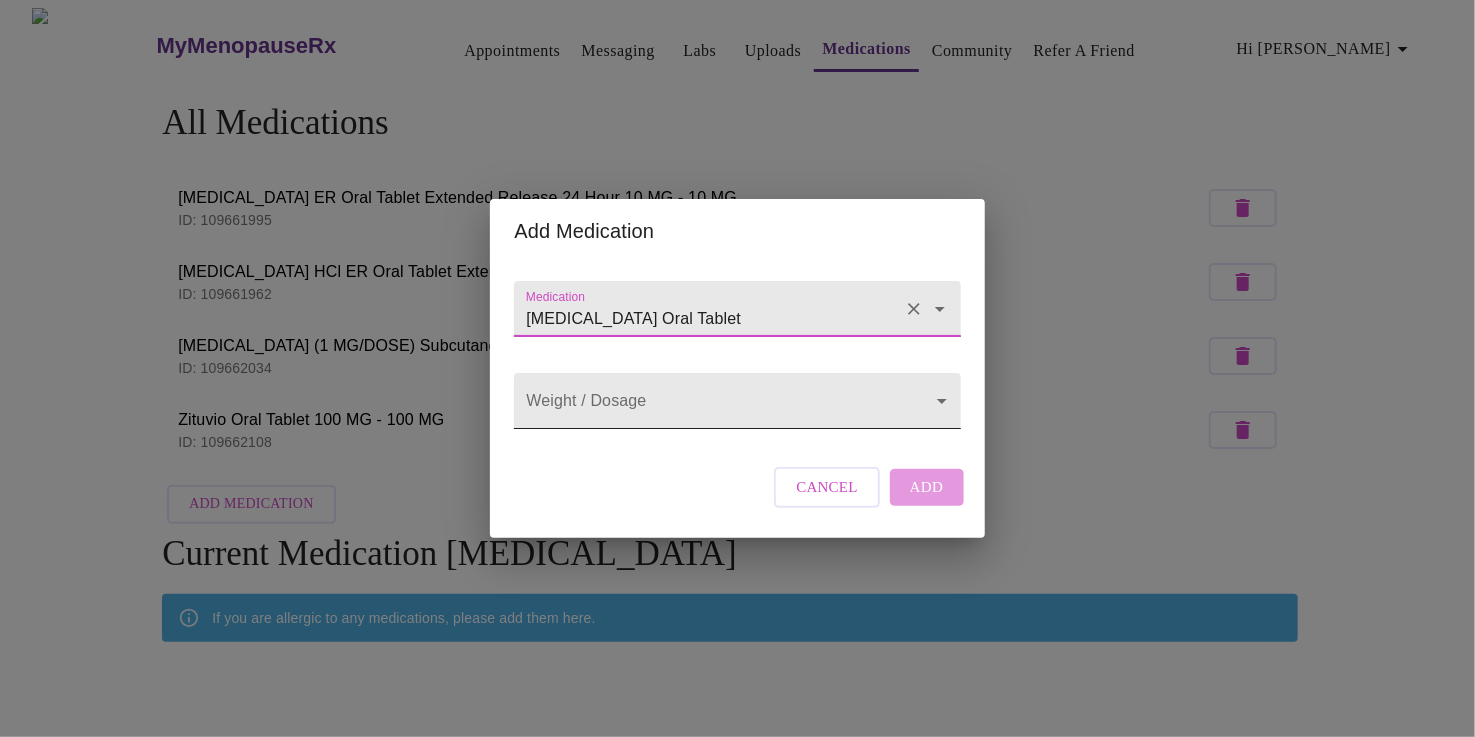 type on "[MEDICAL_DATA] Oral Tablet" 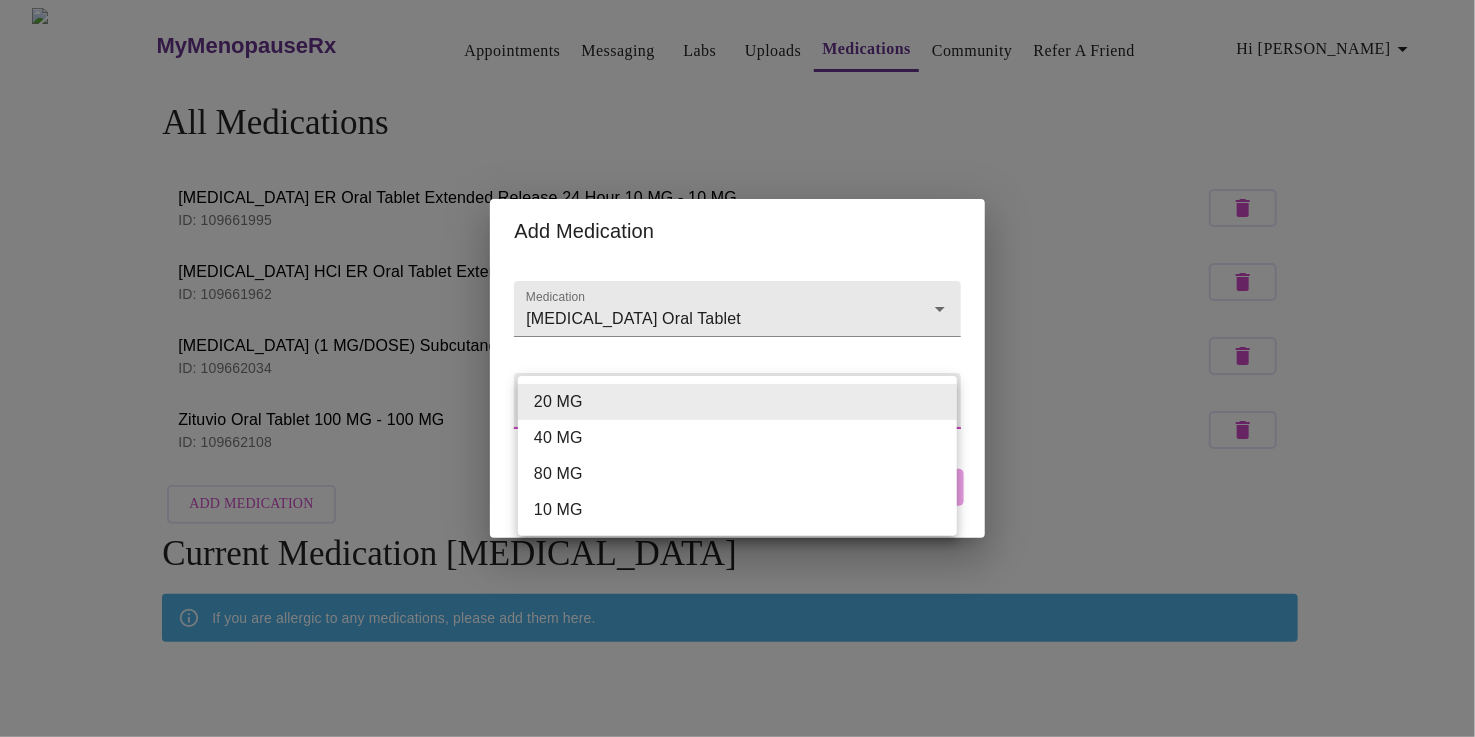 click on "MyMenopauseRx Appointments Messaging Labs Uploads Medications Community Refer a Friend Hi [PERSON_NAME]    All Medications [MEDICAL_DATA] ER Oral Tablet Extended Release 24 Hour 10 MG - 10 MG ID: 109661995 [MEDICAL_DATA] HCl ER Oral Tablet Extended Release 24 Hour 500 MG - 500 MG ID: 109661962 [MEDICAL_DATA] (1 MG/DOSE) Subcutaneous Solution Pen-injector 4 MG/3ML - 4 MG/3ML ID: 109662034 Zituvio Oral Tablet 100 MG - 100 MG ID: 109662108 Add Medication Current Medication [MEDICAL_DATA] If you are allergic to any medications, please add them here. You have not added any [MEDICAL_DATA] Add Allergy Settings Billing Invoices Log out Add Medication Medication [MEDICAL_DATA] Oral Tablet Weight / Dosage ​ Cancel Add 20 MG 40 MG 80 MG 10 MG" at bounding box center (737, 429) 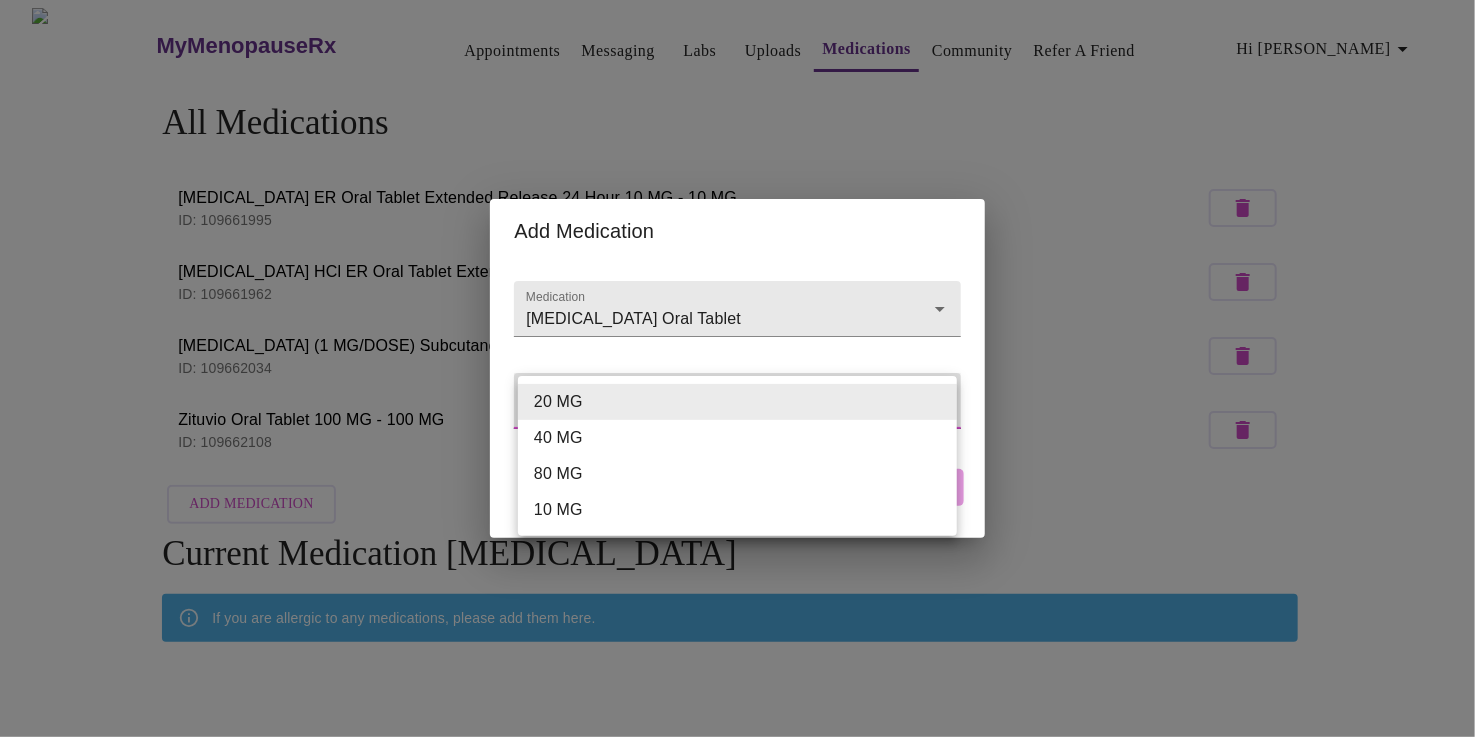type on "20 MG" 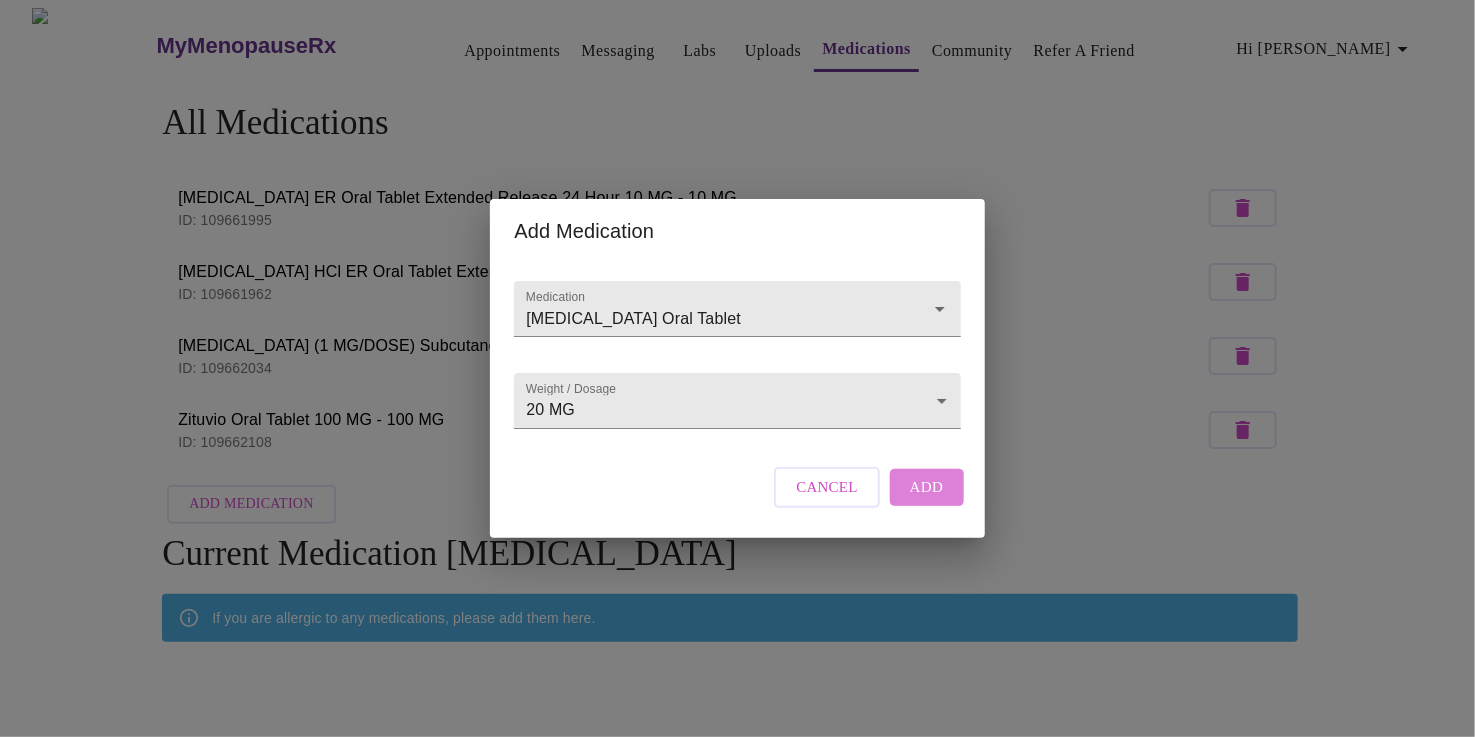 click on "Add" at bounding box center (927, 487) 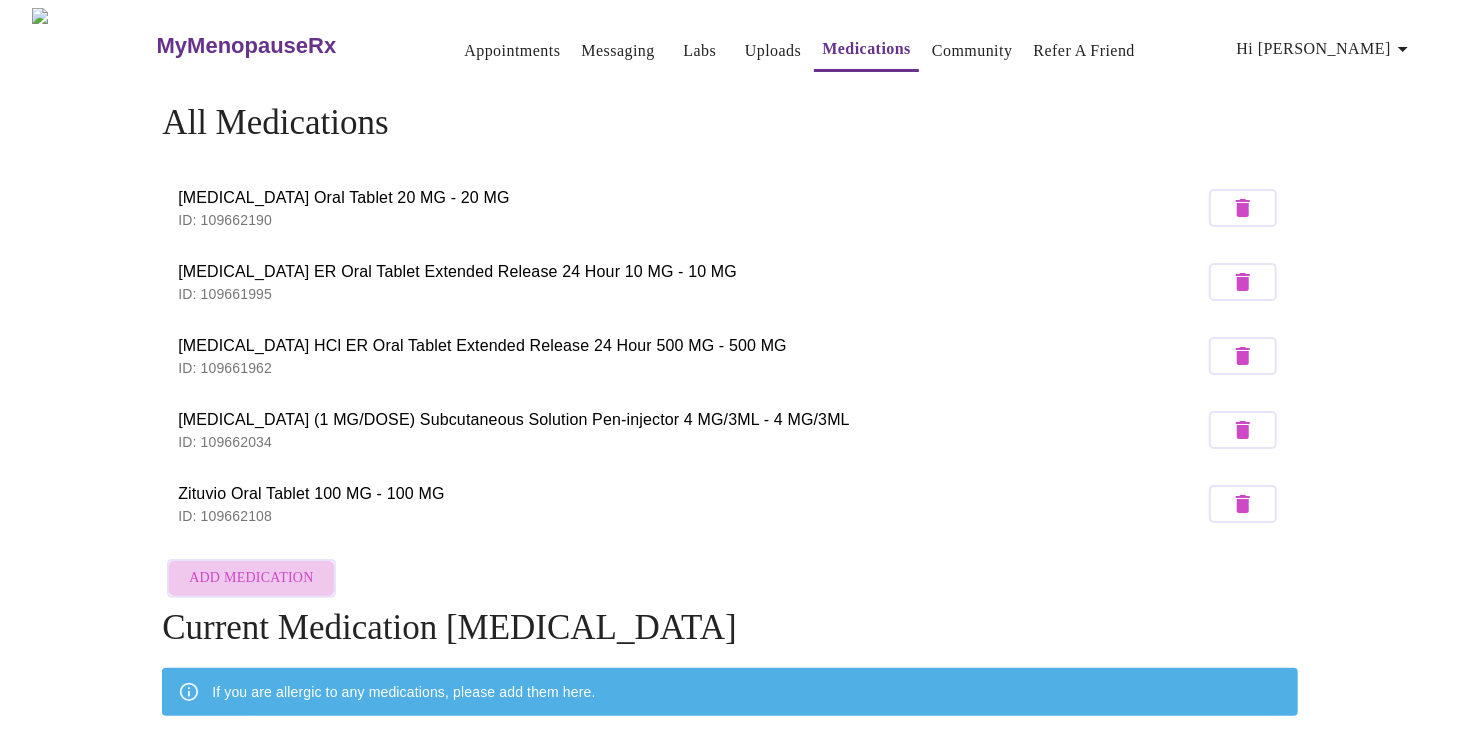 click on "Add Medication" at bounding box center (251, 578) 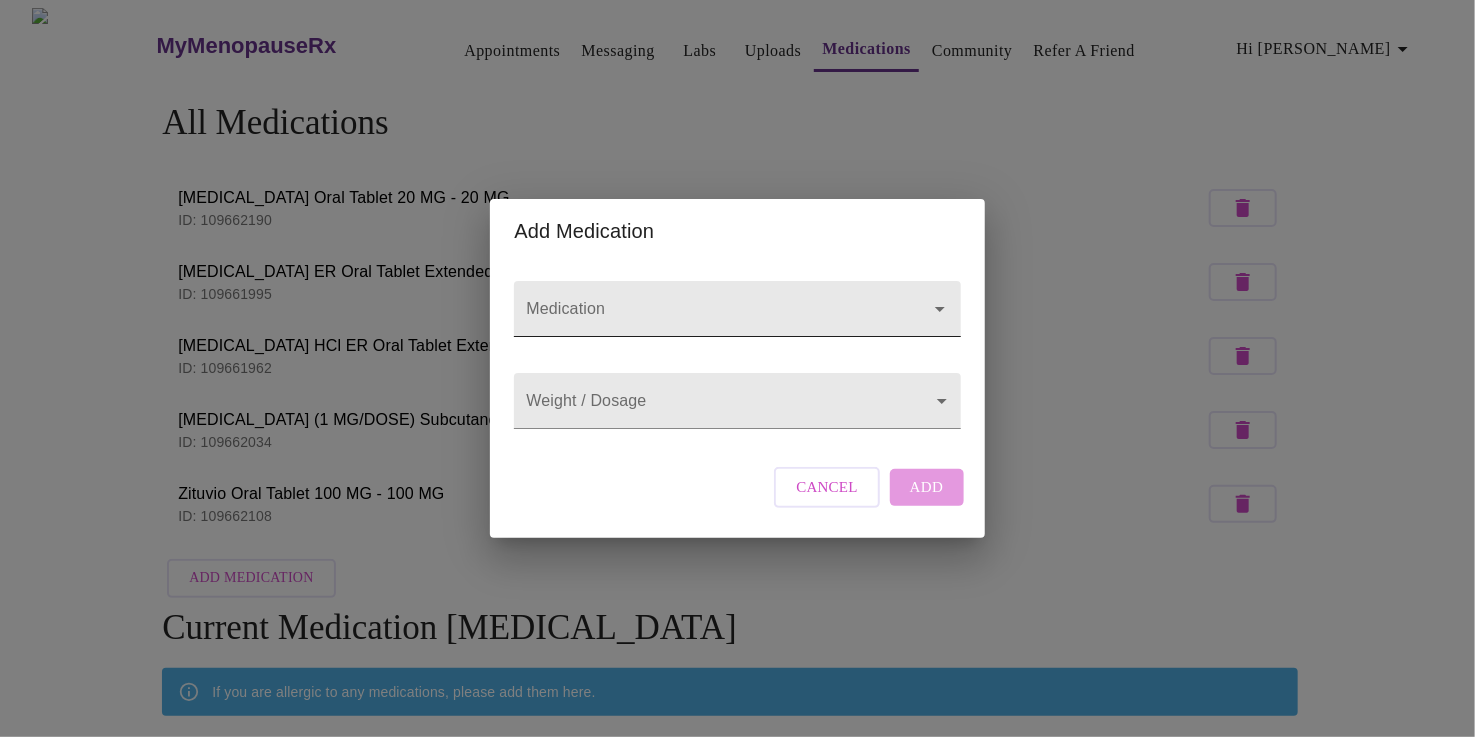 click on "Medication" at bounding box center [708, 318] 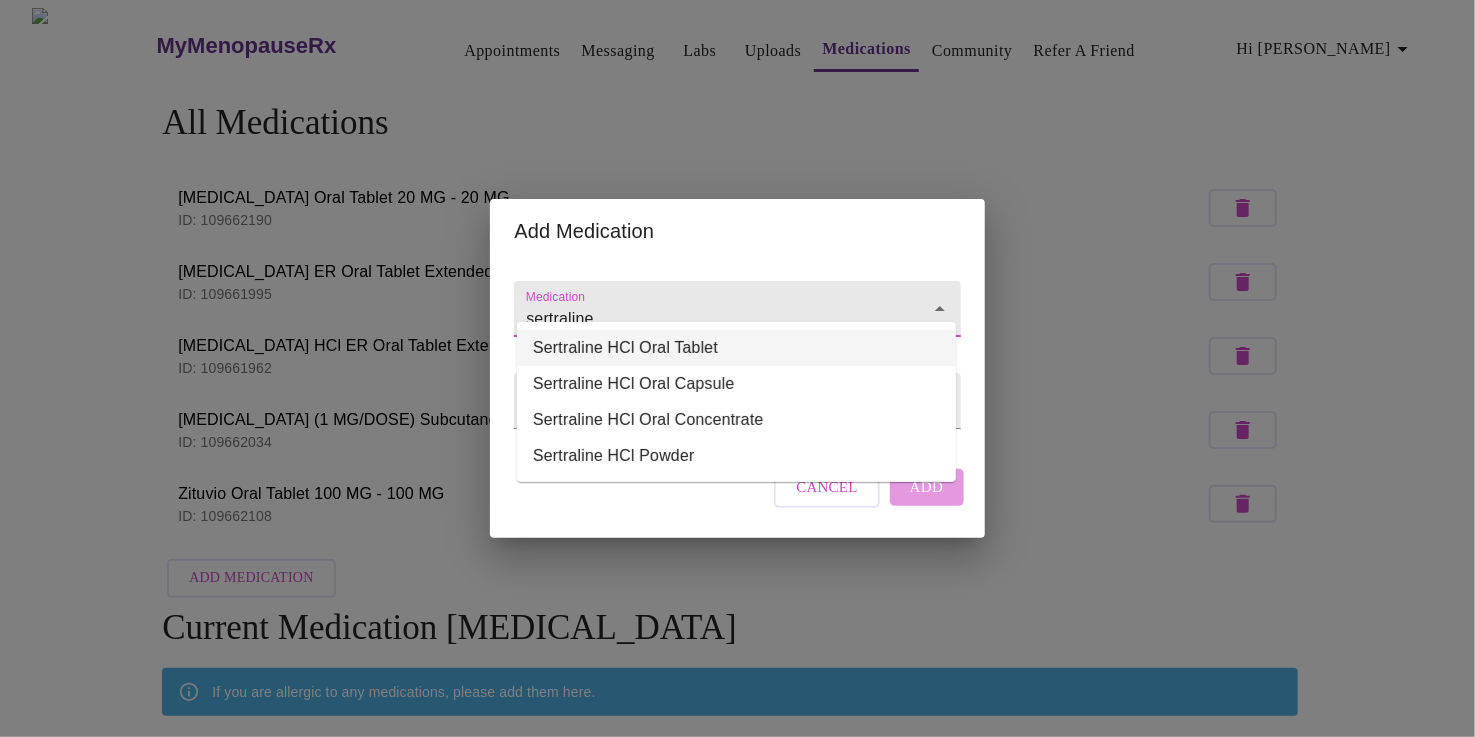 click on "Sertraline HCl Oral Tablet" at bounding box center [736, 348] 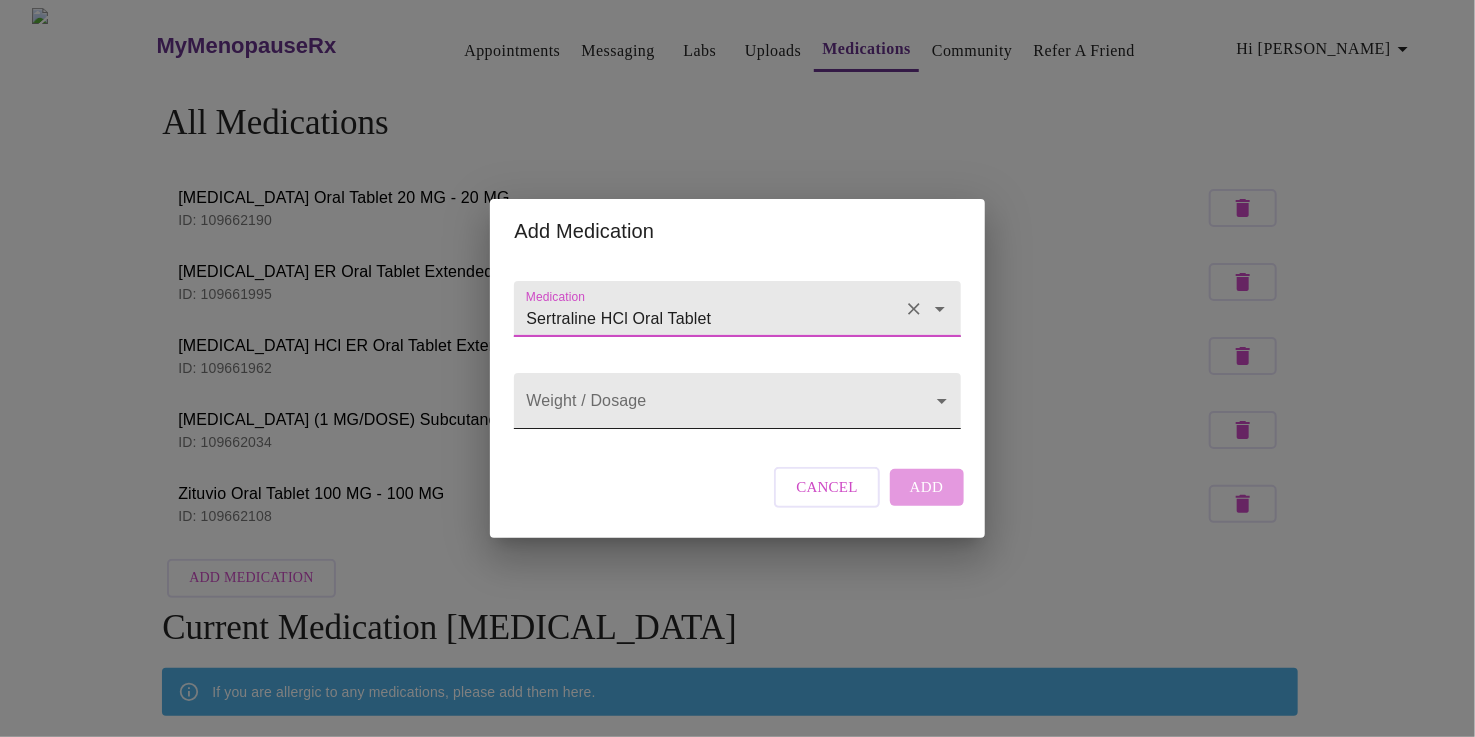 type on "Sertraline HCl Oral Tablet" 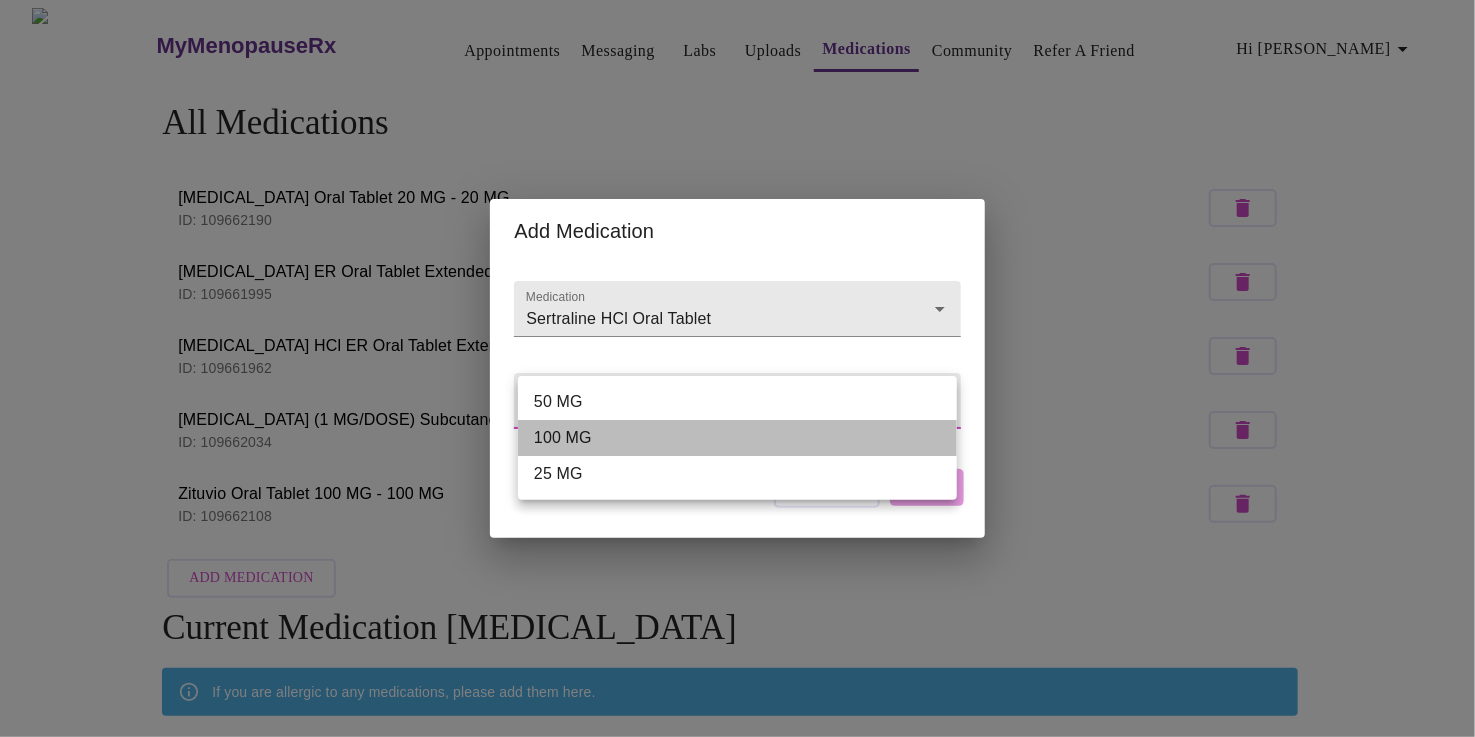 click on "100 MG" at bounding box center [737, 438] 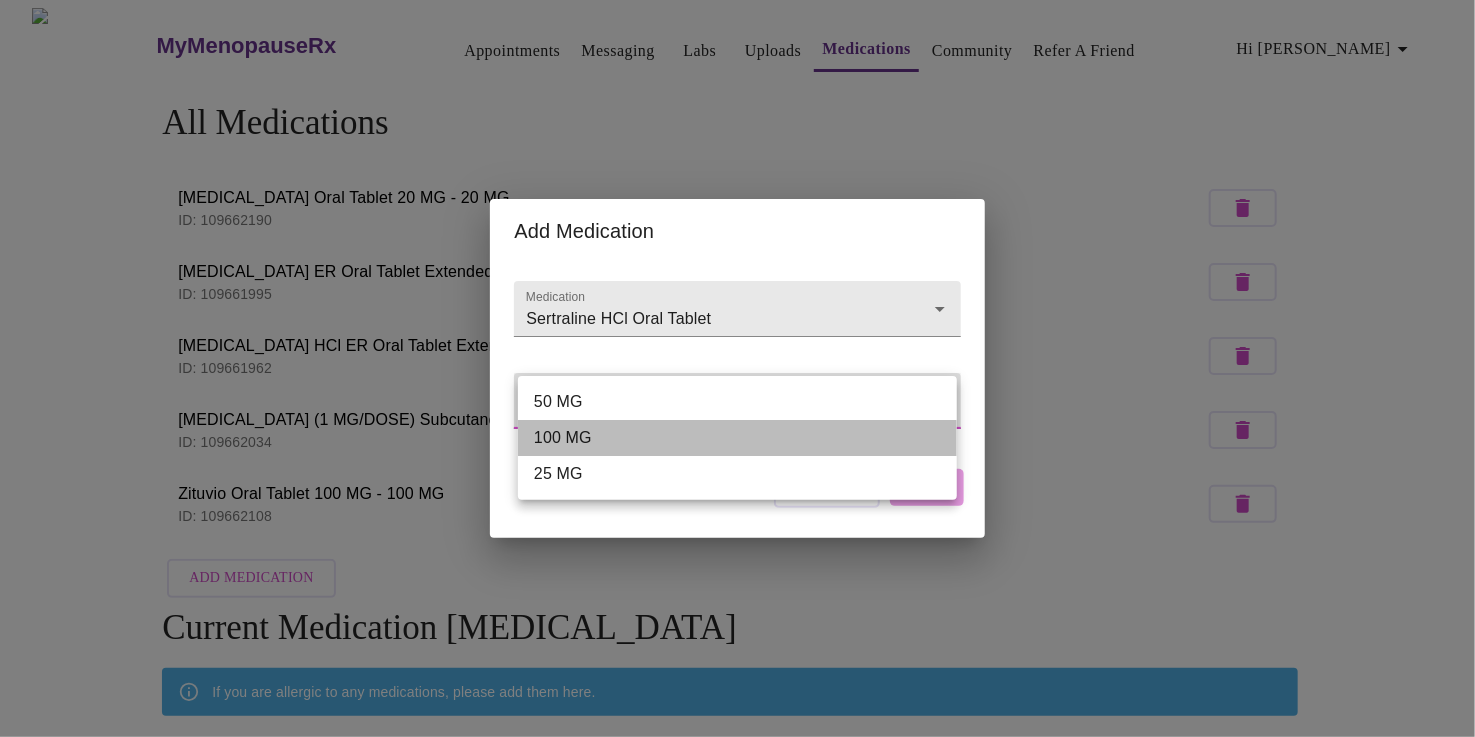 type on "100 MG" 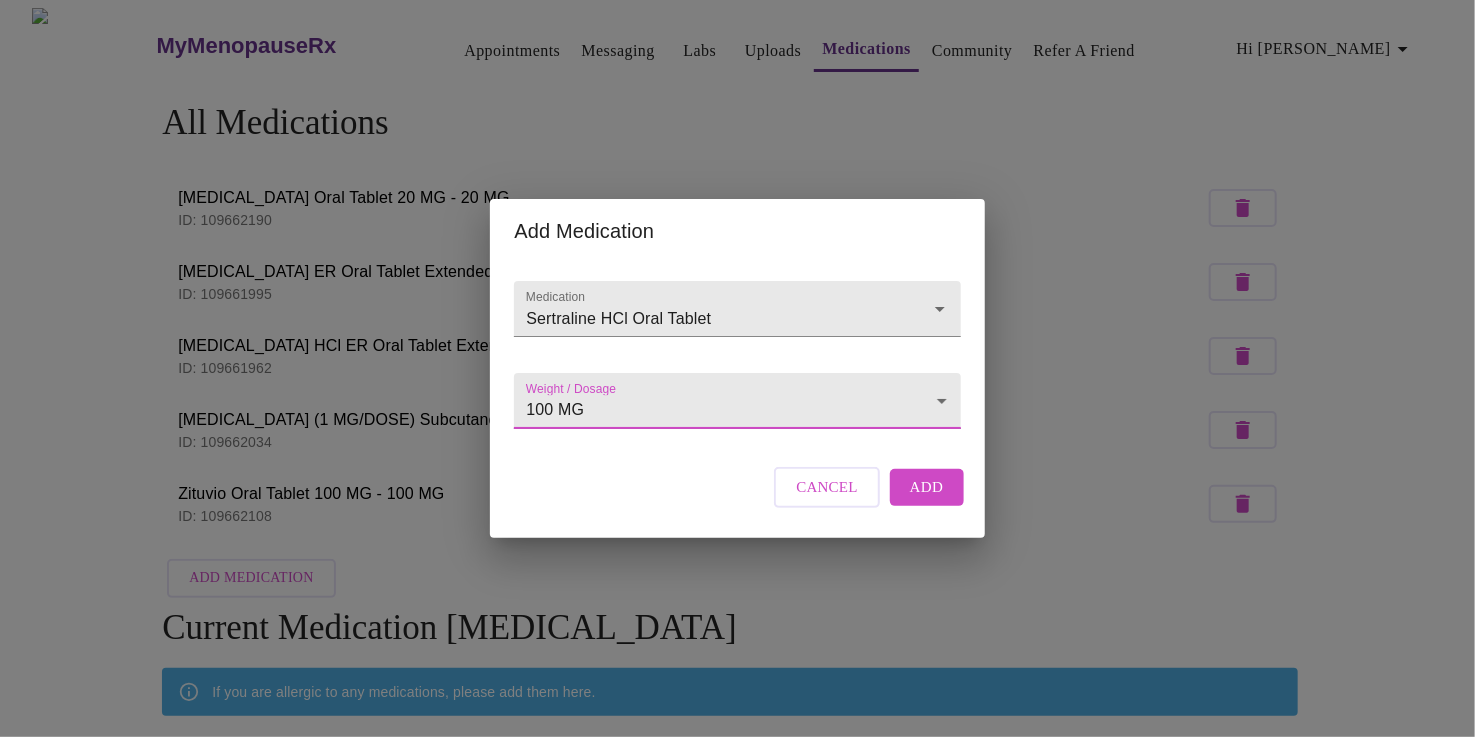 click on "Add" at bounding box center [927, 487] 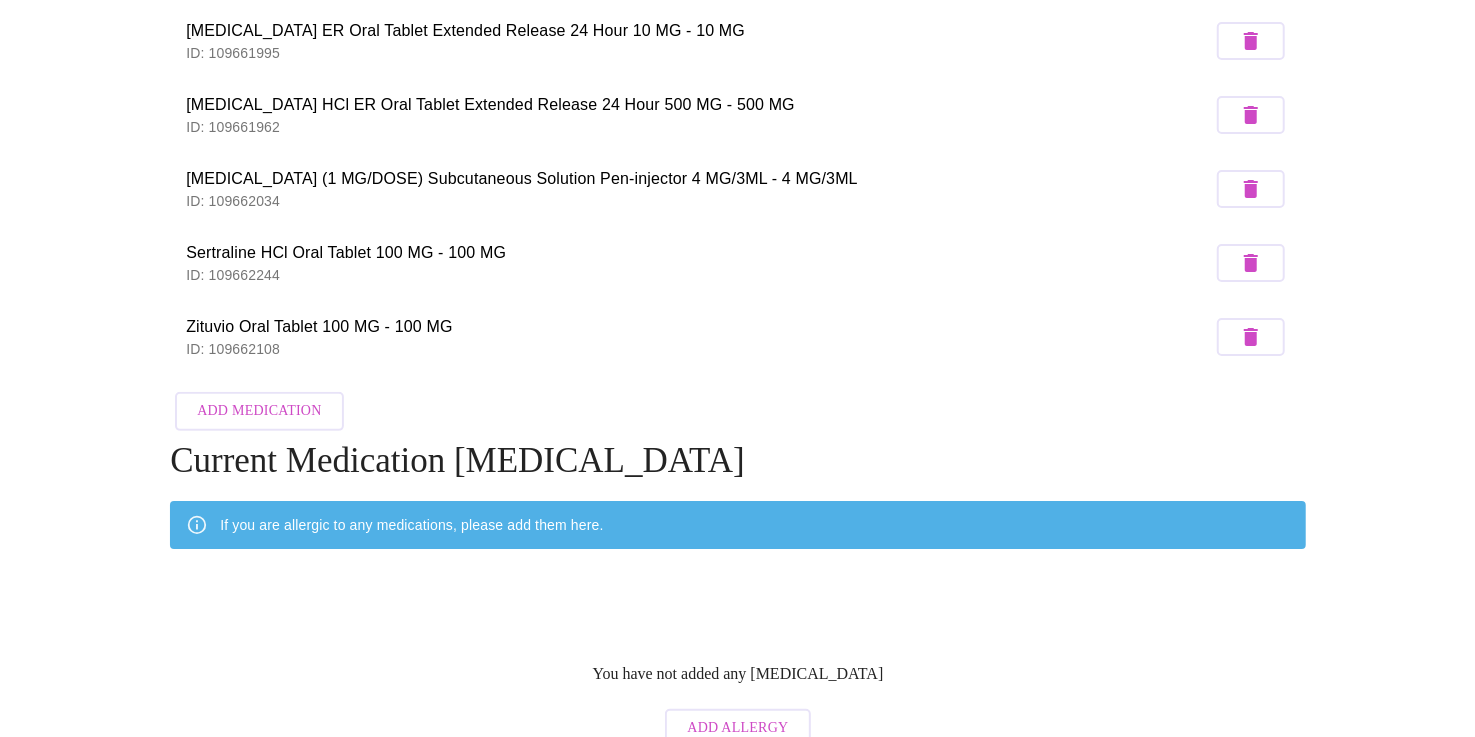 scroll, scrollTop: 259, scrollLeft: 0, axis: vertical 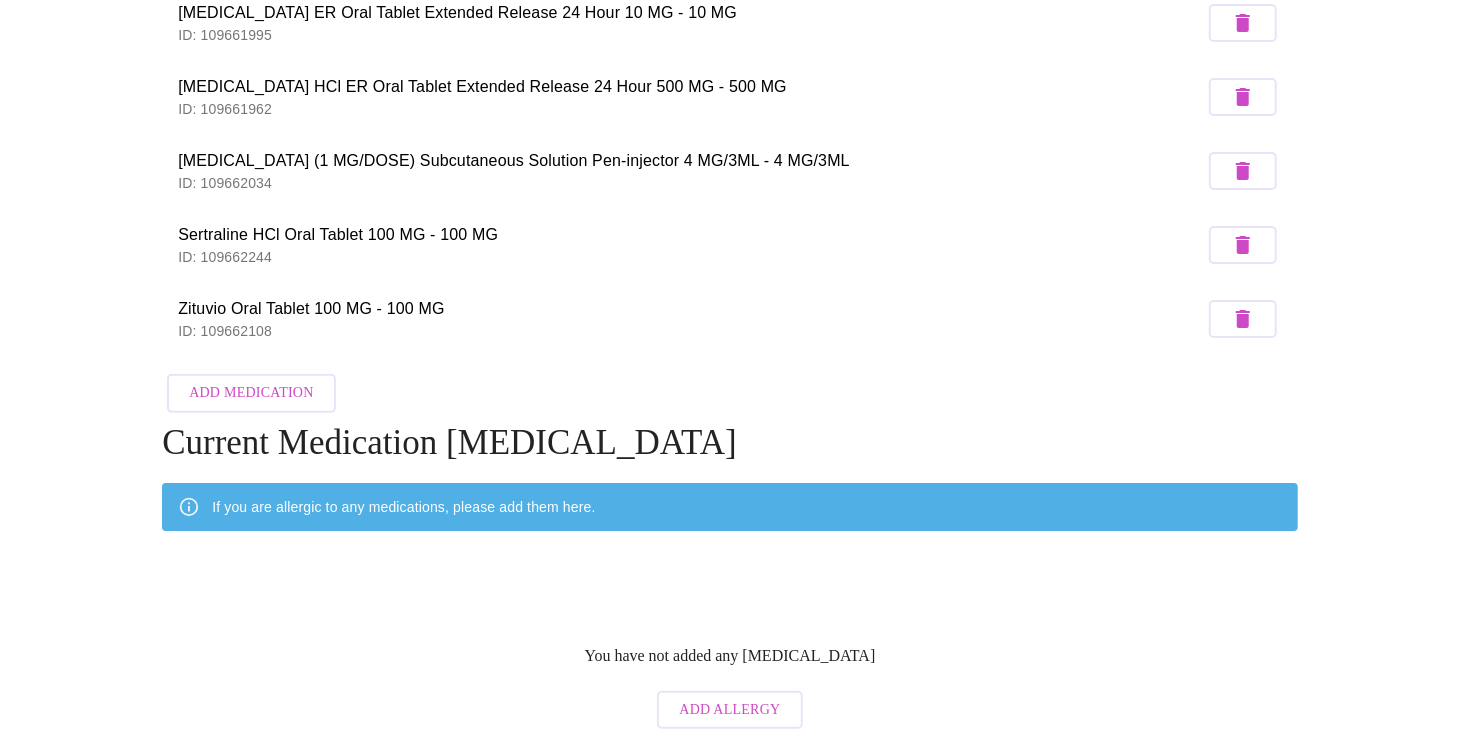 click on "Add Allergy" at bounding box center [729, 710] 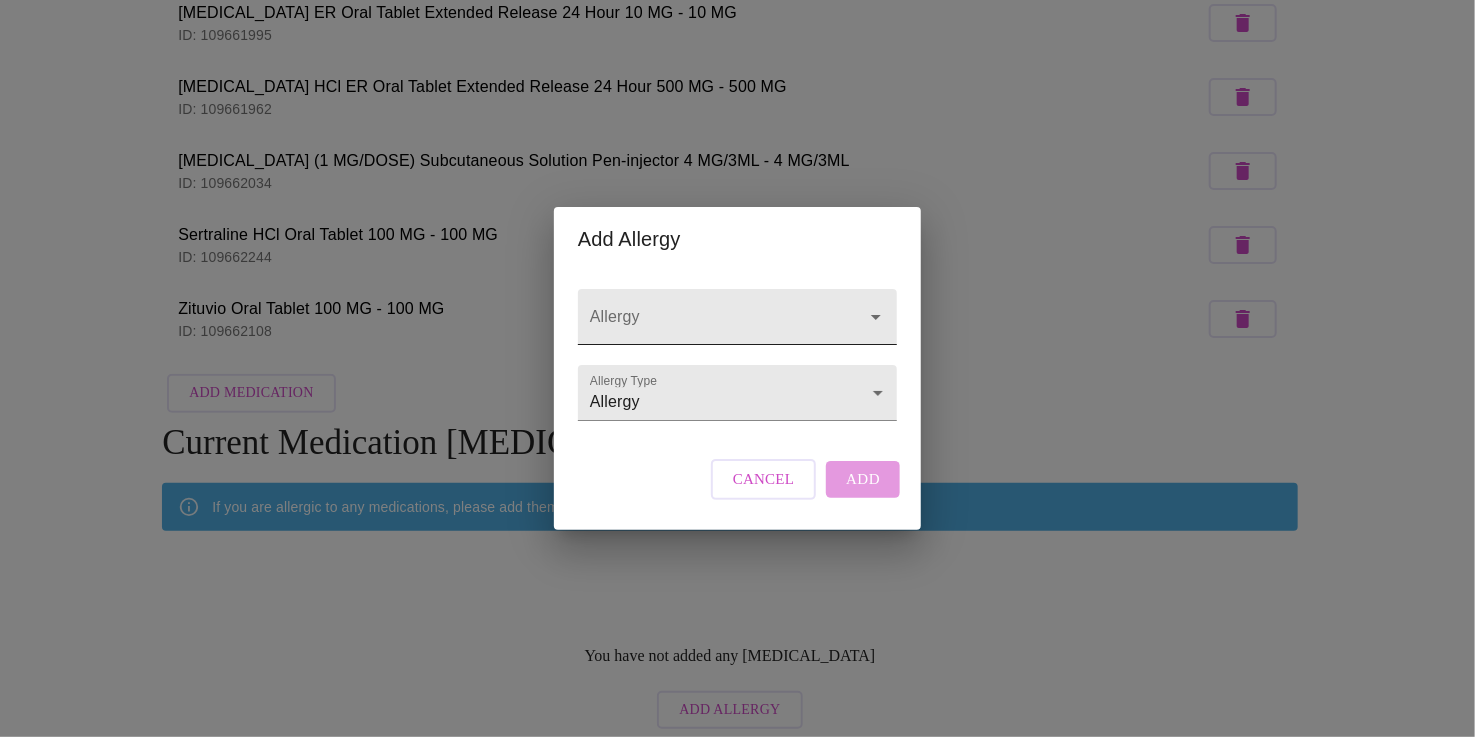 click at bounding box center [737, 317] 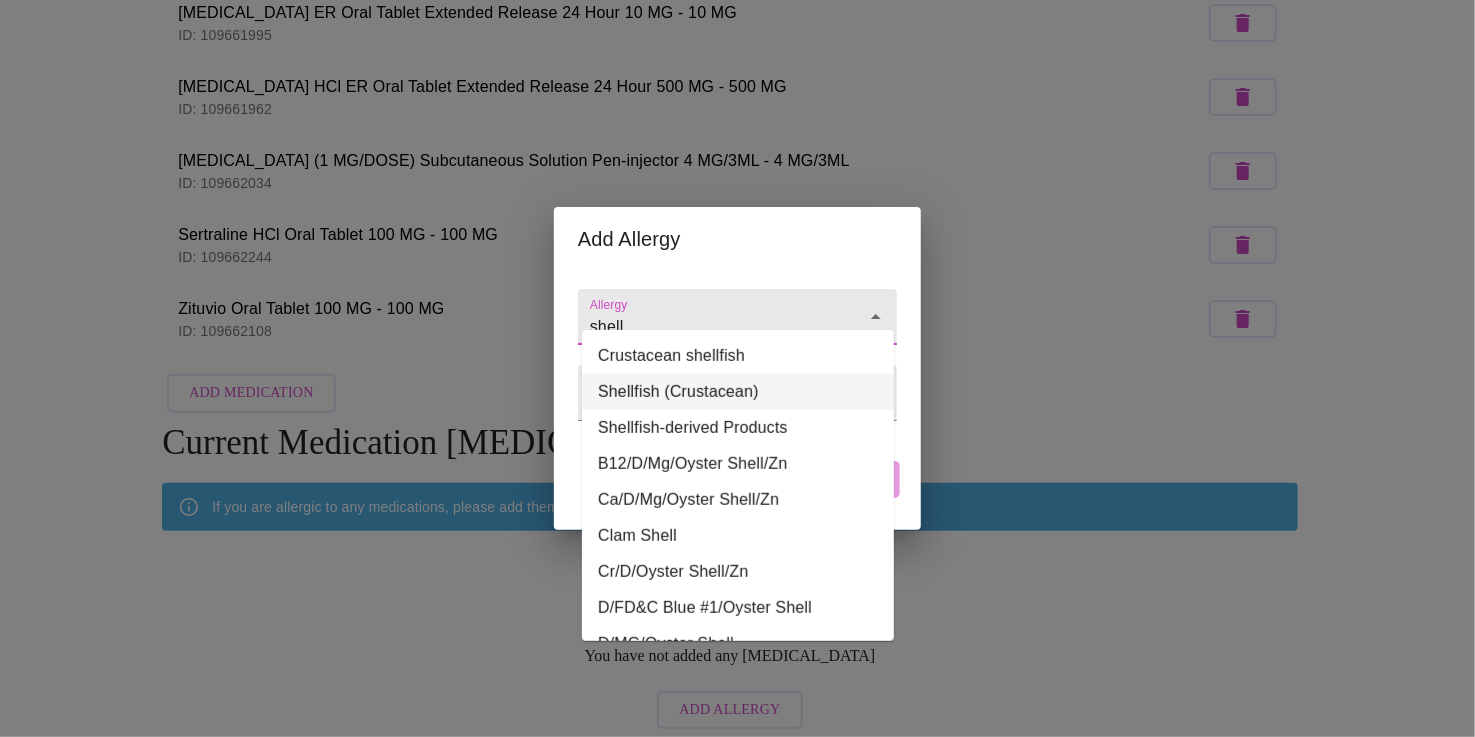 click on "Shellfish (Crustacean)" at bounding box center (738, 392) 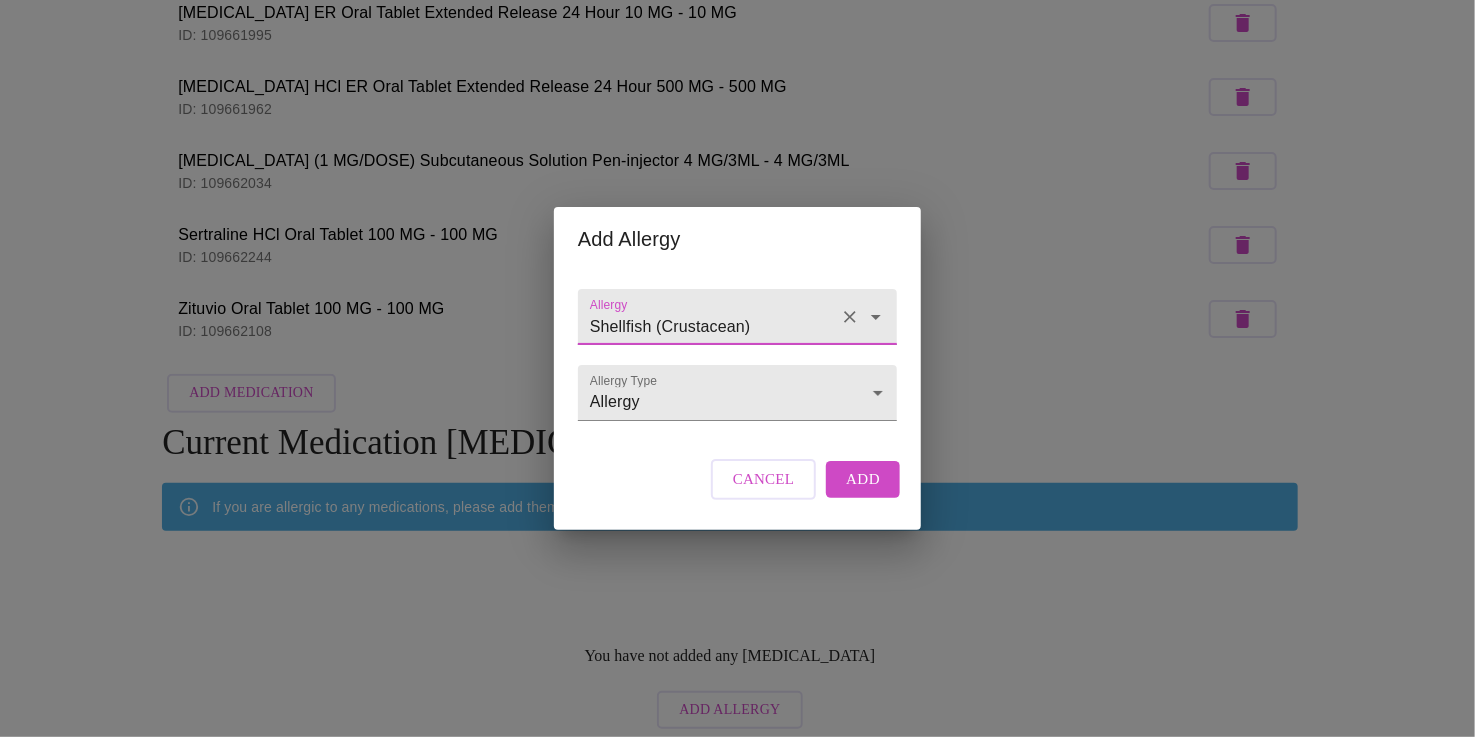 type on "Shellfish (Crustacean)" 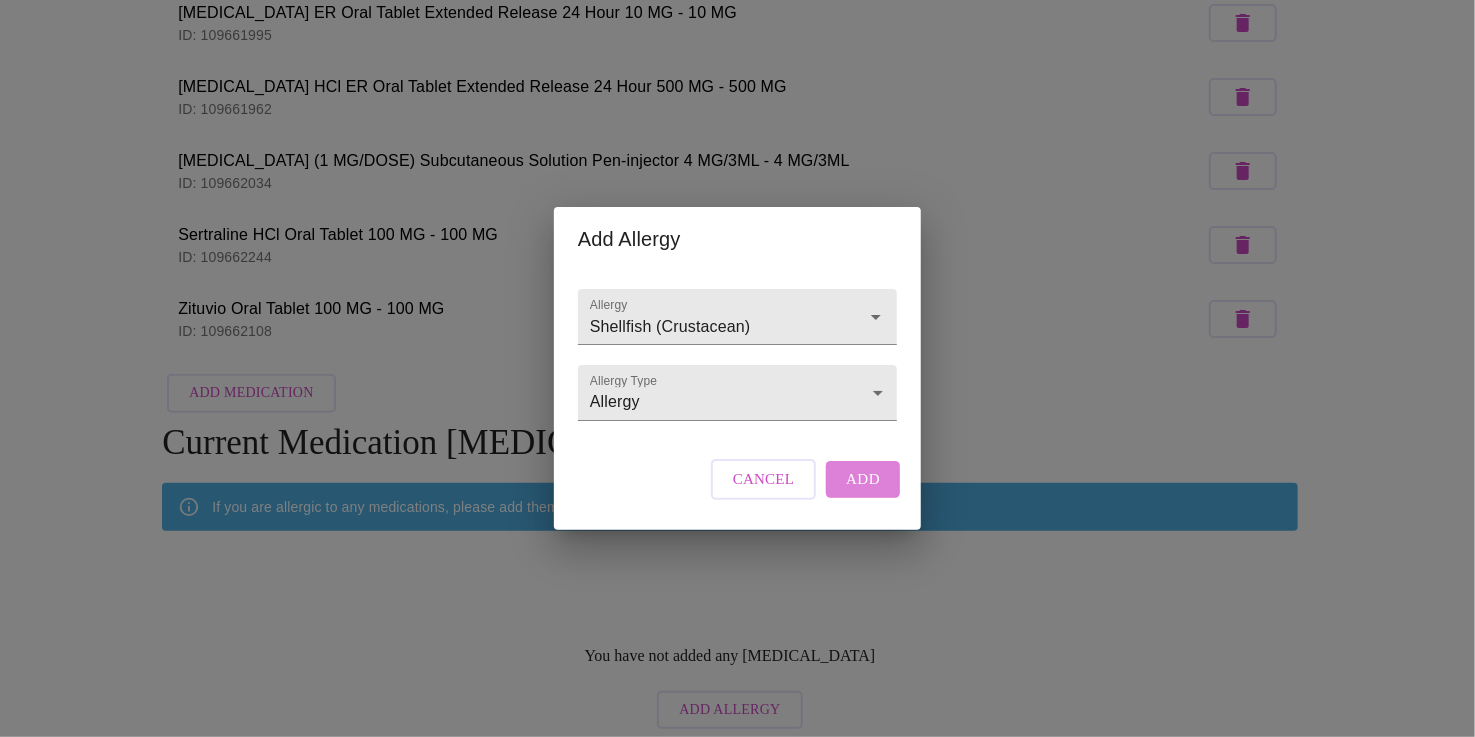 click on "Add" at bounding box center [863, 479] 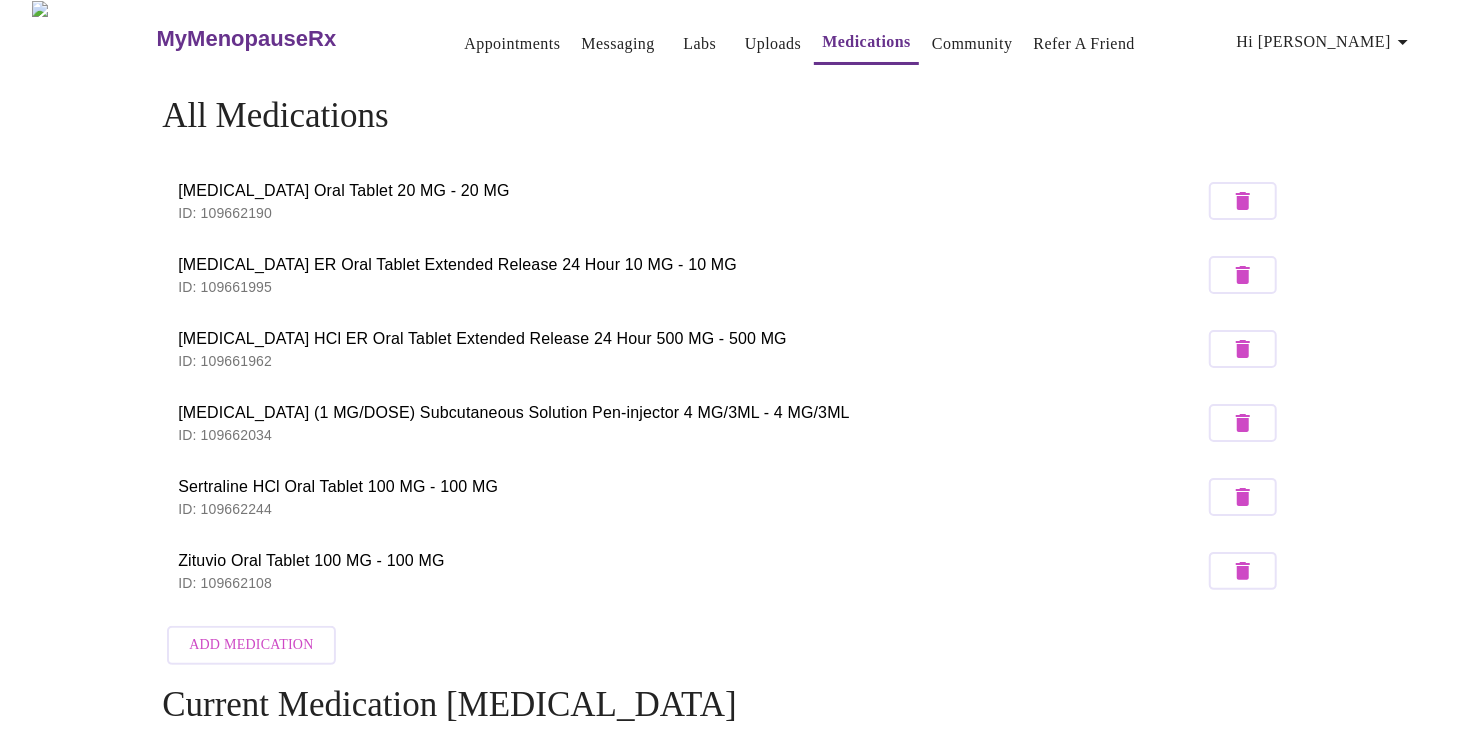 scroll, scrollTop: 0, scrollLeft: 0, axis: both 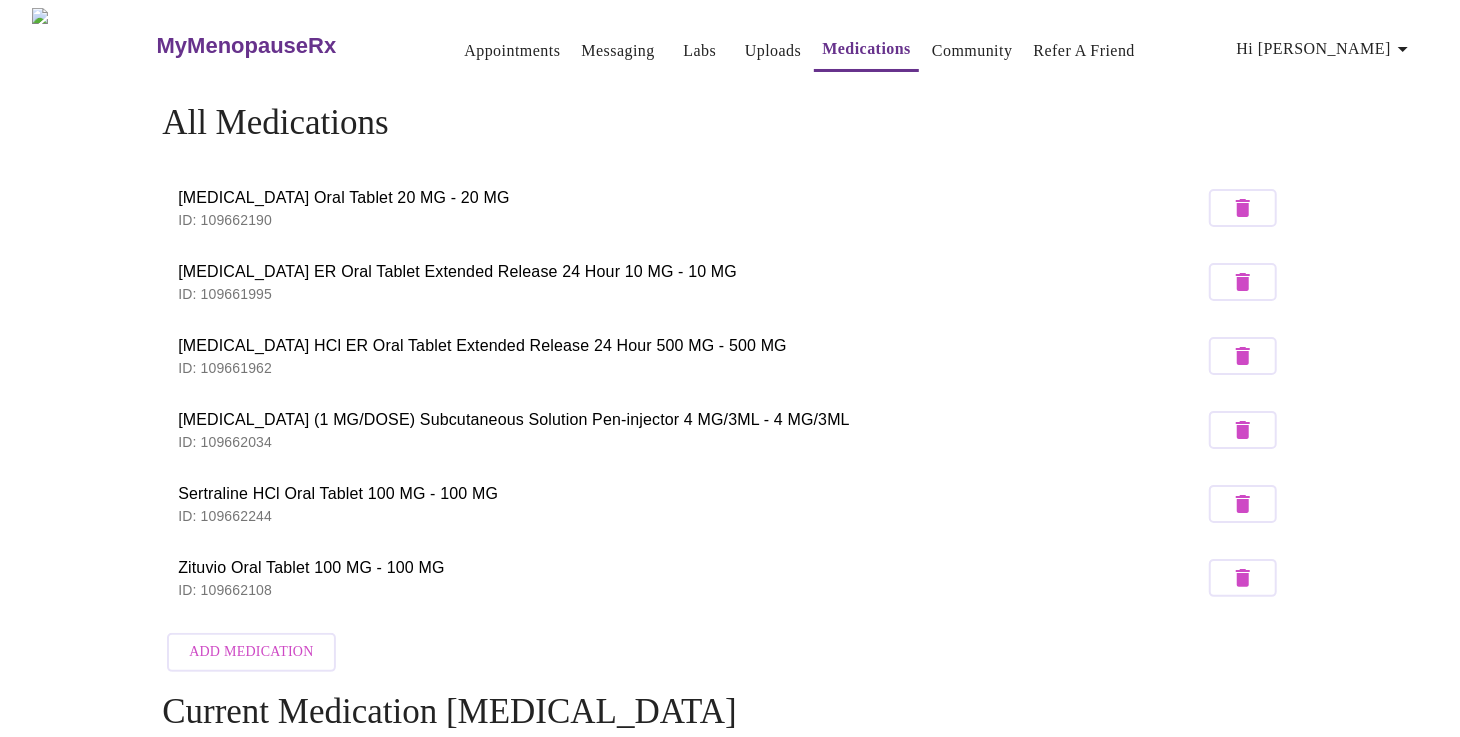 click on "Labs" at bounding box center (699, 51) 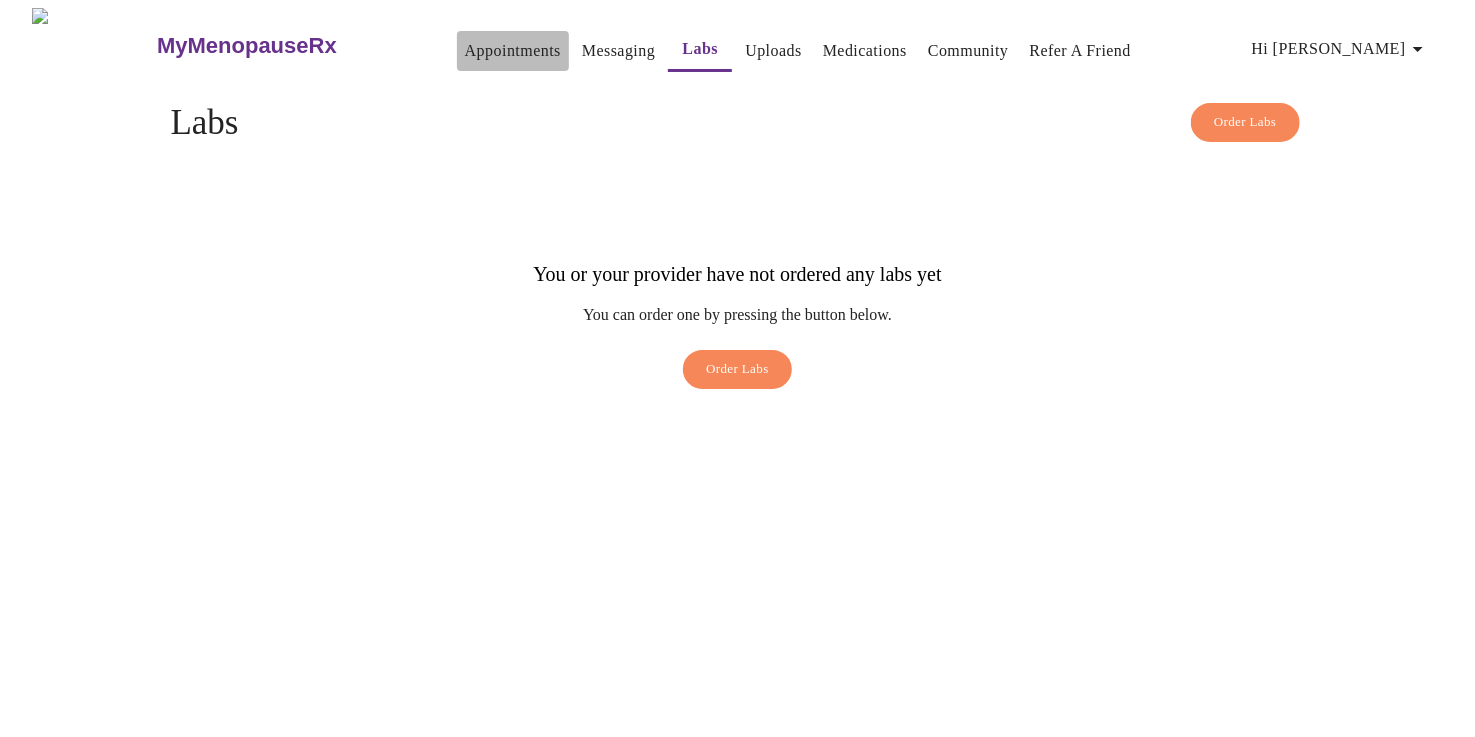 click on "Appointments" at bounding box center (513, 51) 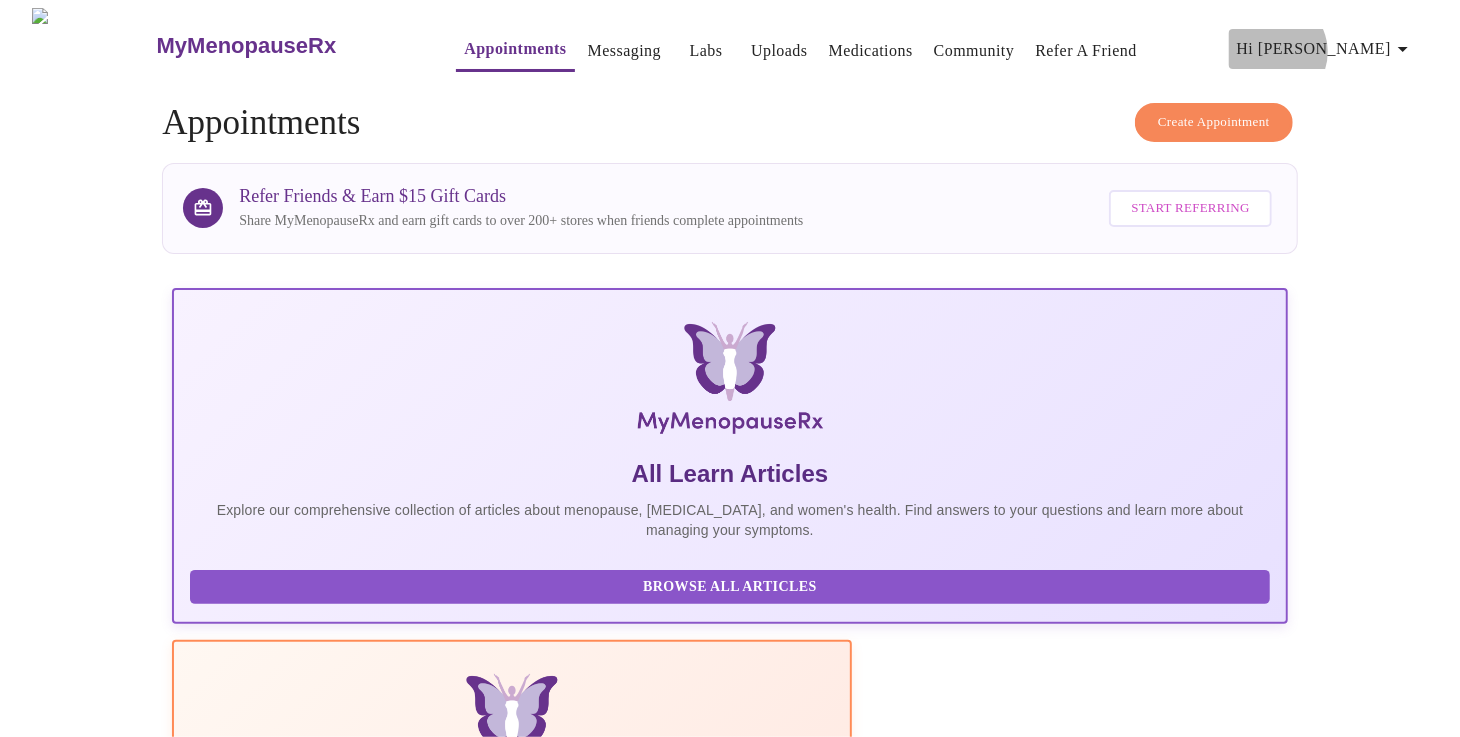 click on "Hi [PERSON_NAME]" at bounding box center [1326, 49] 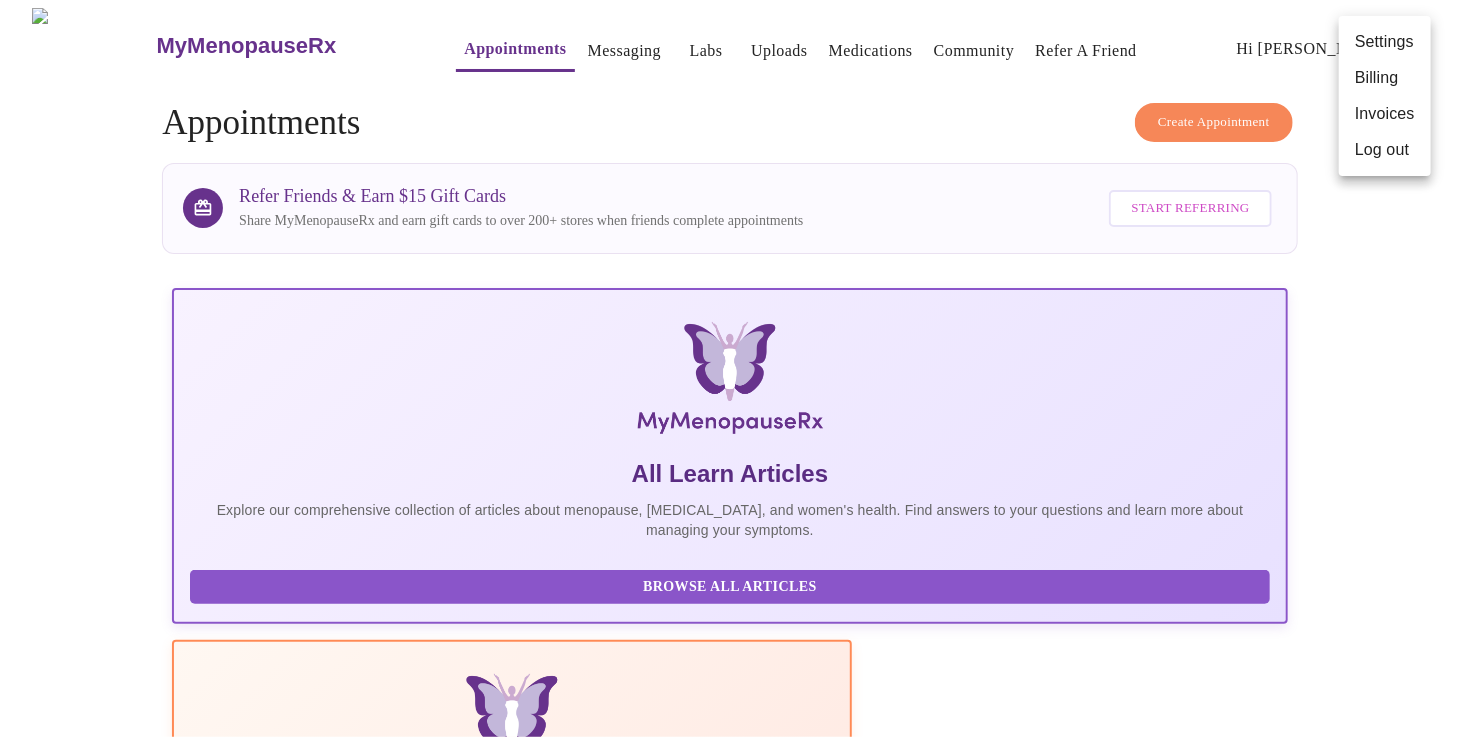 click on "Log out" at bounding box center (1385, 150) 